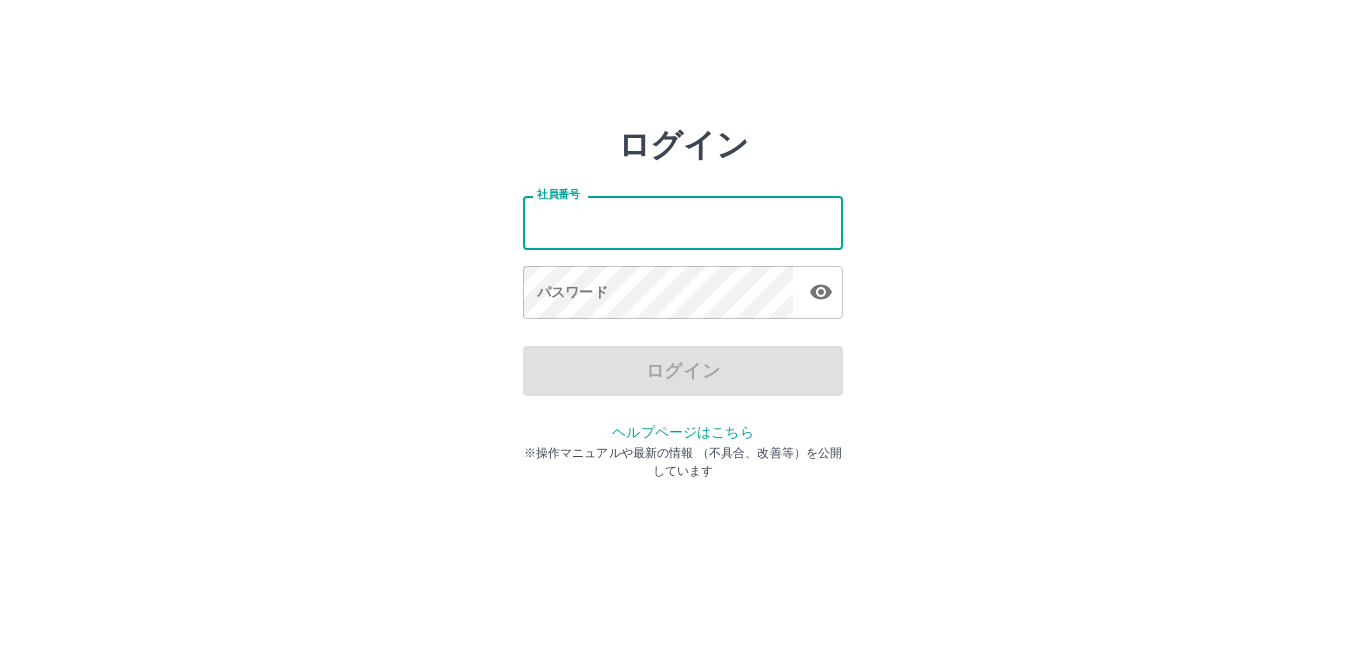 scroll, scrollTop: 0, scrollLeft: 0, axis: both 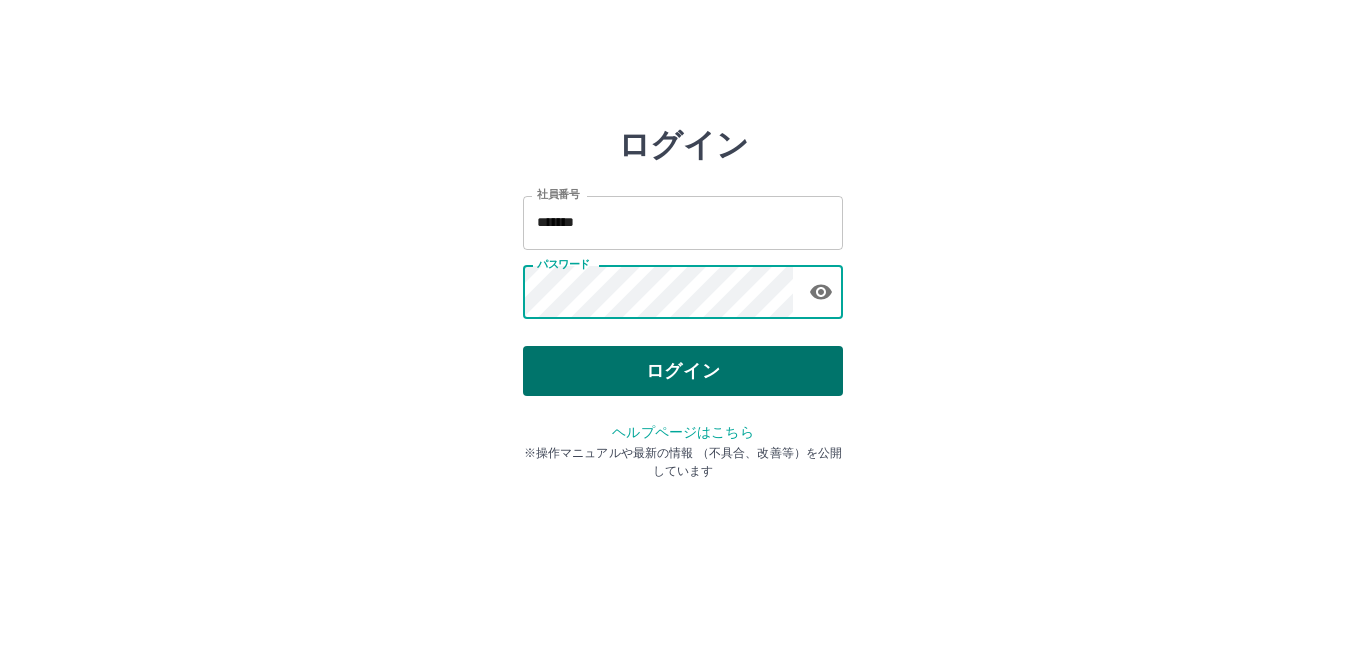 click on "ログイン" at bounding box center [683, 371] 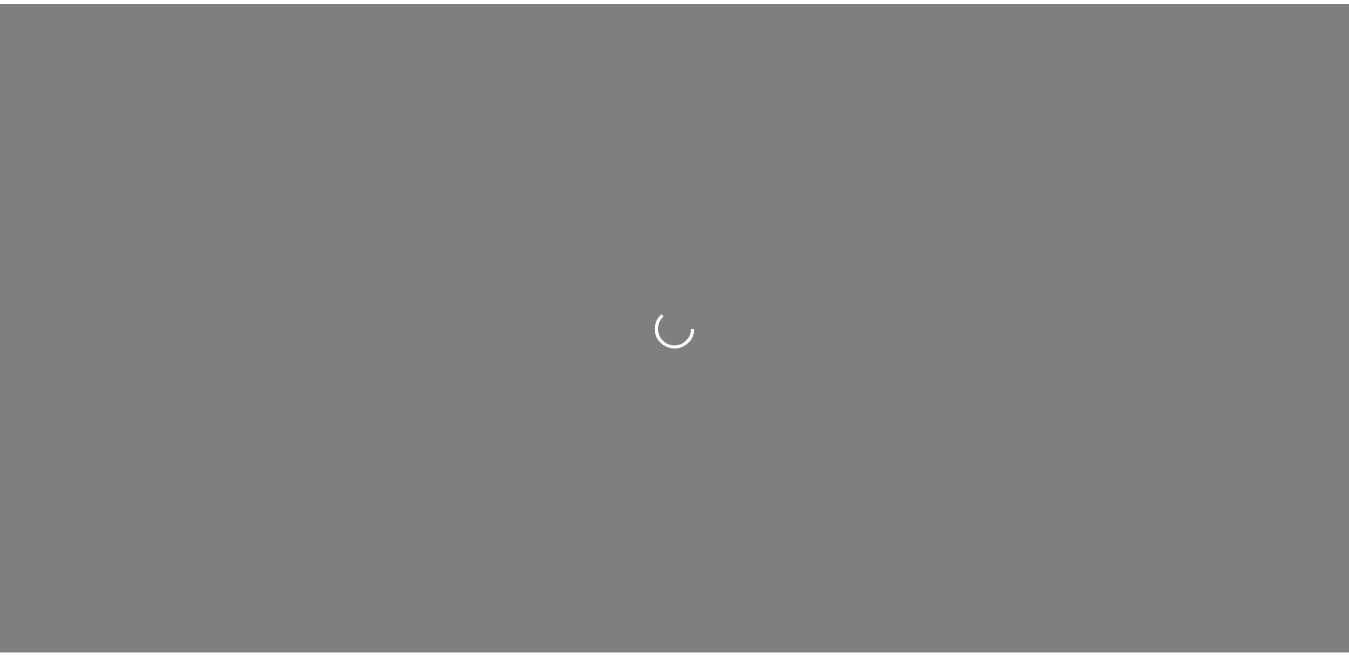 scroll, scrollTop: 0, scrollLeft: 0, axis: both 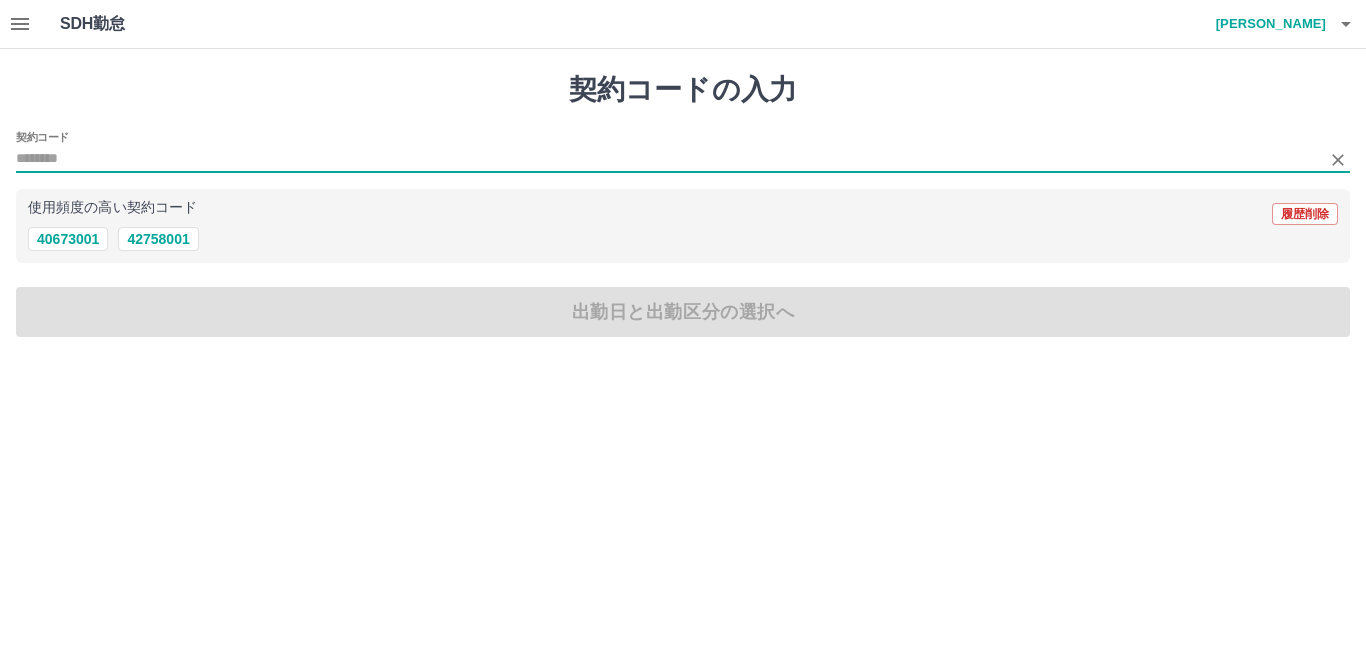 click on "契約コード" at bounding box center (668, 159) 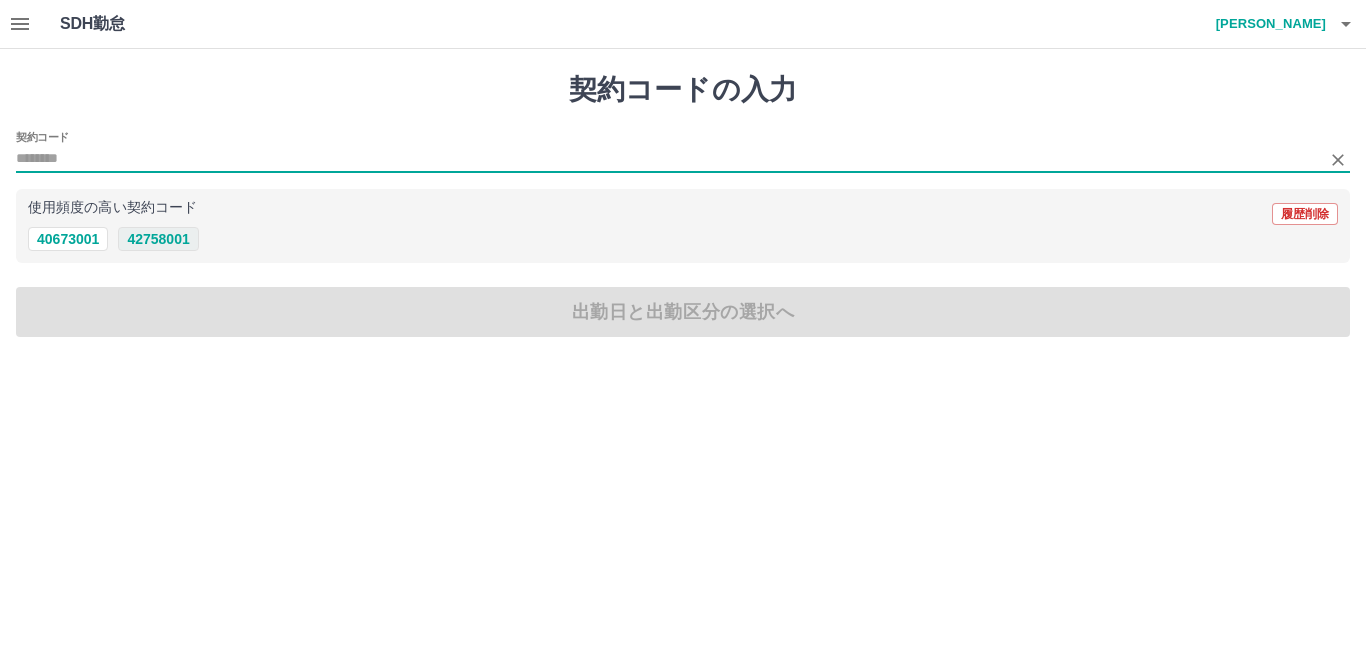click on "42758001" at bounding box center [158, 239] 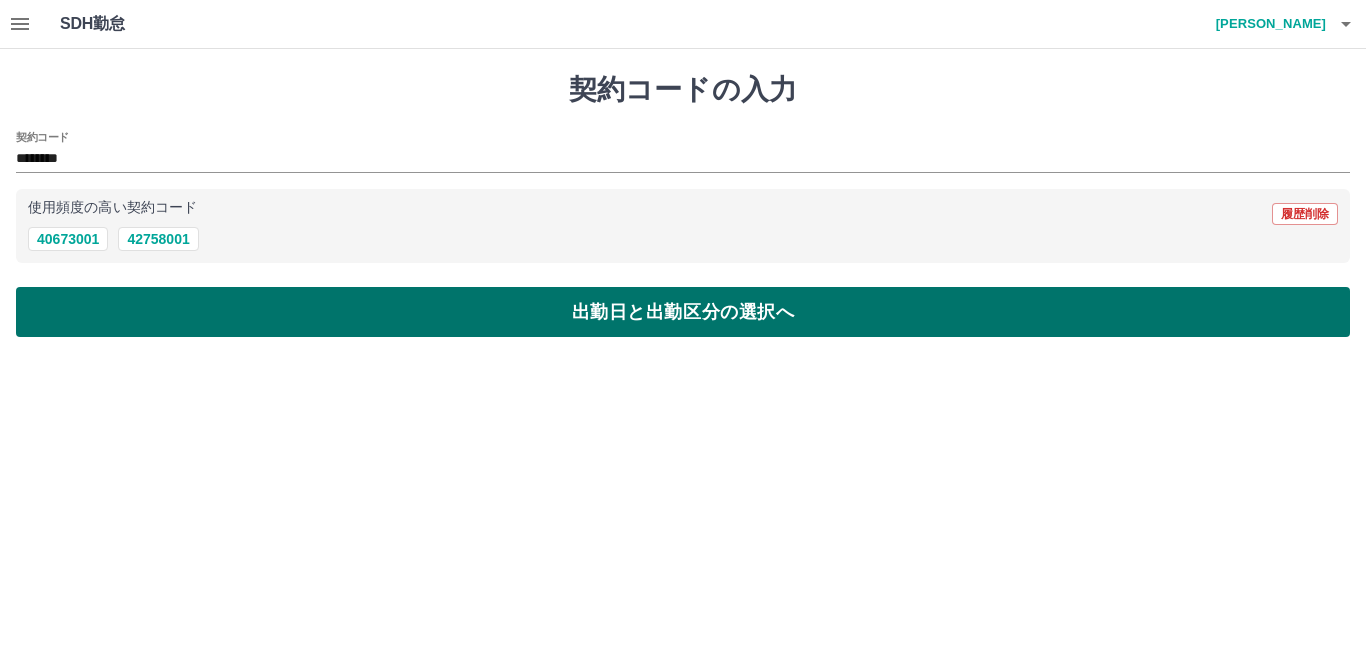 click on "出勤日と出勤区分の選択へ" at bounding box center [683, 312] 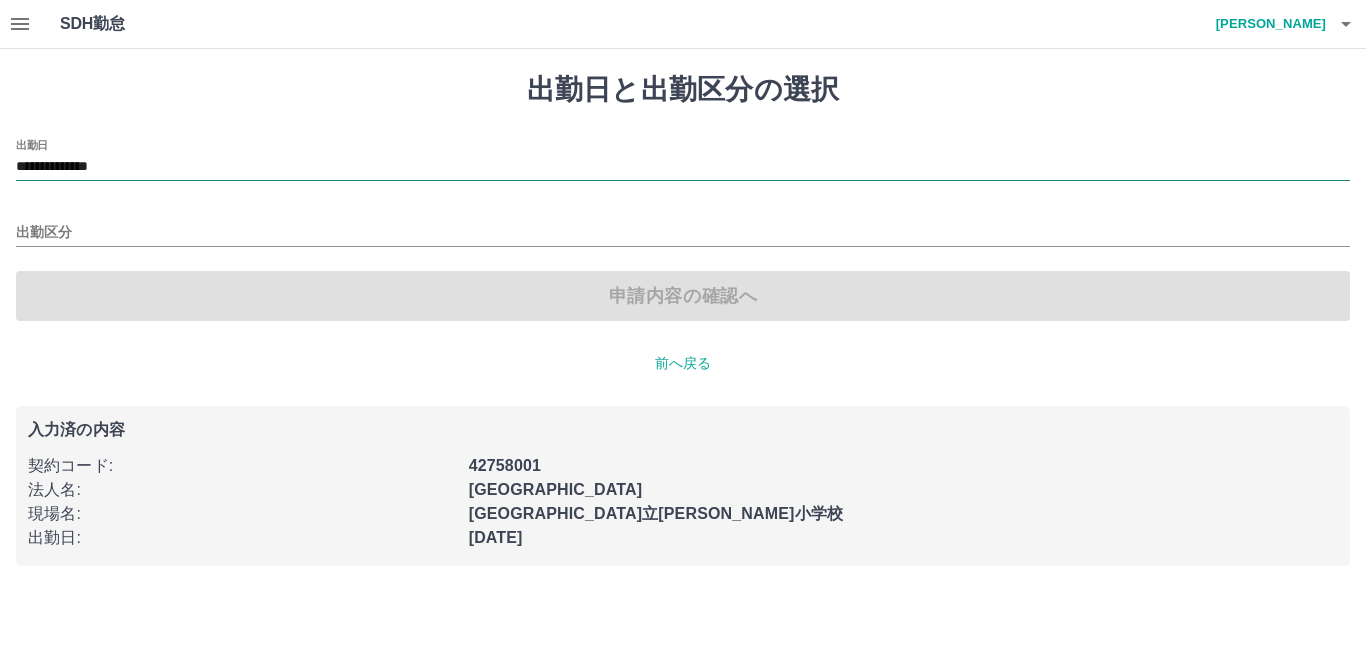 click on "**********" at bounding box center (683, 167) 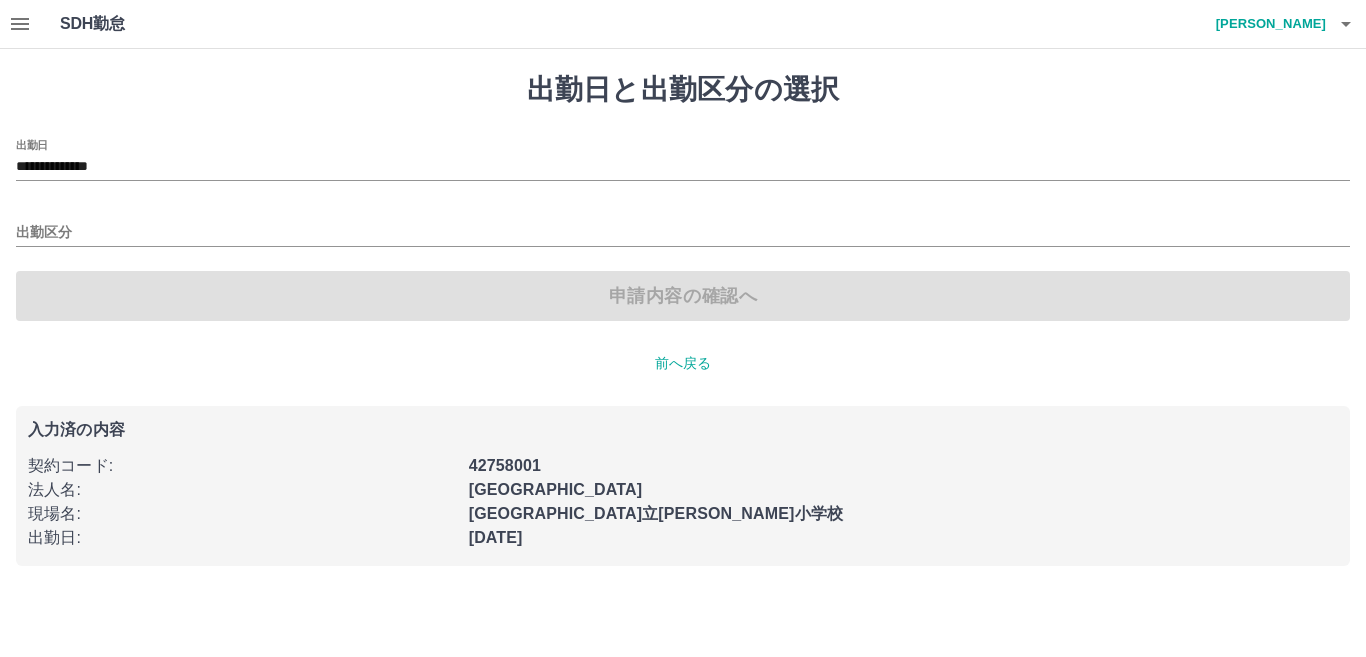 click on "**********" at bounding box center (683, 319) 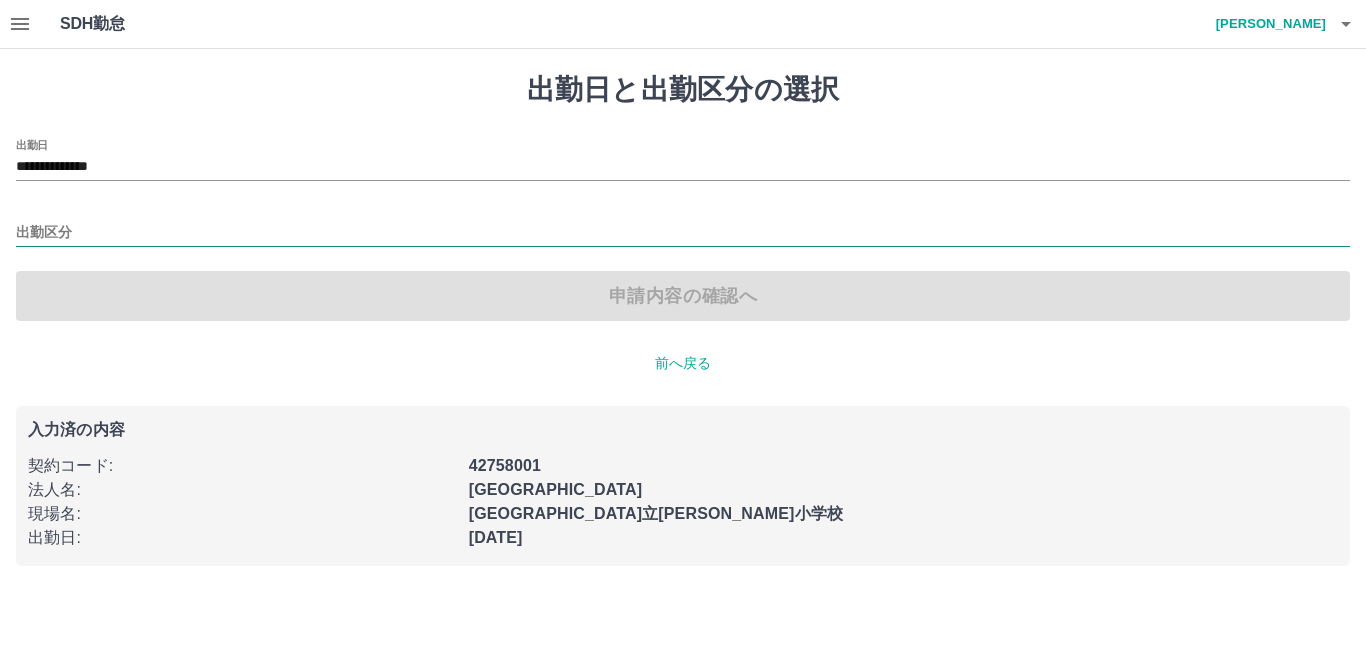 click on "出勤区分" at bounding box center (683, 233) 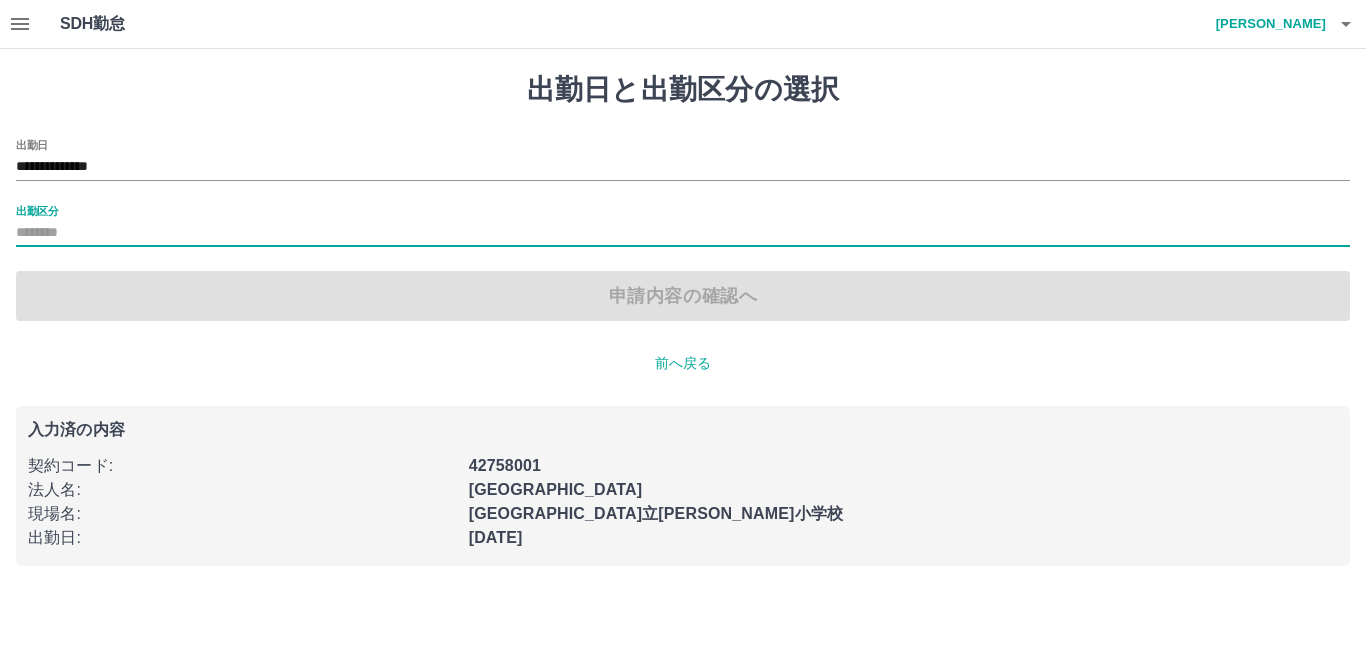 click on "出勤区分" at bounding box center (683, 233) 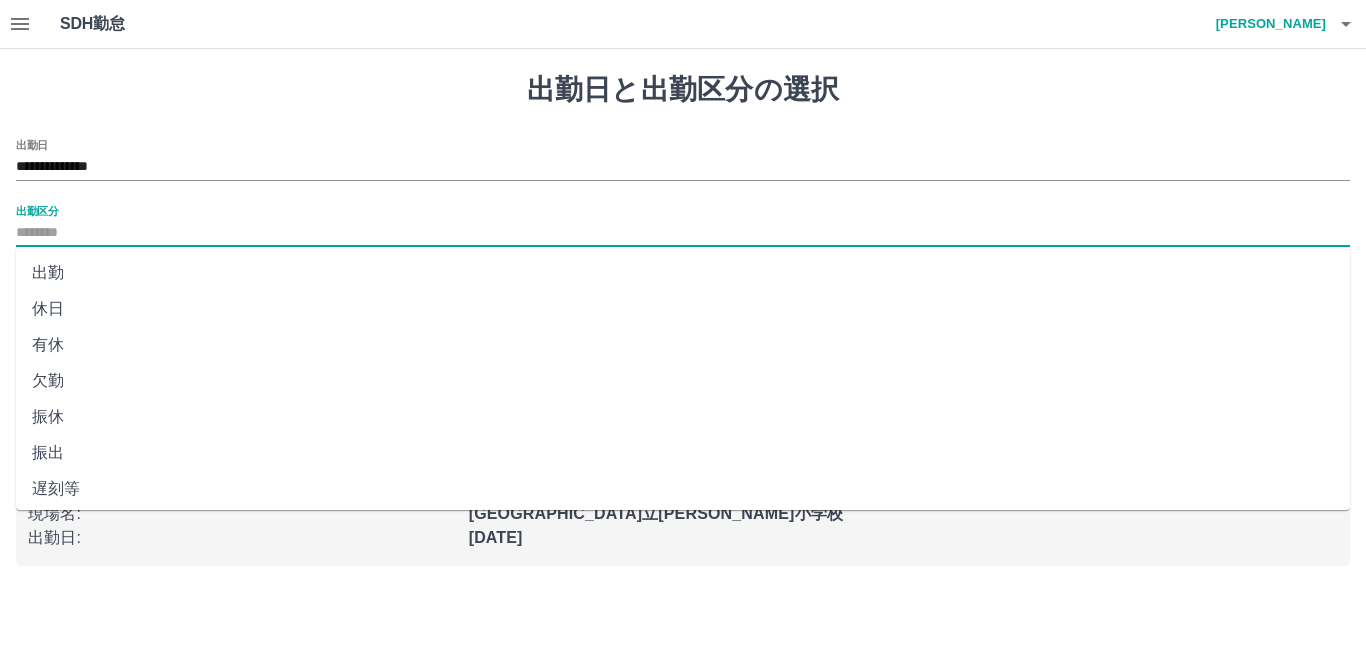 click on "出勤区分" at bounding box center [683, 233] 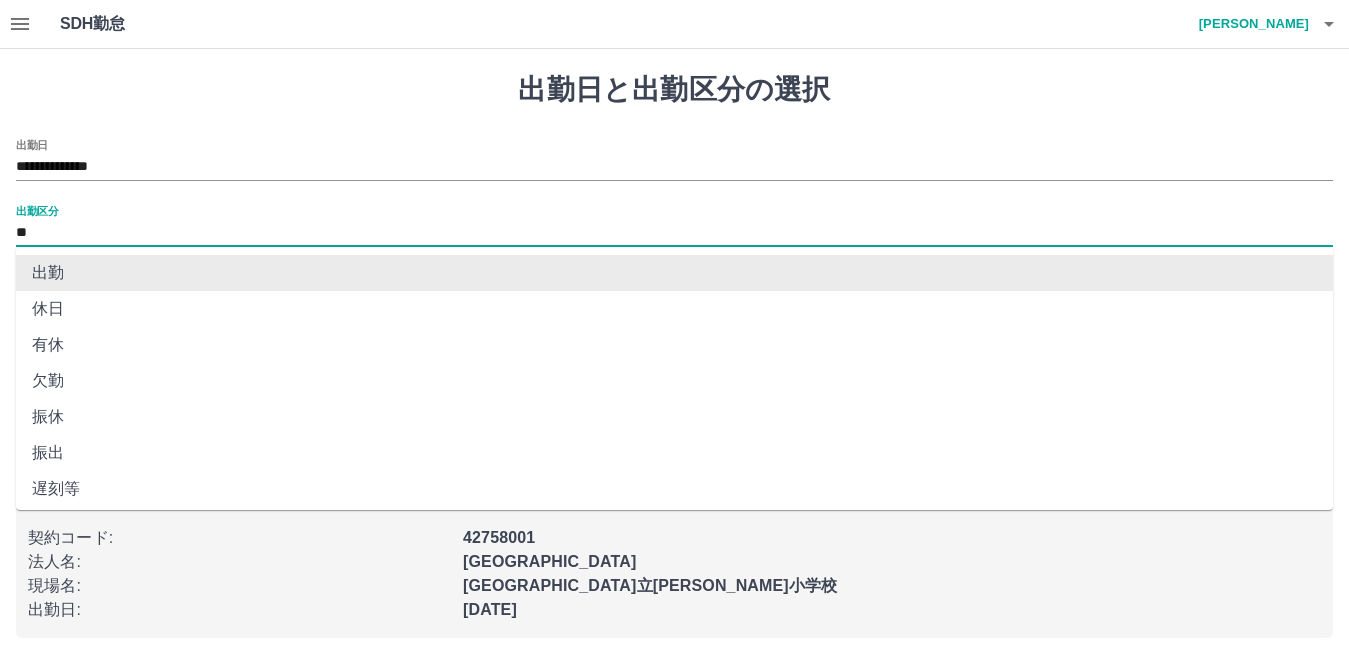 click on "**" at bounding box center [674, 233] 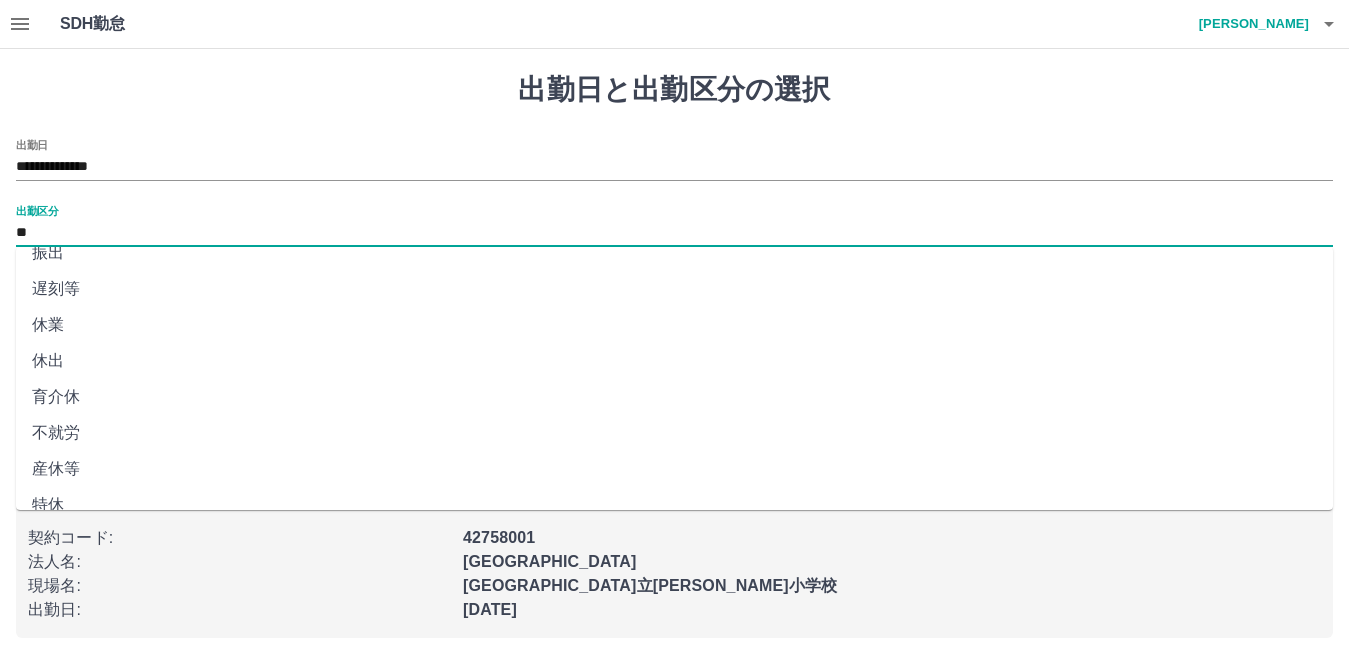 scroll, scrollTop: 100, scrollLeft: 0, axis: vertical 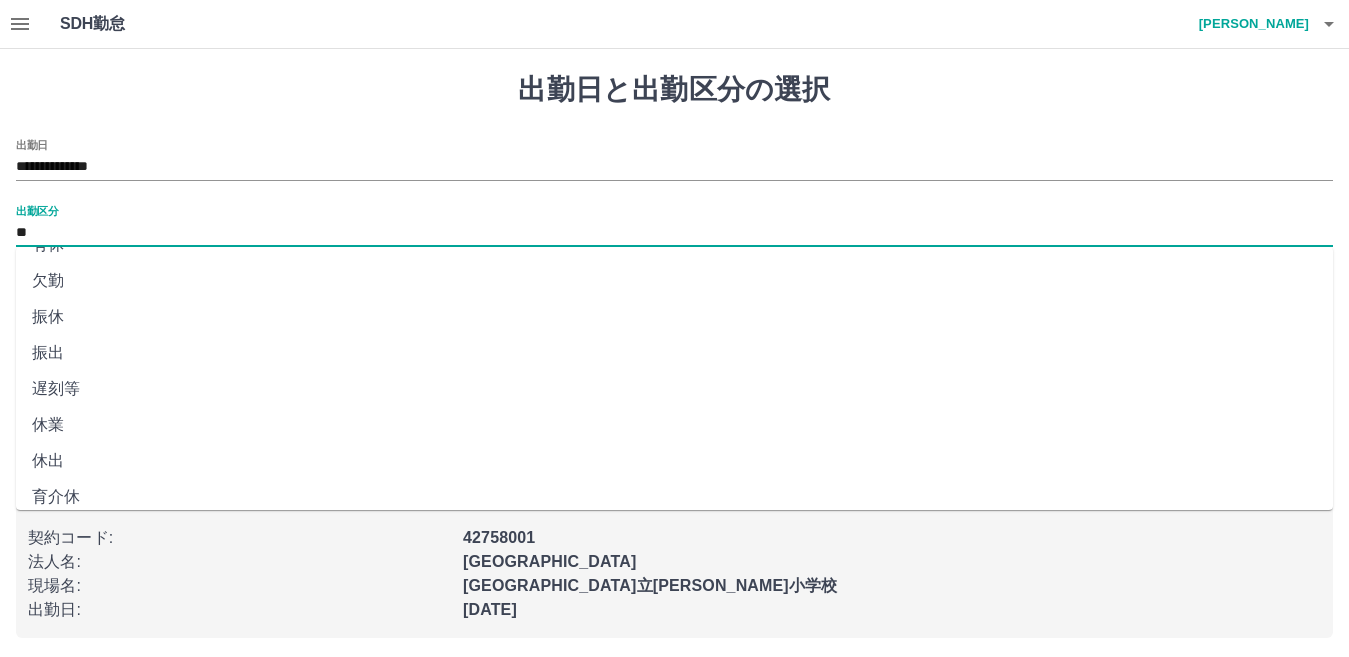 click on "遅刻等" at bounding box center [674, 389] 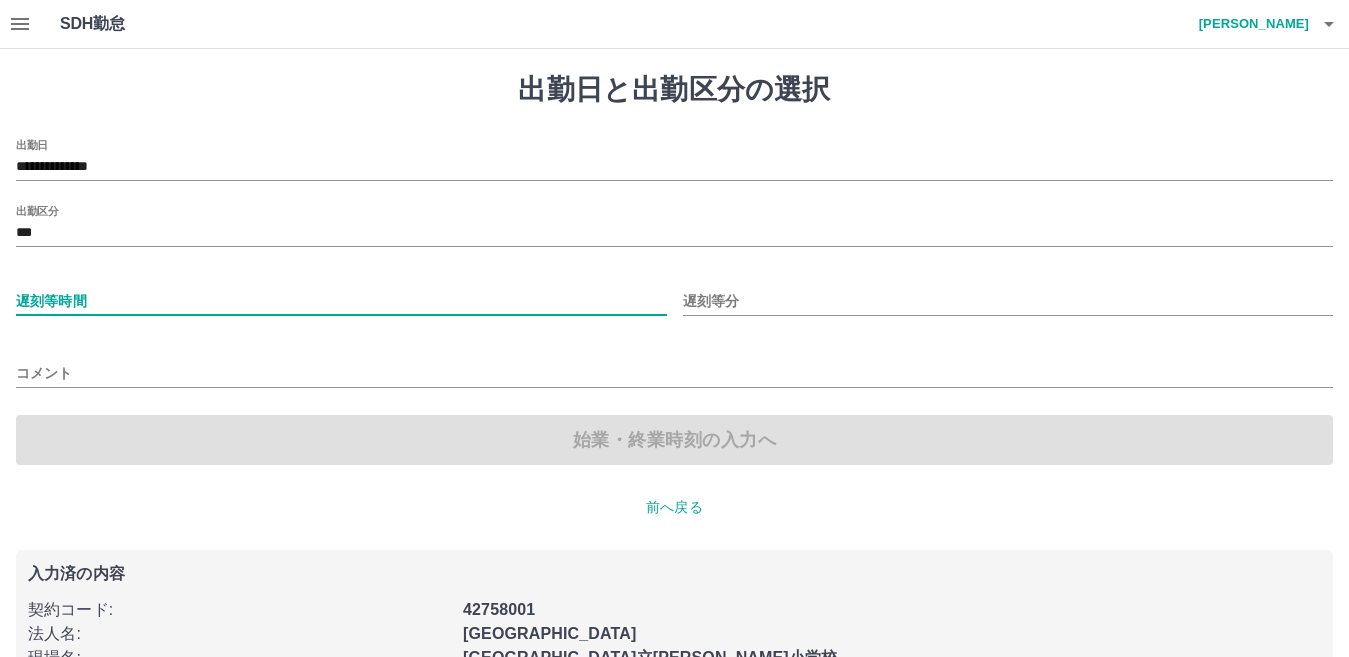 click on "遅刻等時間" at bounding box center (341, 301) 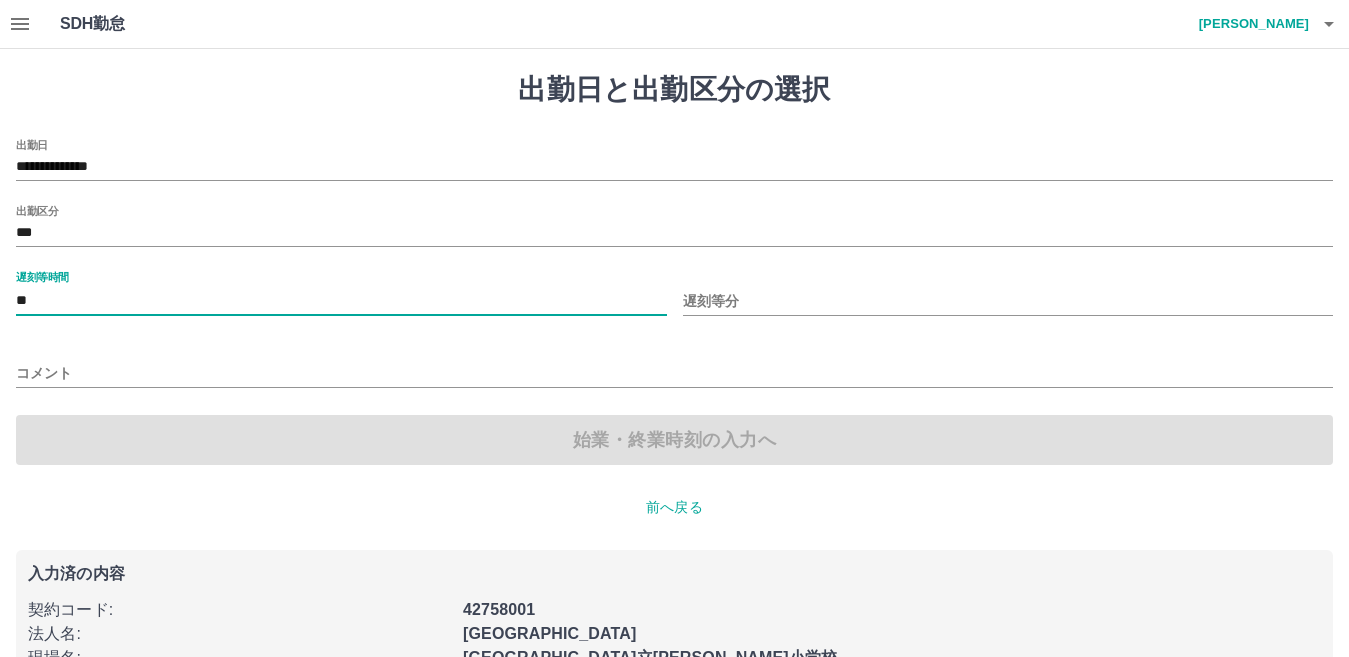 type on "**" 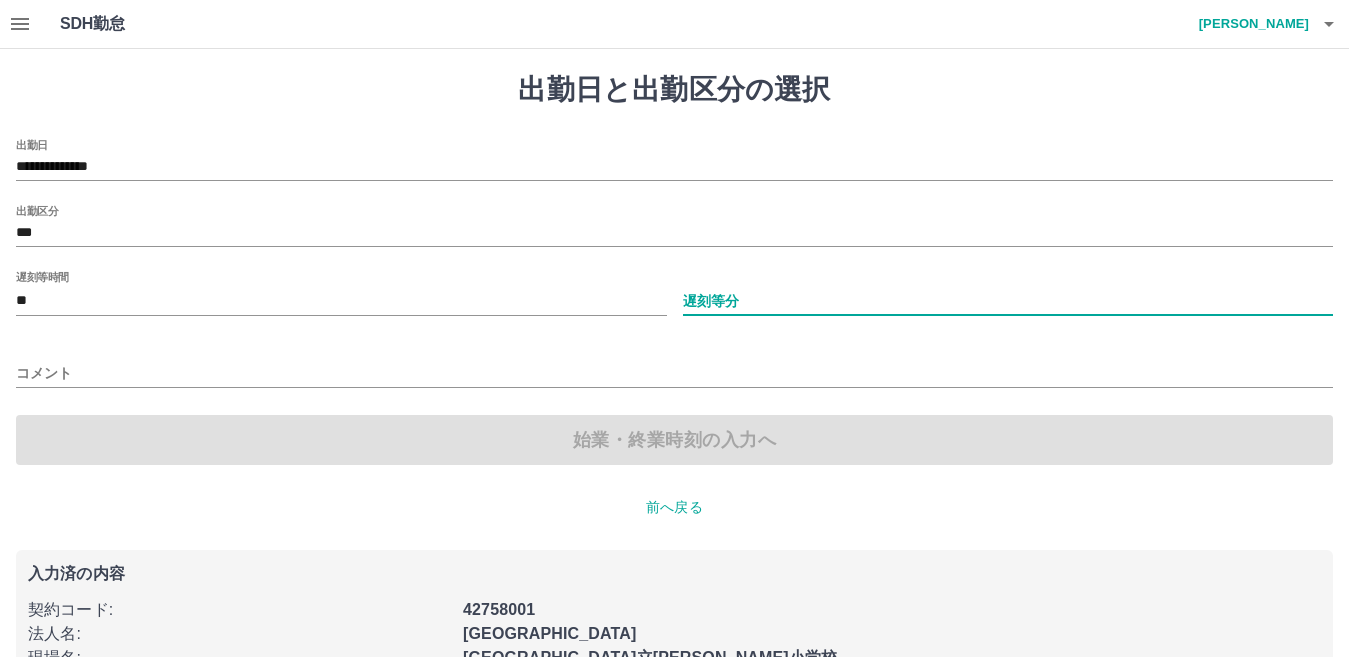 click on "遅刻等分" at bounding box center [1008, 301] 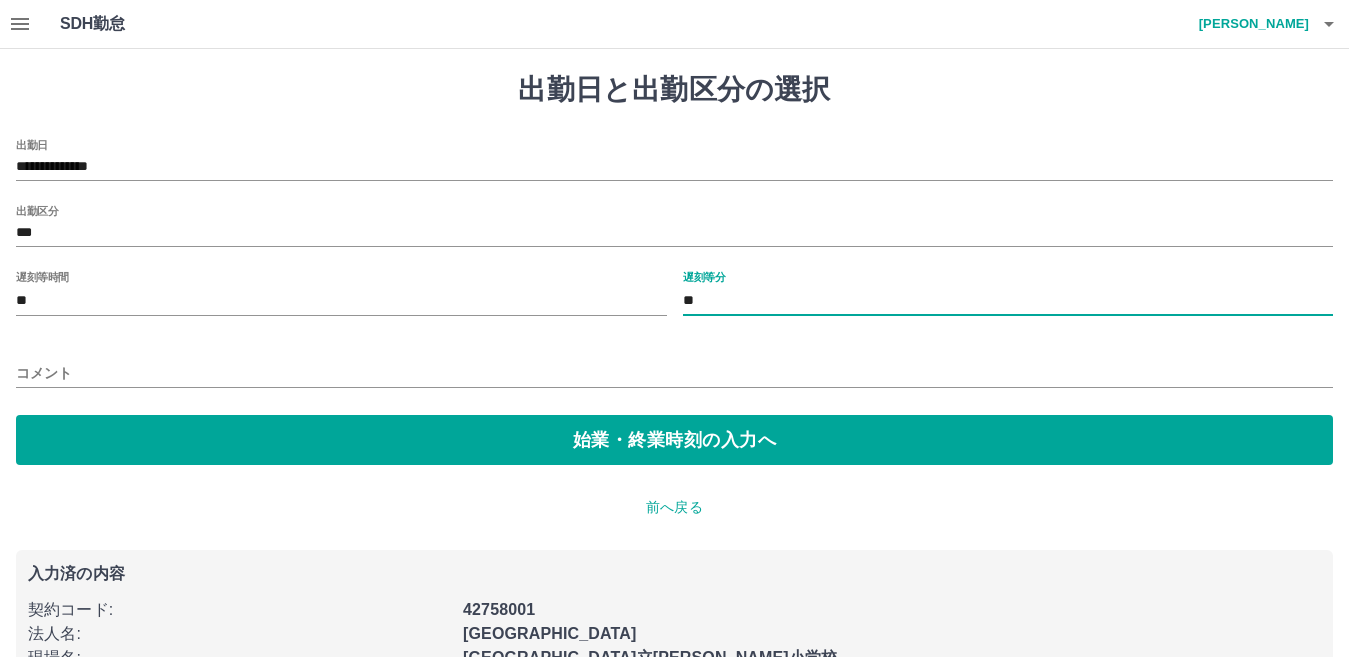 type on "**" 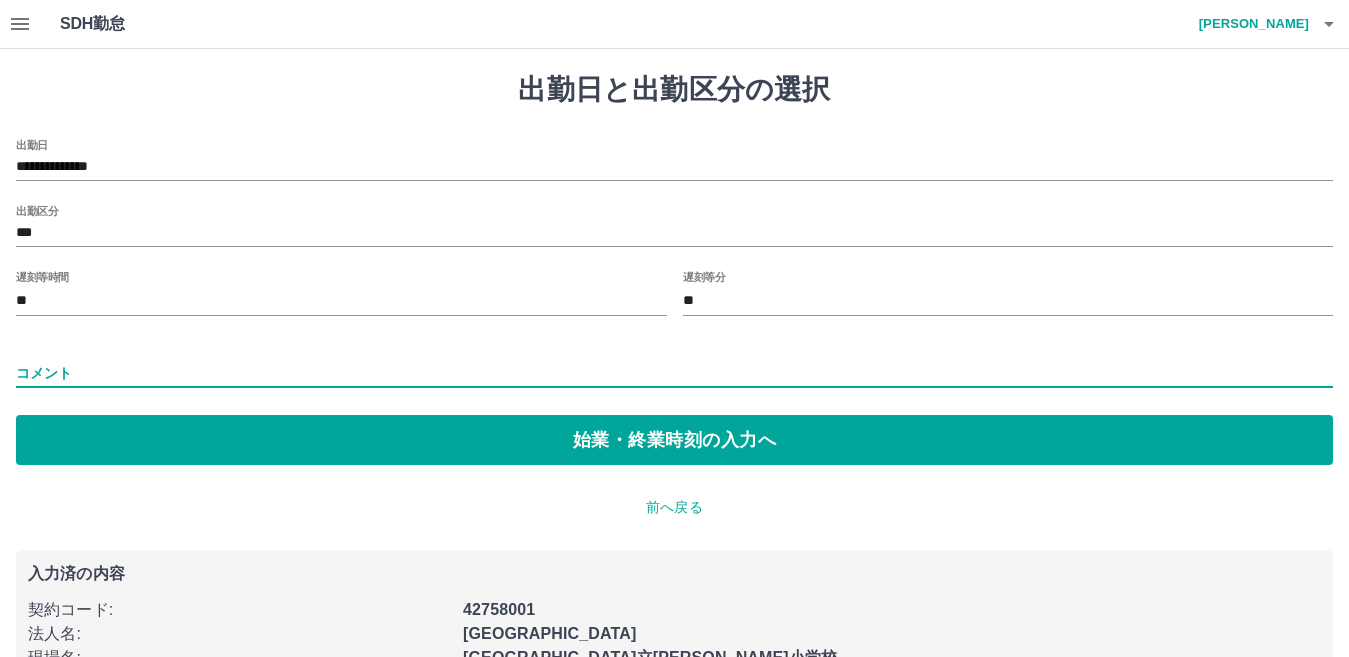 click on "コメント" at bounding box center (674, 373) 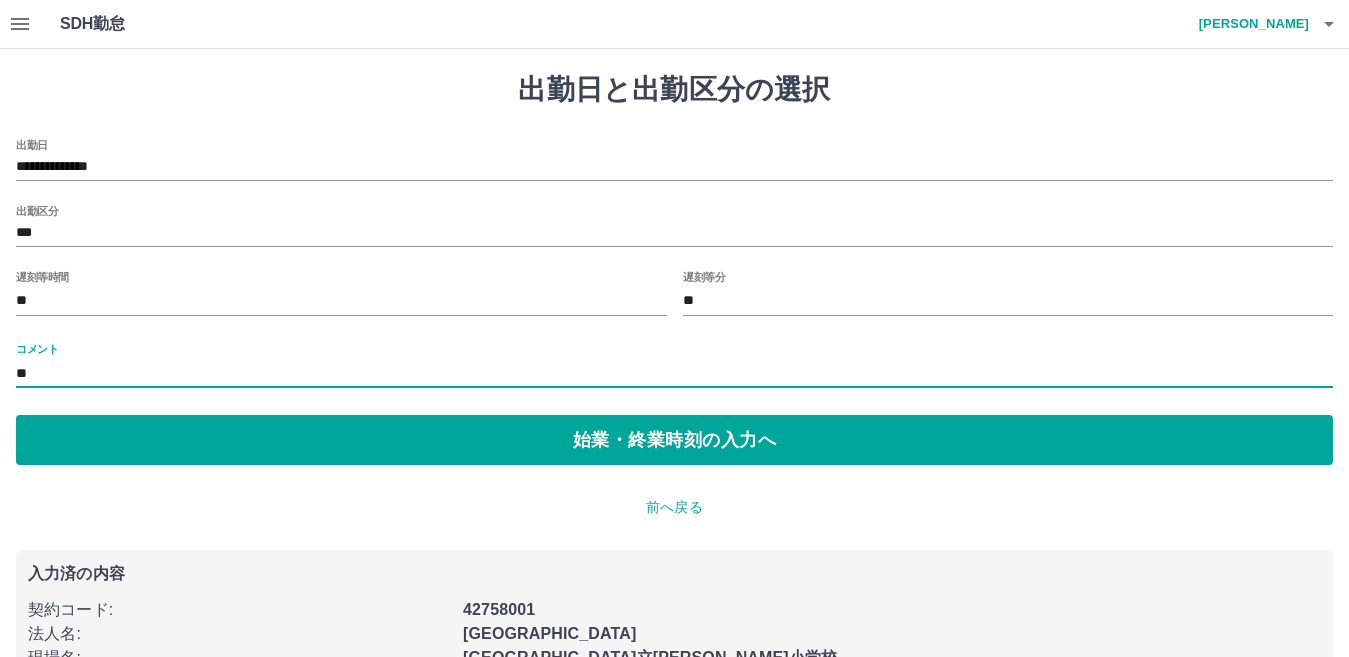 type on "*" 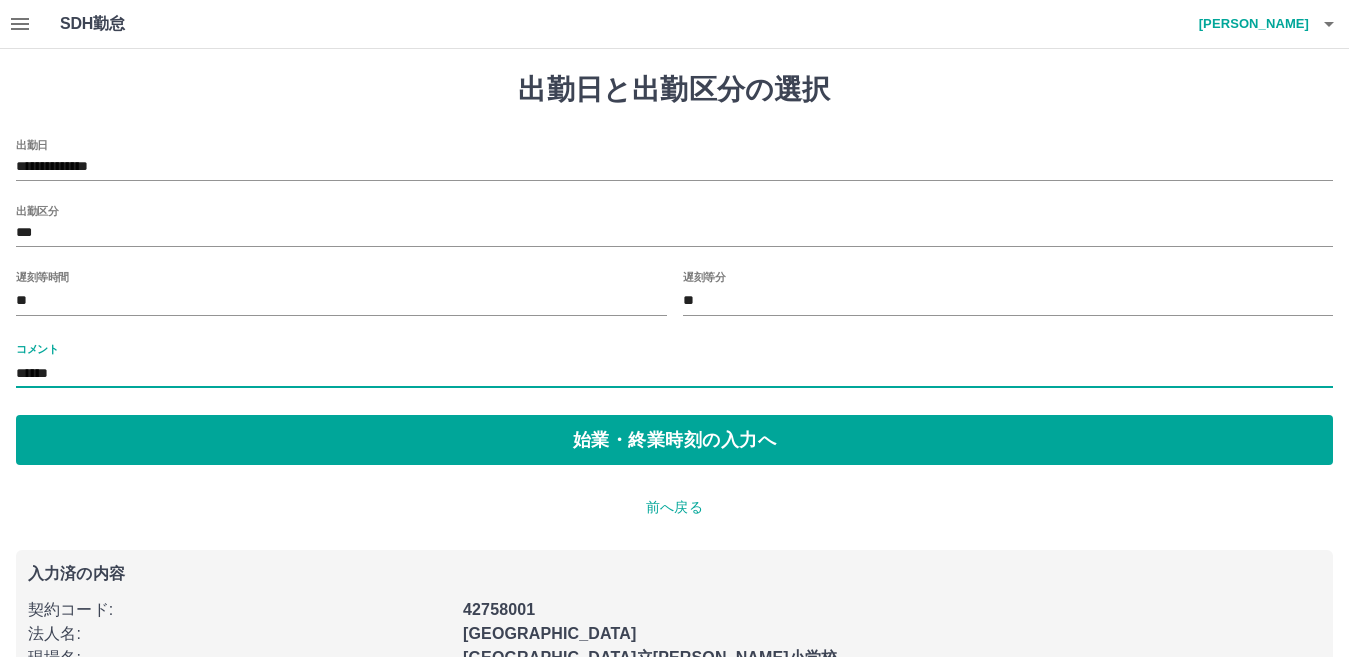 type on "******" 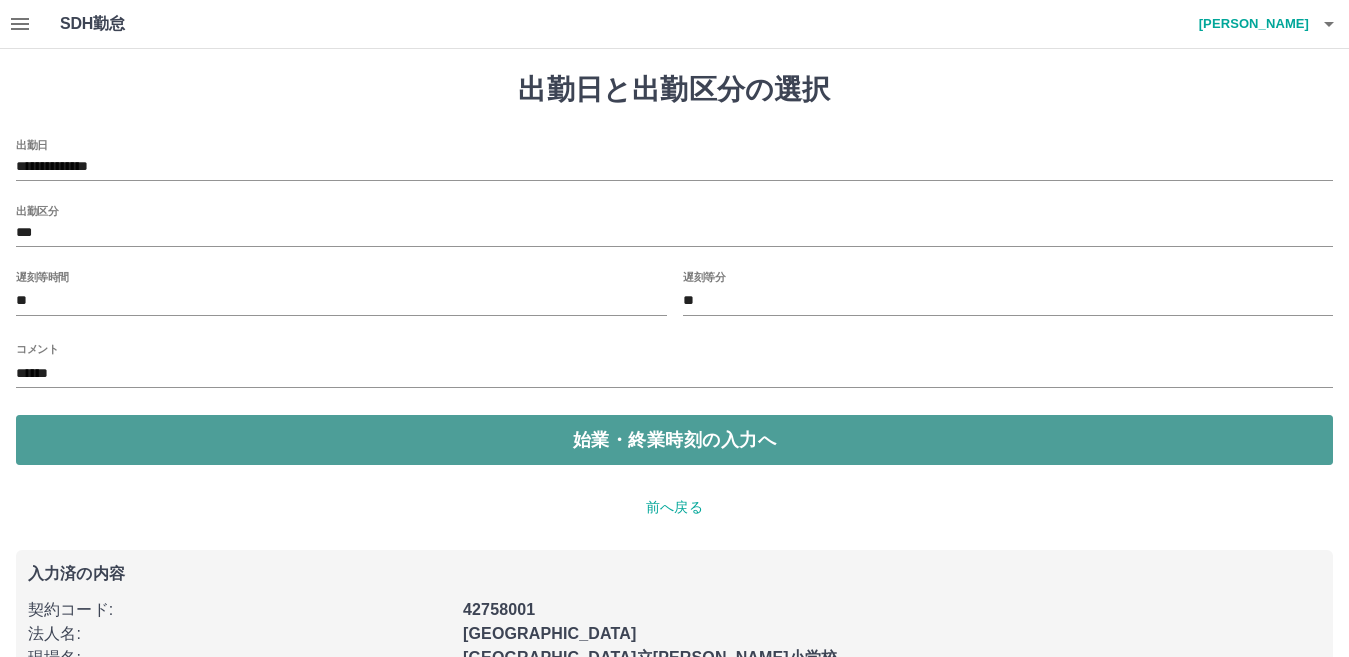 click on "始業・終業時刻の入力へ" at bounding box center [674, 440] 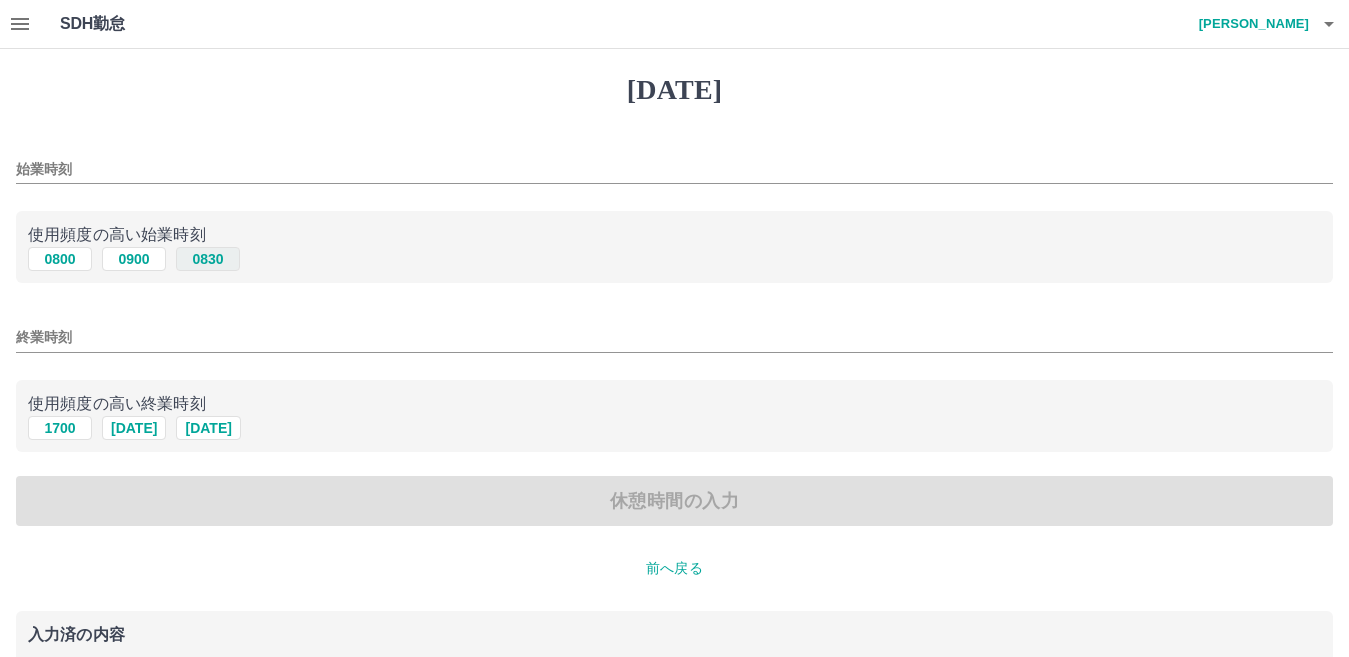 click on "0830" at bounding box center (208, 259) 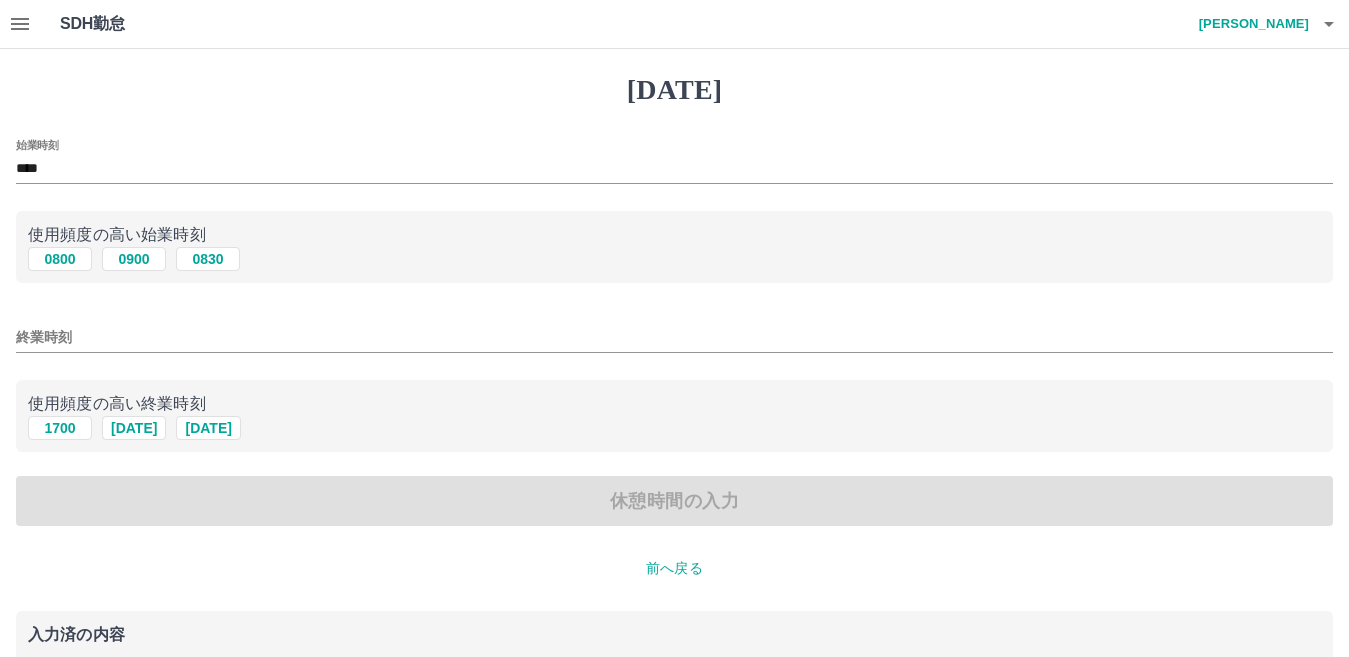 click on "終業時刻" at bounding box center [674, 337] 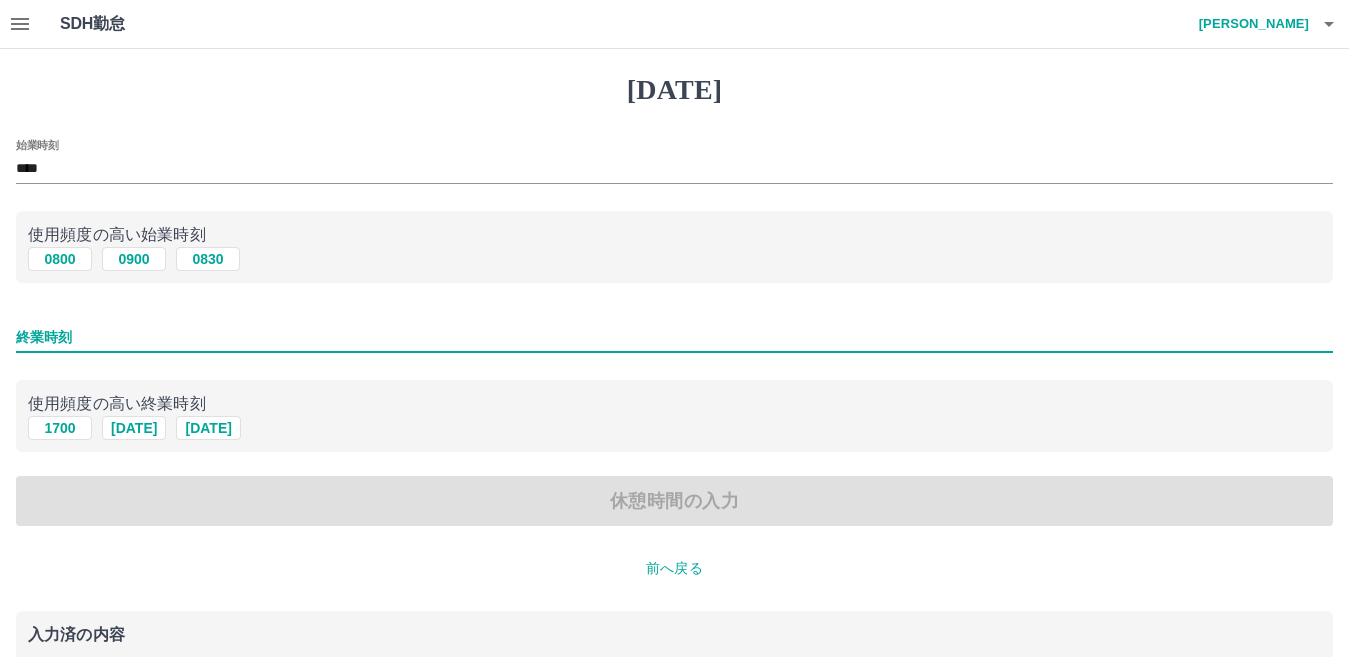 type on "****" 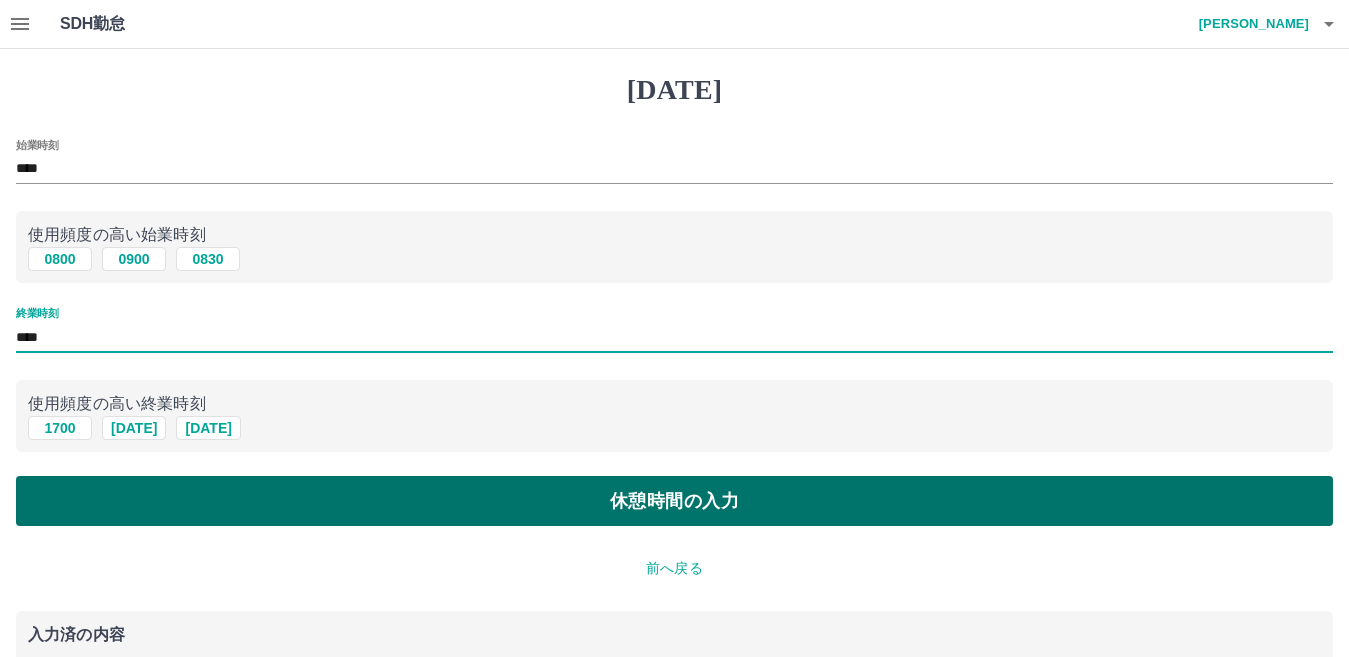 click on "休憩時間の入力" at bounding box center (674, 501) 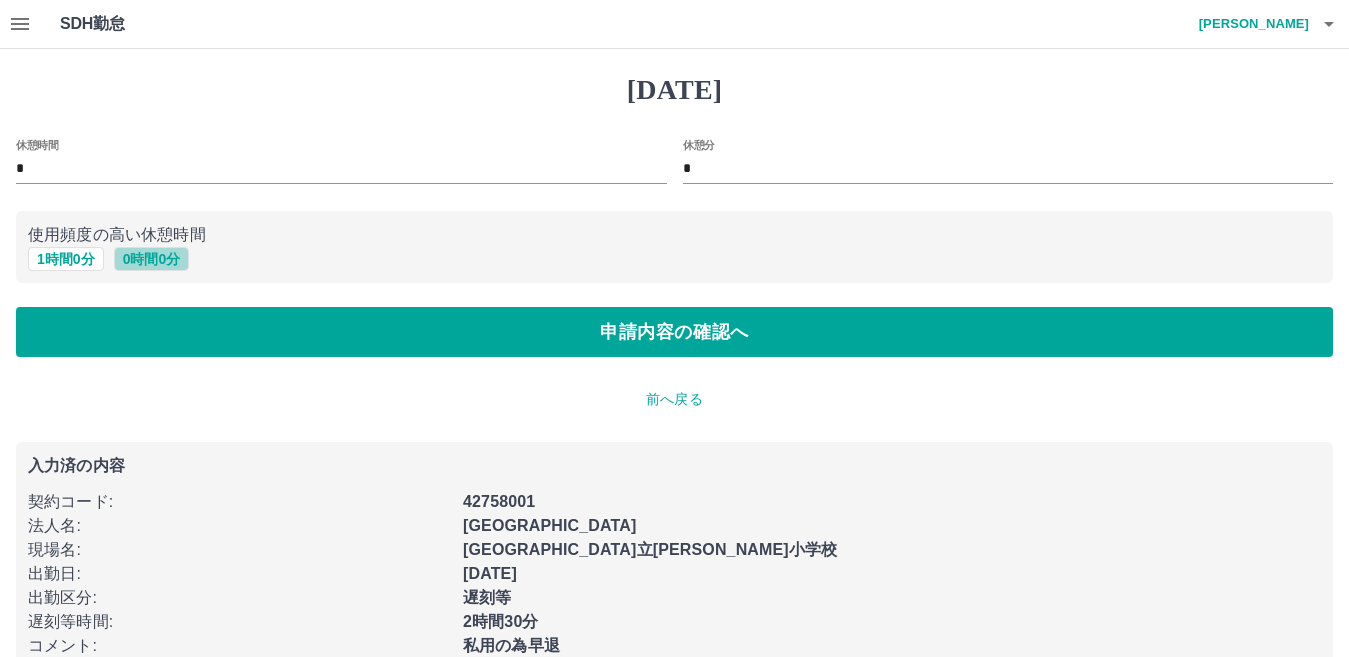 click on "0 時間 0 分" at bounding box center (152, 259) 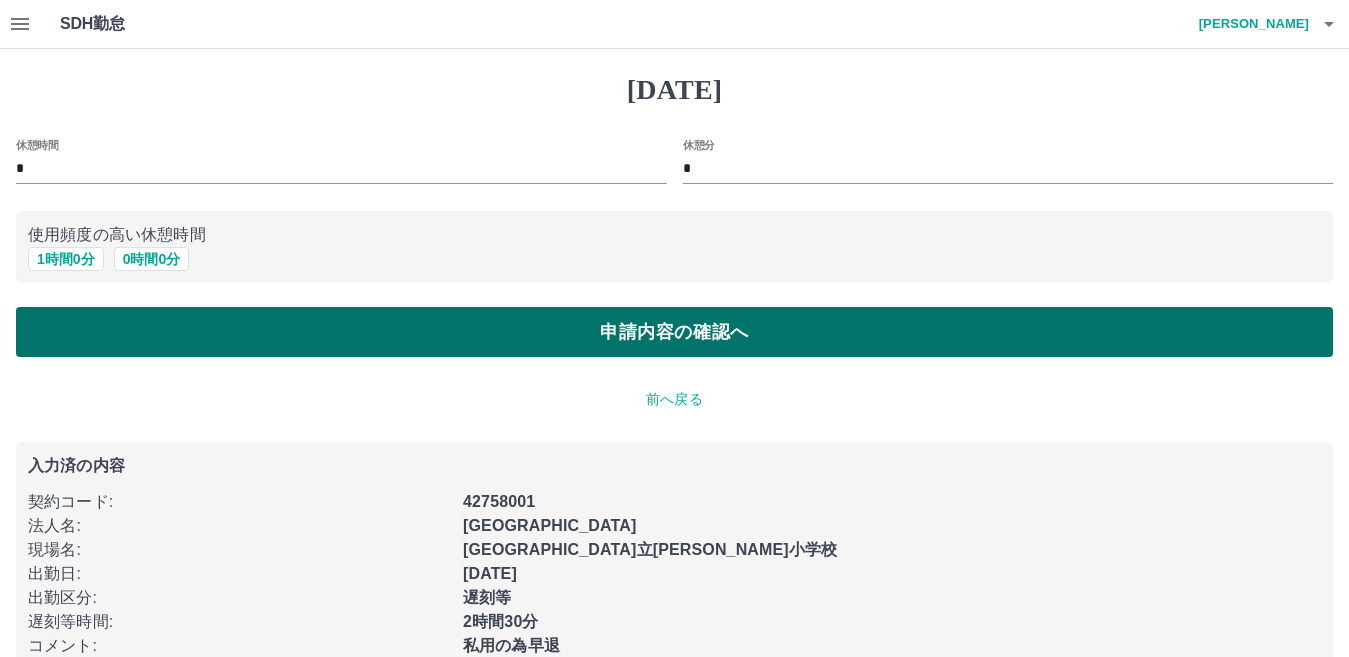 click on "申請内容の確認へ" at bounding box center (674, 332) 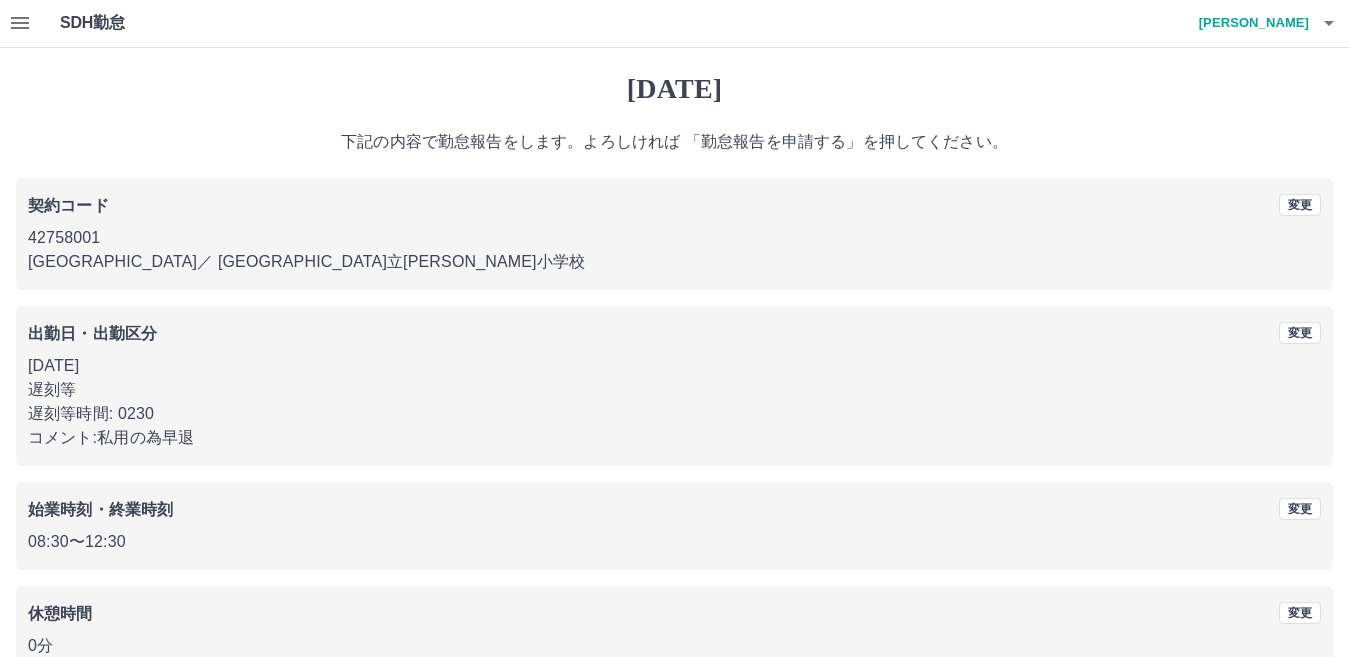 scroll, scrollTop: 0, scrollLeft: 0, axis: both 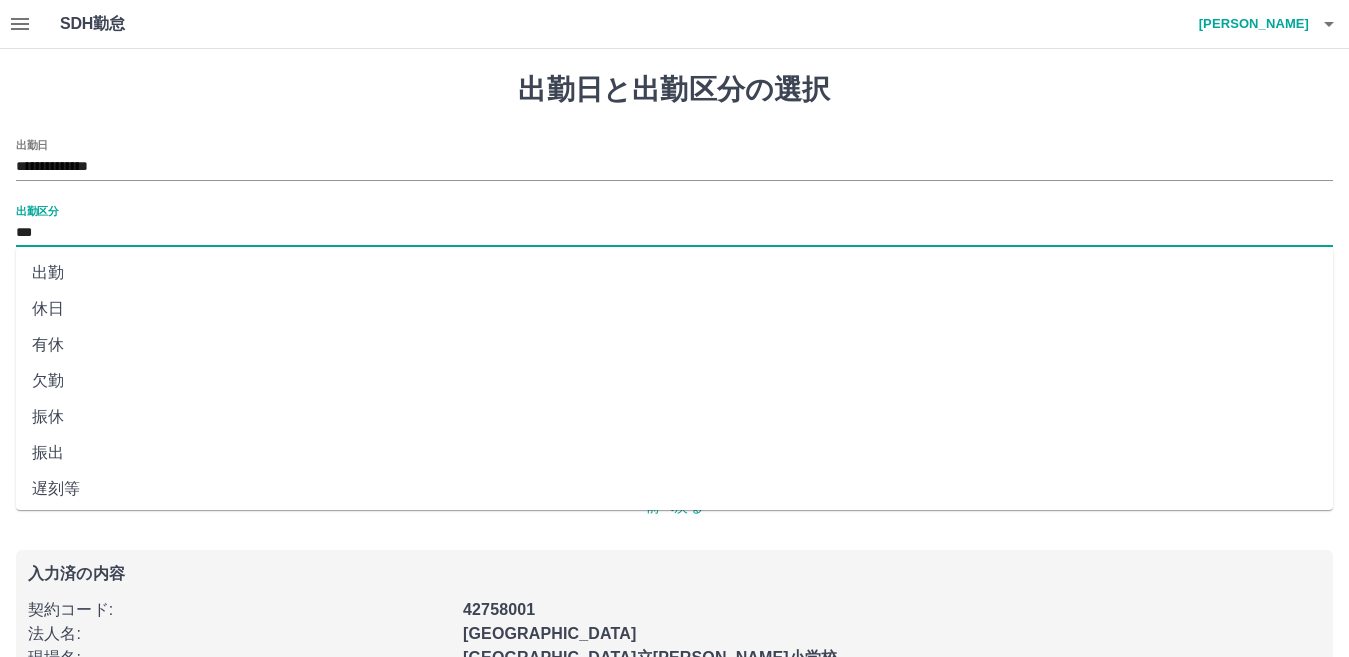 click on "***" at bounding box center [674, 233] 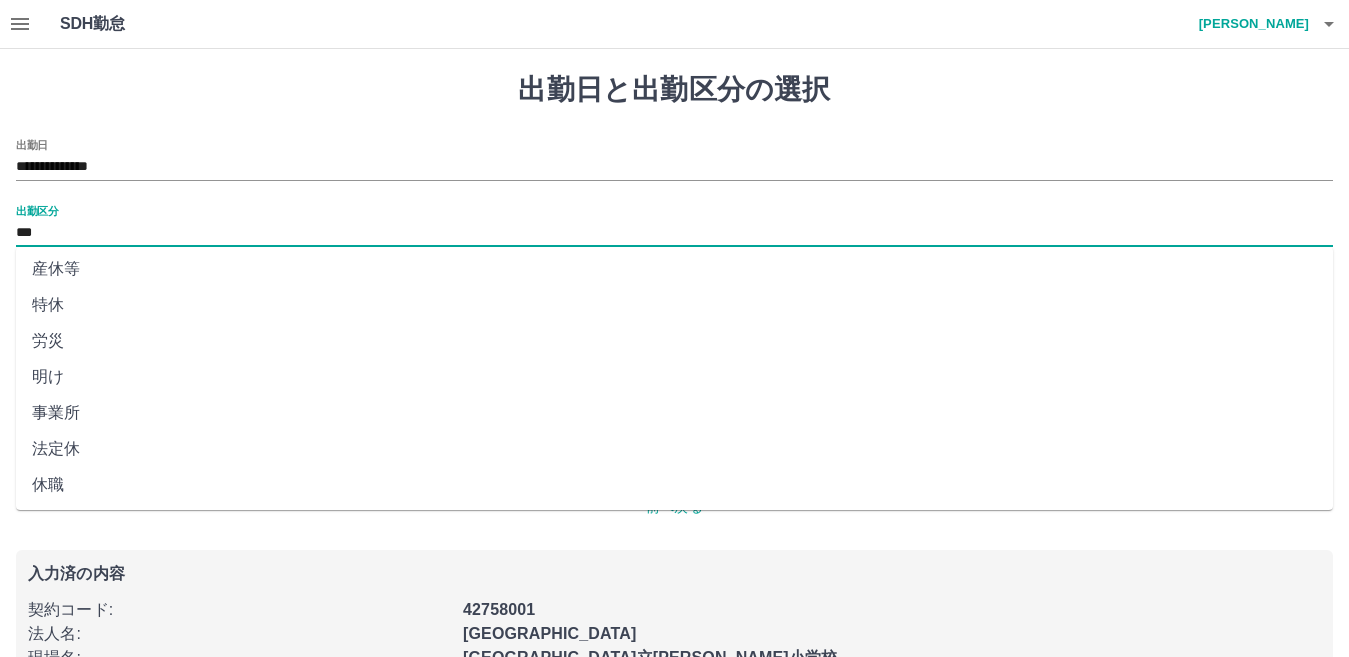 scroll, scrollTop: 401, scrollLeft: 0, axis: vertical 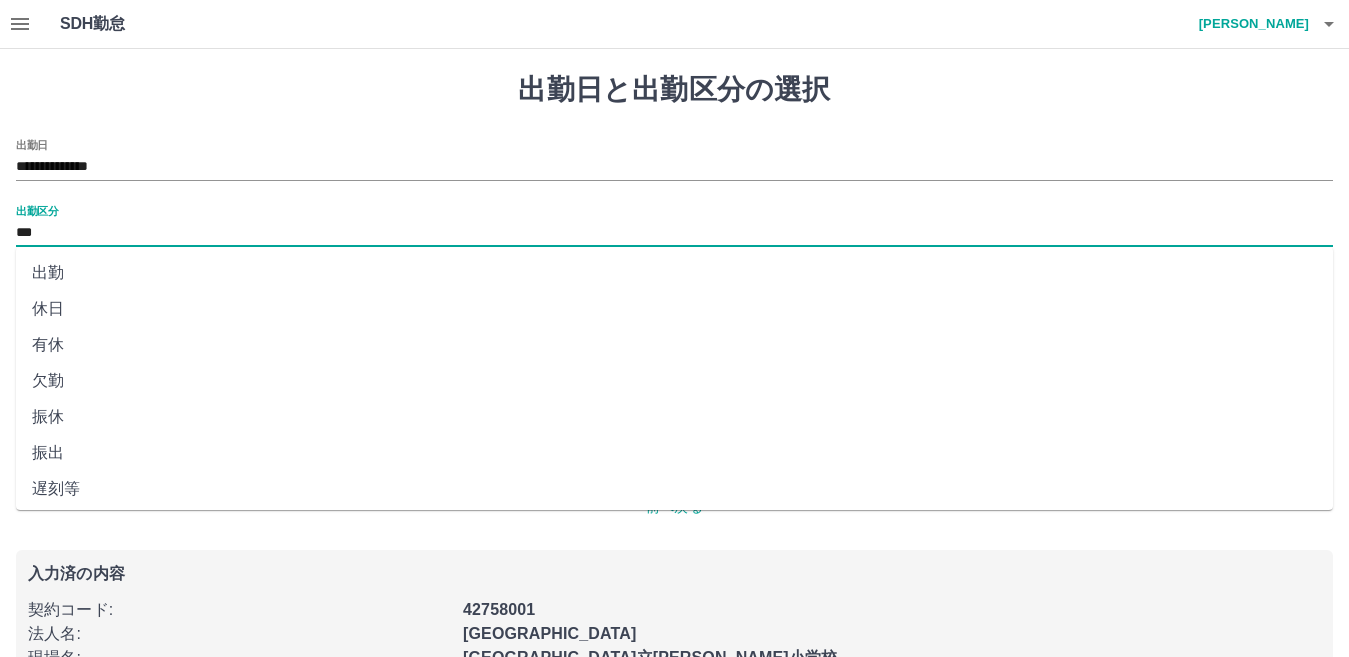 click on "***" at bounding box center (674, 233) 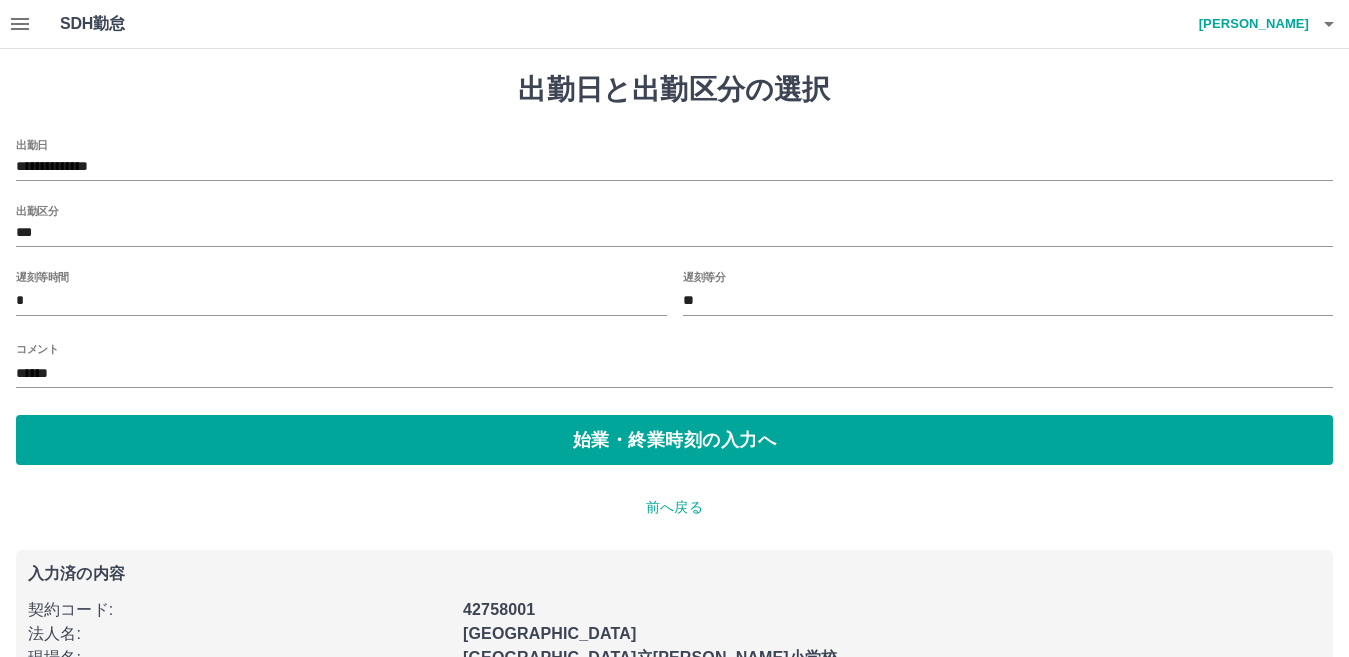 click on "**********" at bounding box center (674, 463) 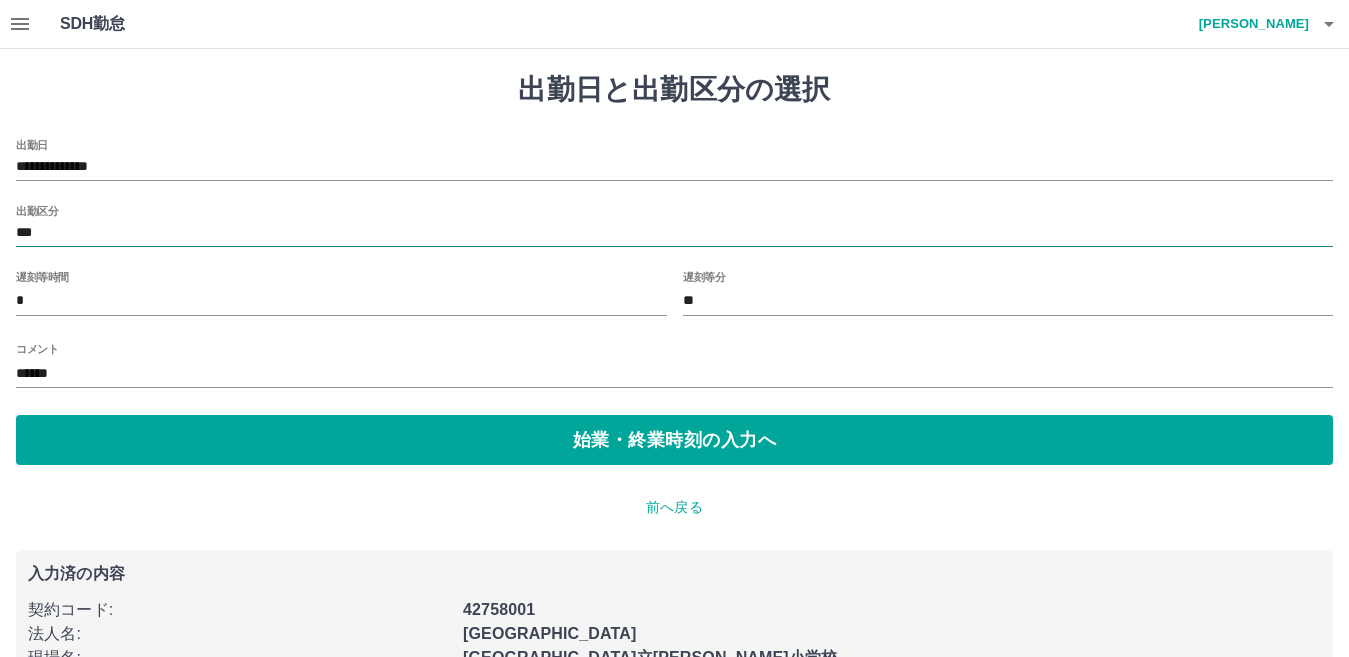 click on "***" at bounding box center (674, 233) 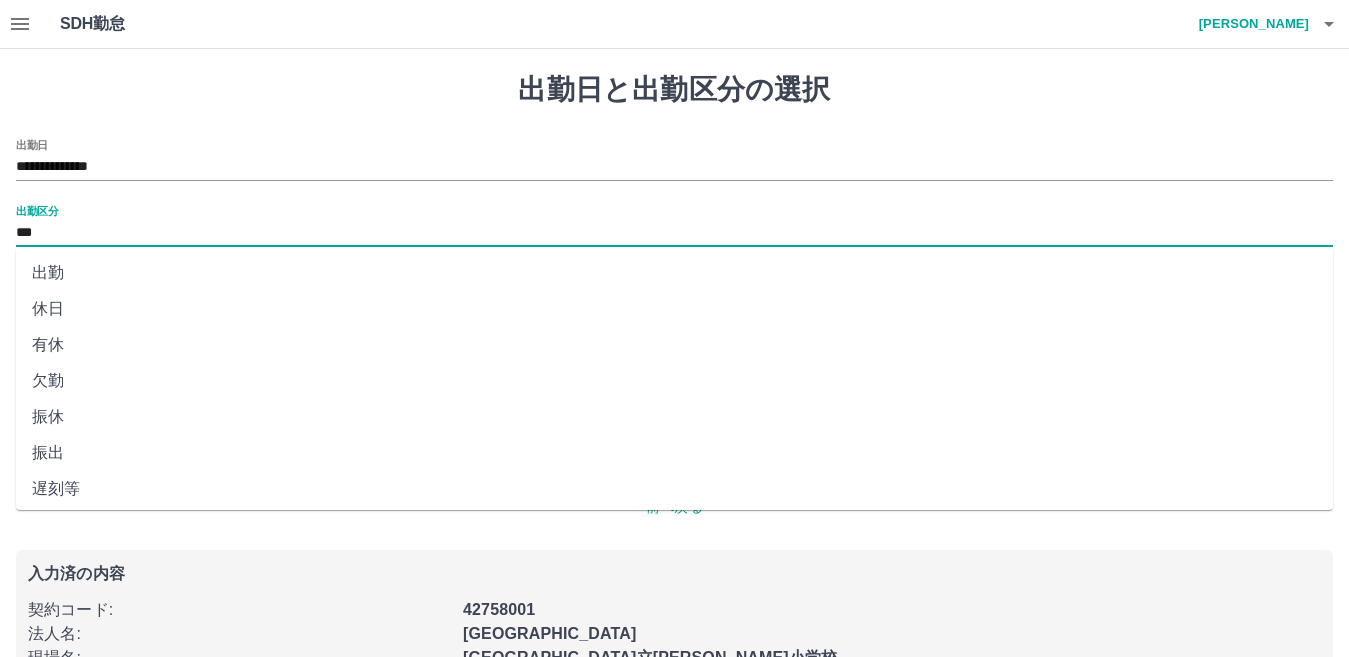 scroll, scrollTop: 100, scrollLeft: 0, axis: vertical 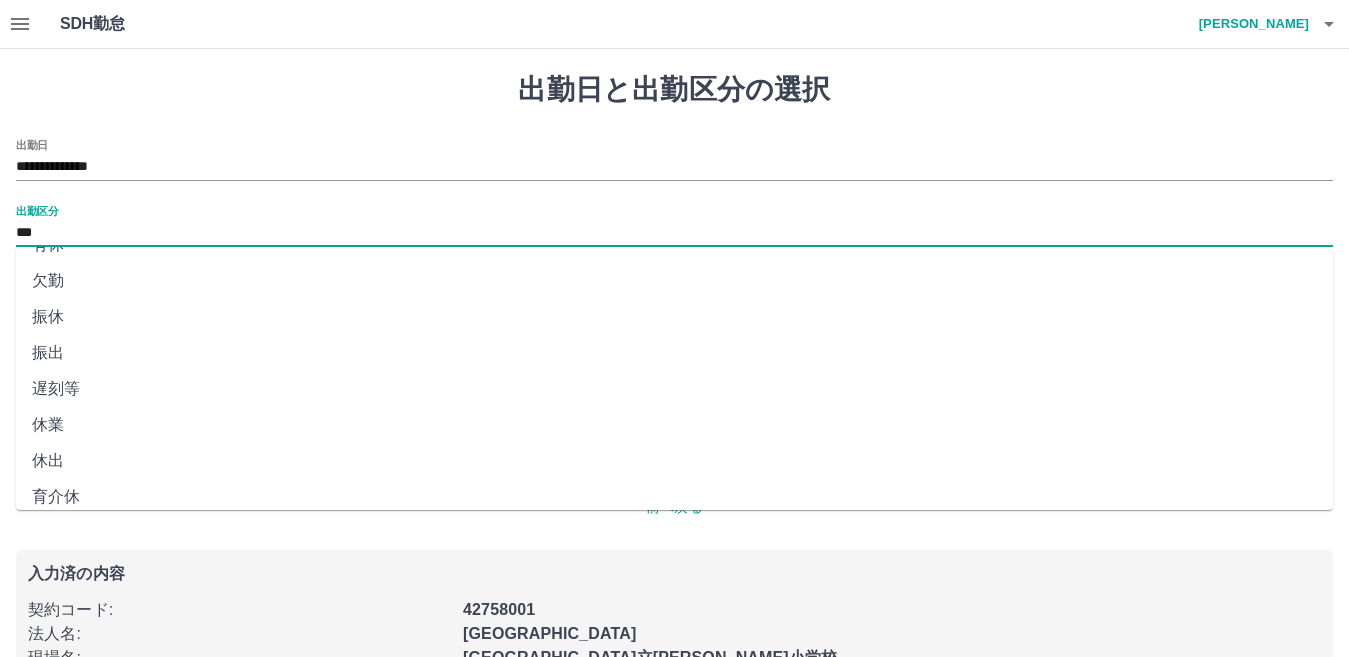 click on "***" at bounding box center (674, 233) 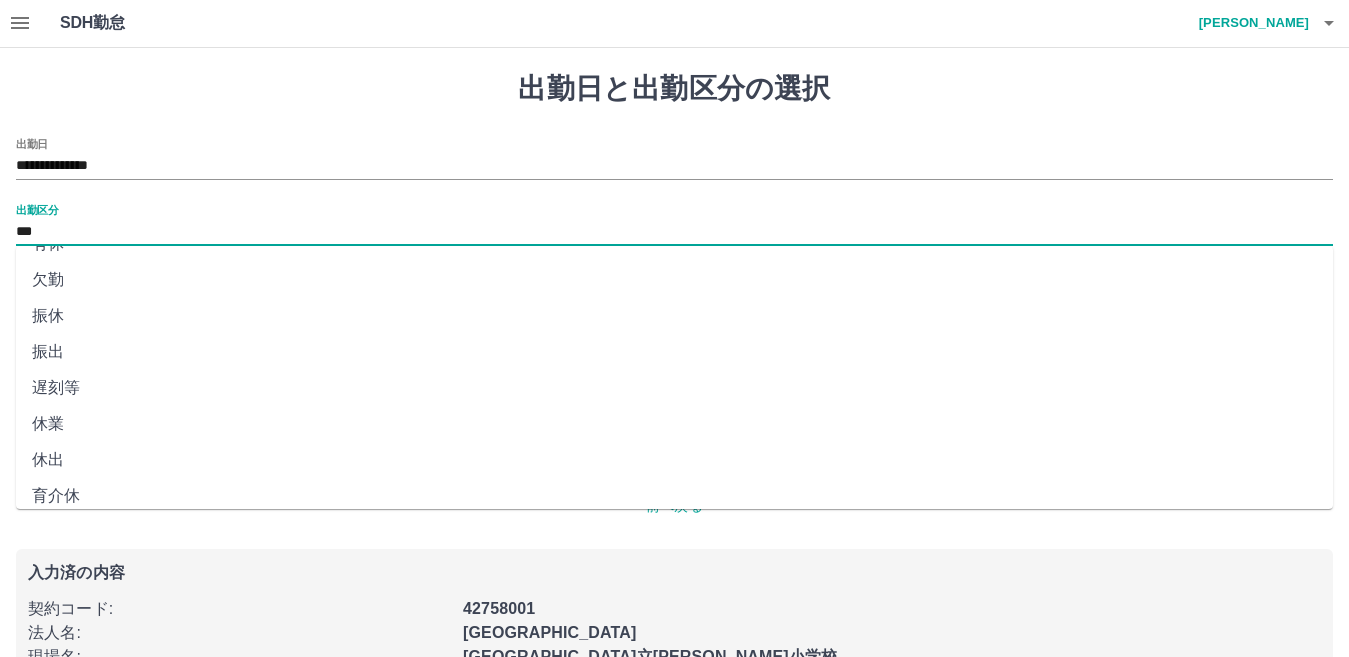 scroll, scrollTop: 0, scrollLeft: 0, axis: both 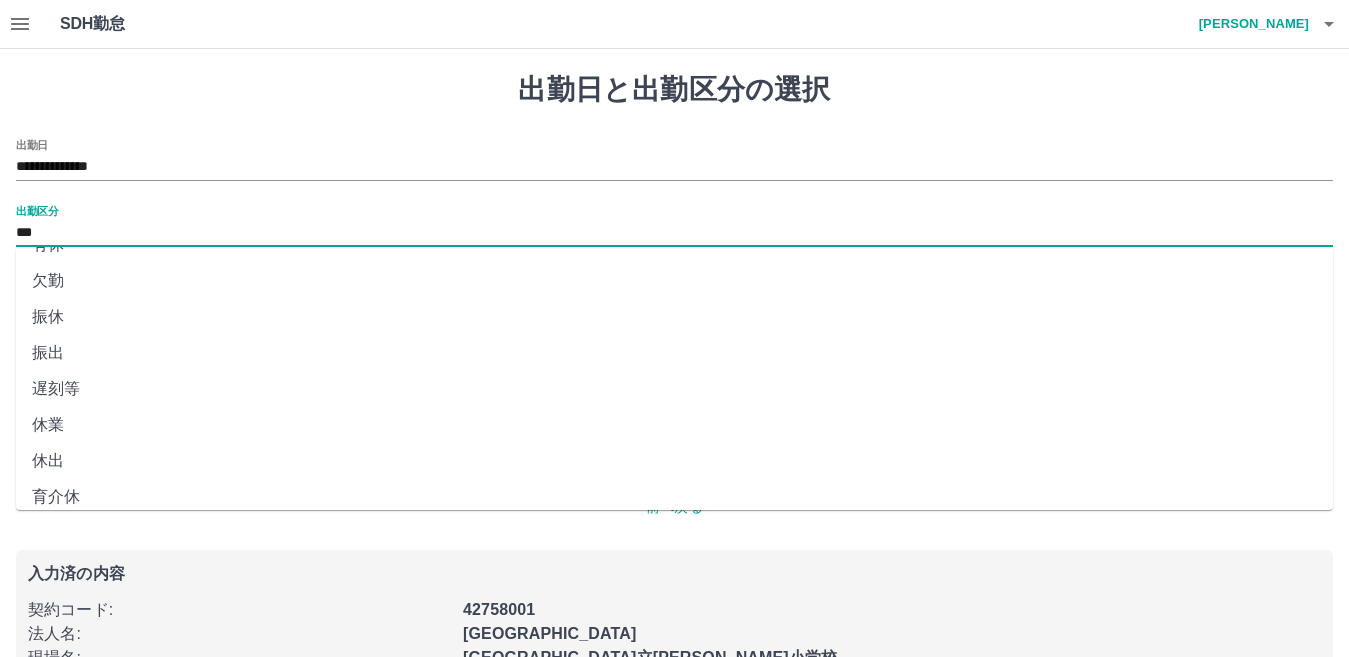 click on "***" at bounding box center [674, 233] 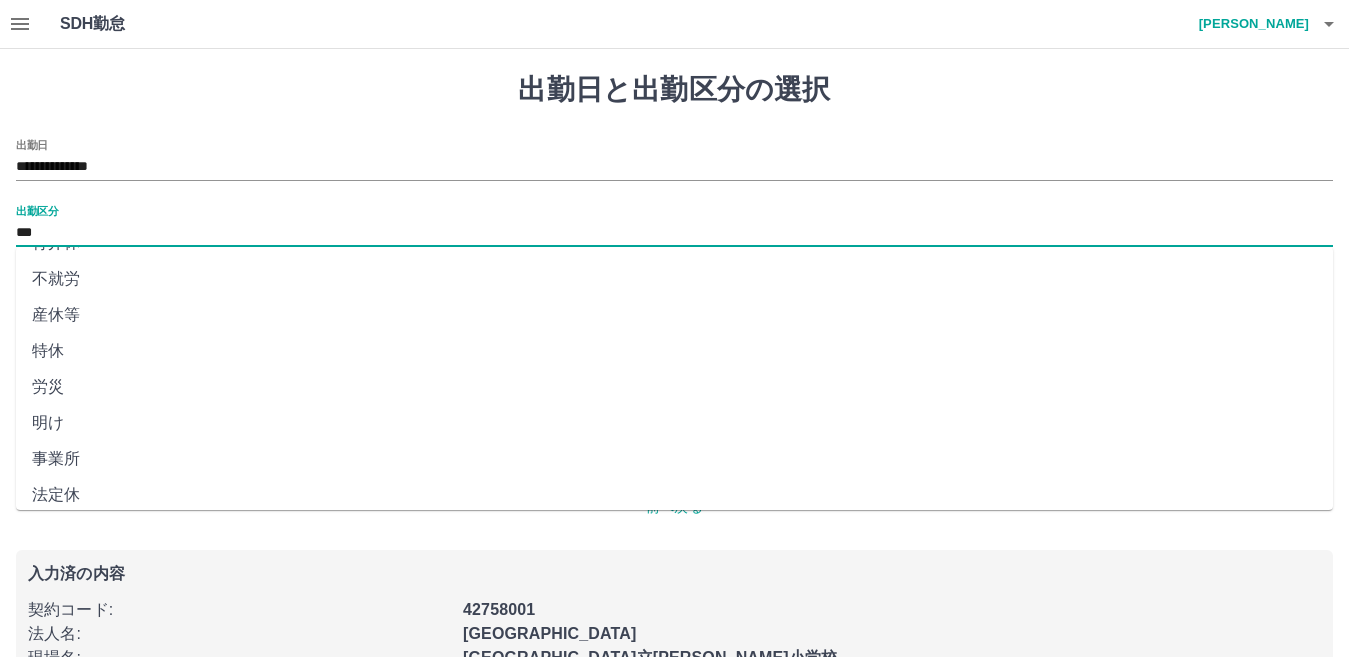 scroll, scrollTop: 401, scrollLeft: 0, axis: vertical 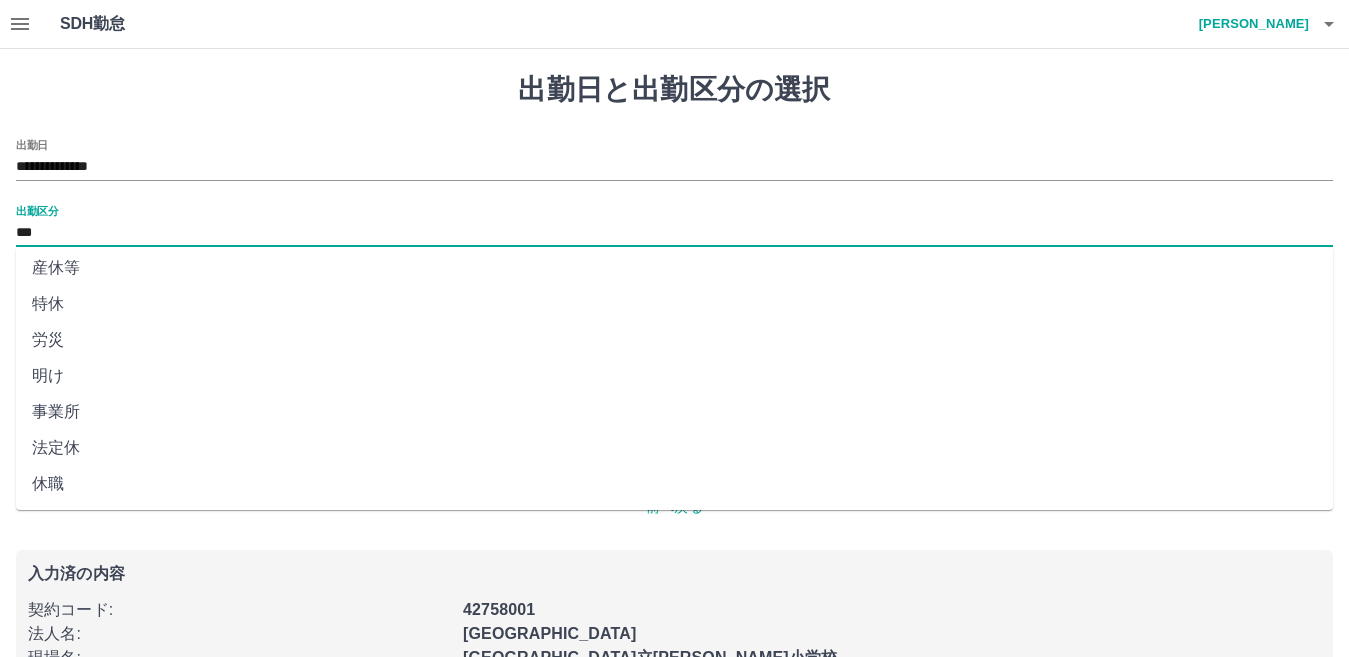 click on "出勤区分 ***" at bounding box center (674, 226) 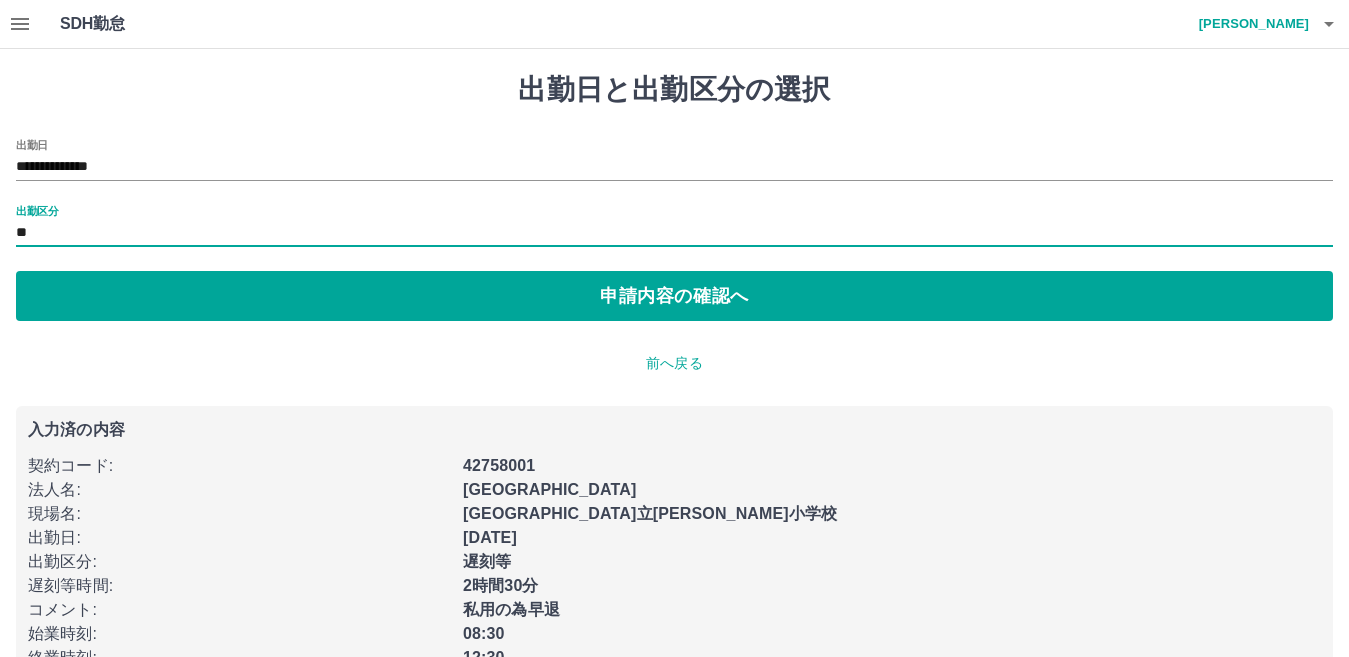 click on "**" at bounding box center (674, 233) 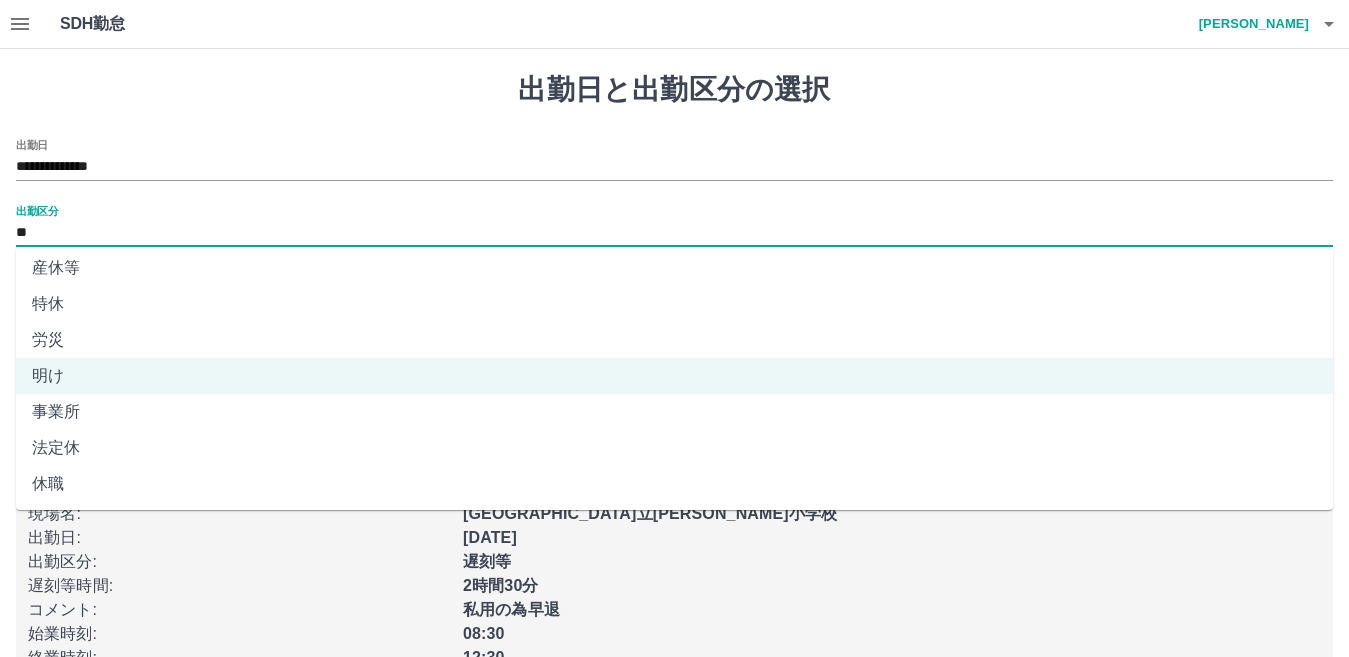 scroll, scrollTop: 201, scrollLeft: 0, axis: vertical 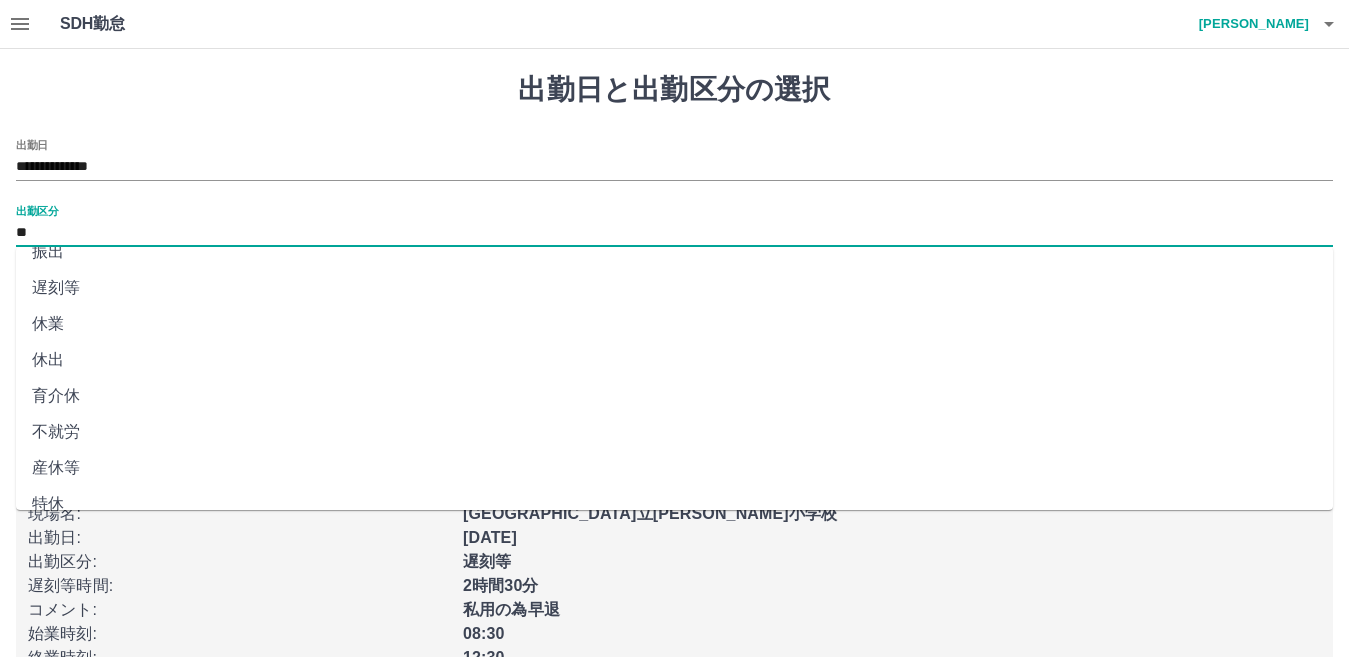 click on "遅刻等" at bounding box center [674, 288] 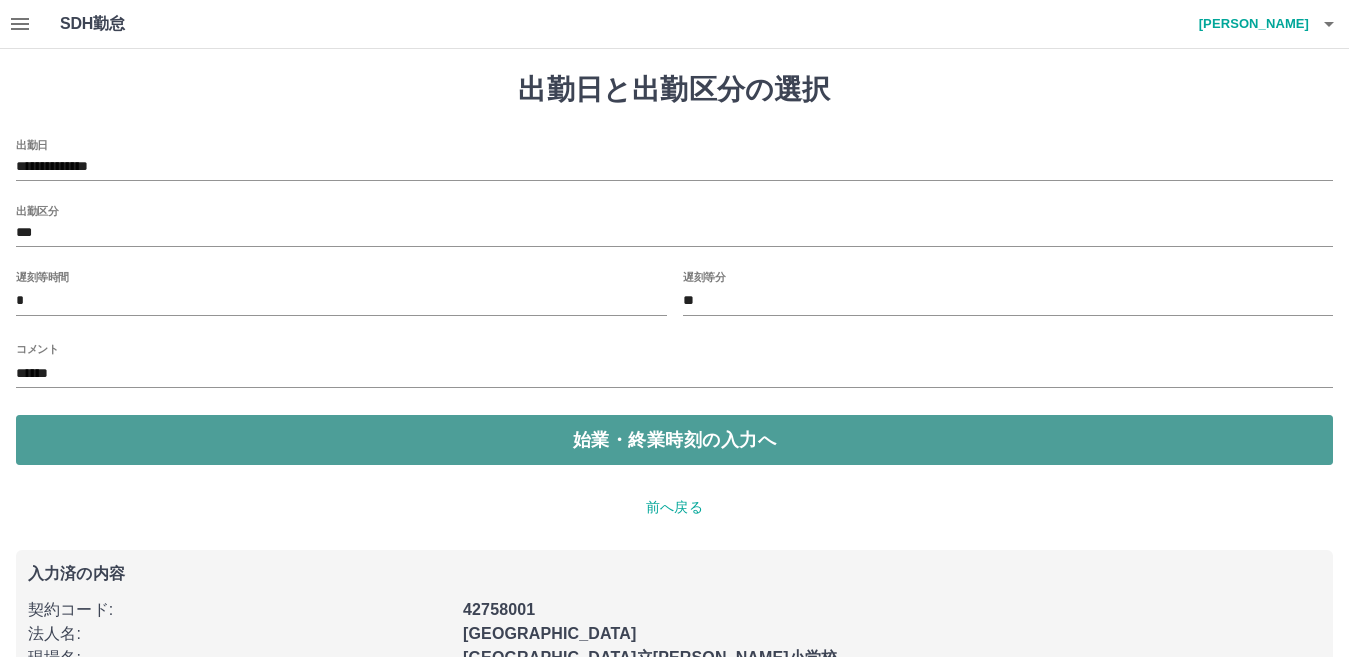 click on "始業・終業時刻の入力へ" at bounding box center (674, 440) 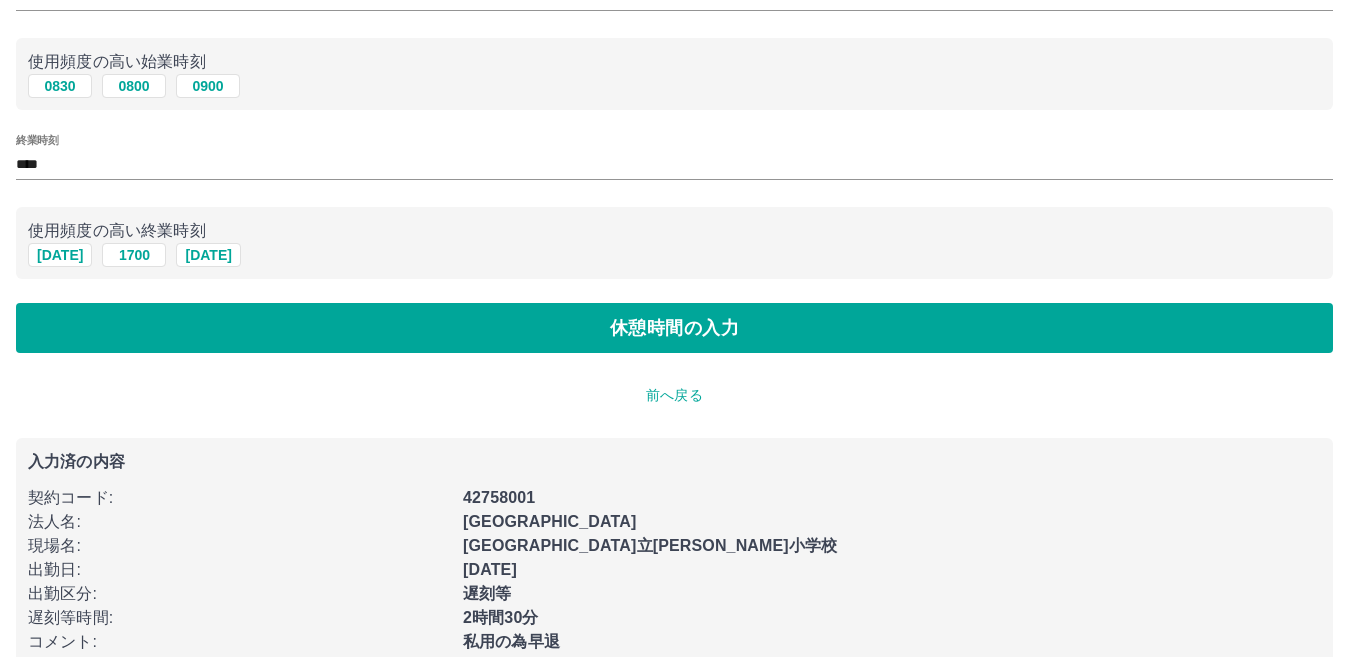 scroll, scrollTop: 200, scrollLeft: 0, axis: vertical 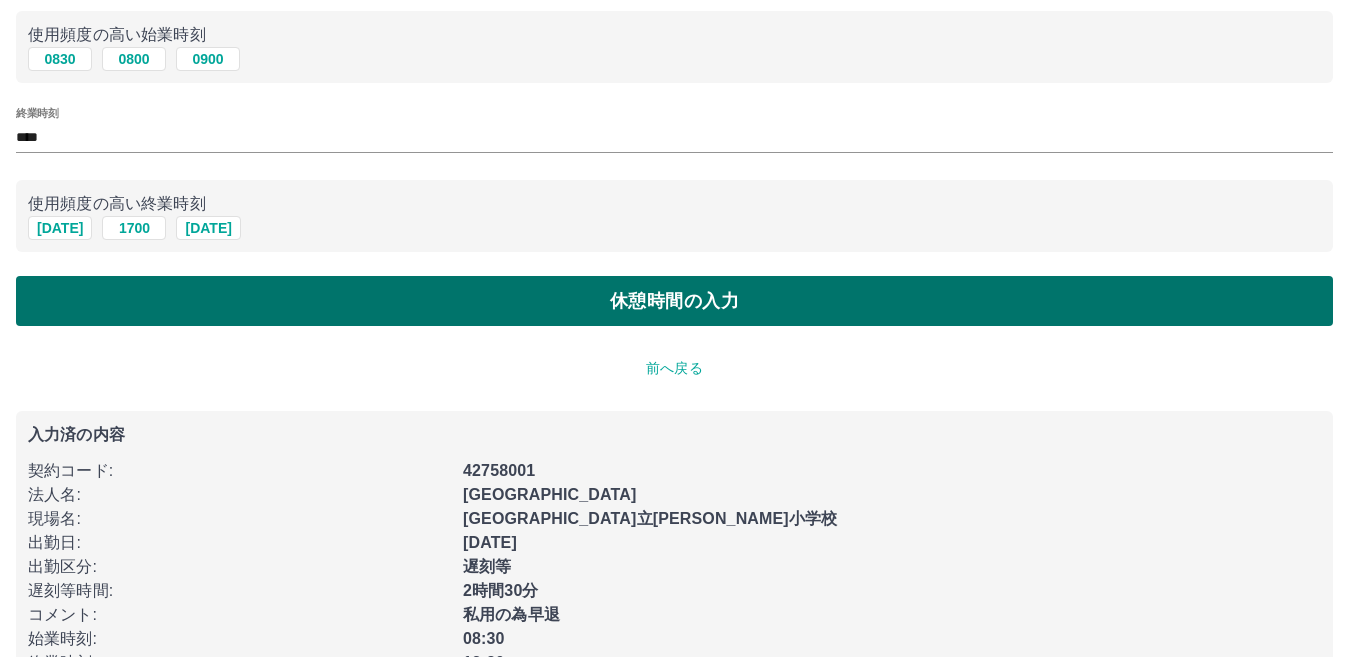 click on "休憩時間の入力" at bounding box center (674, 301) 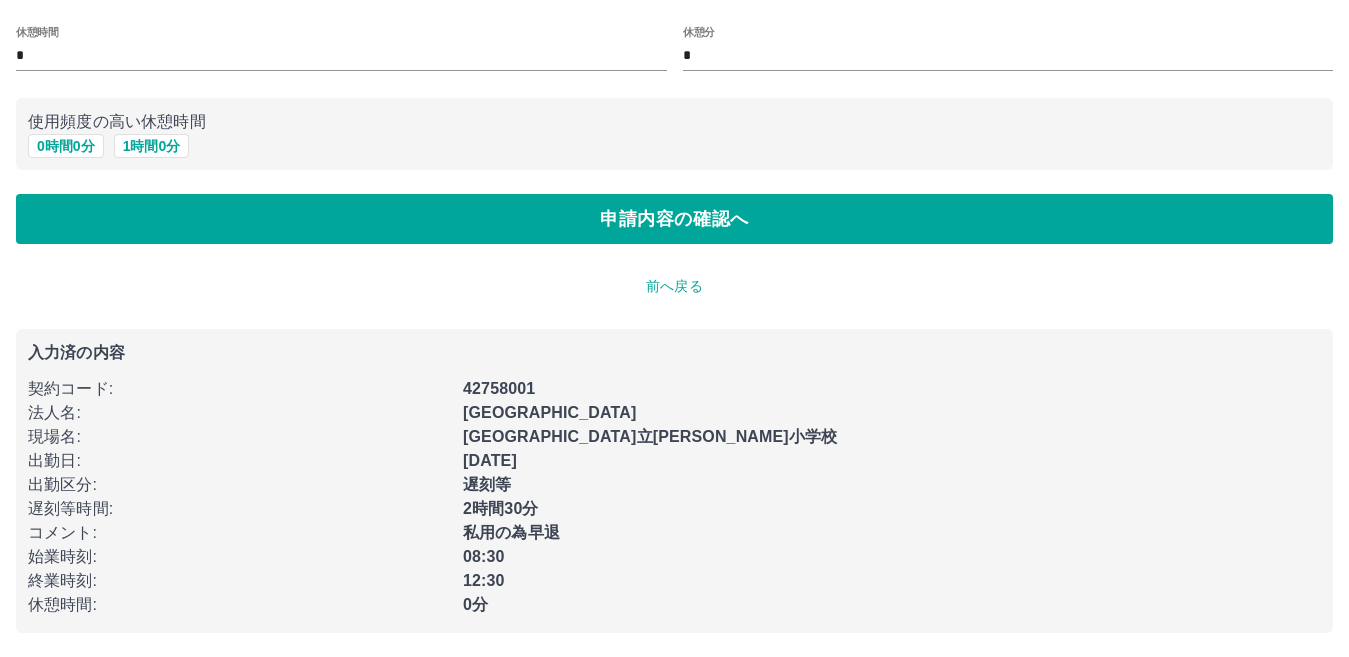 scroll, scrollTop: 0, scrollLeft: 0, axis: both 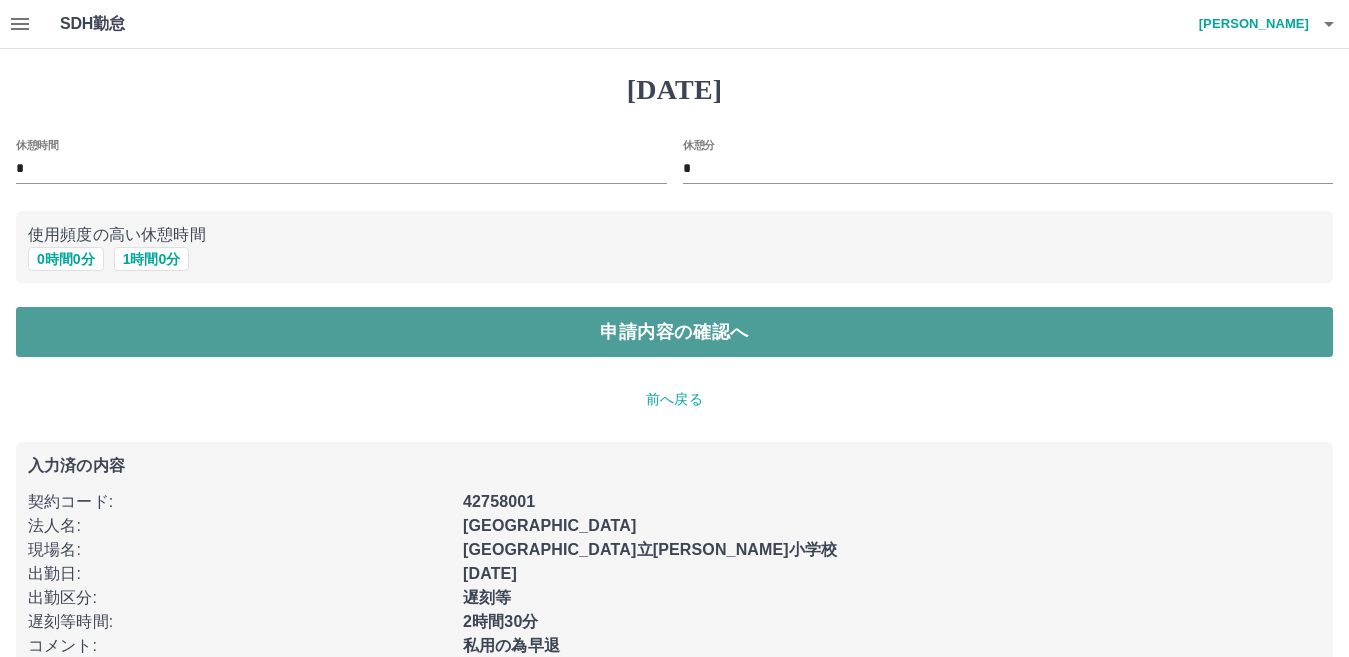 click on "申請内容の確認へ" at bounding box center [674, 332] 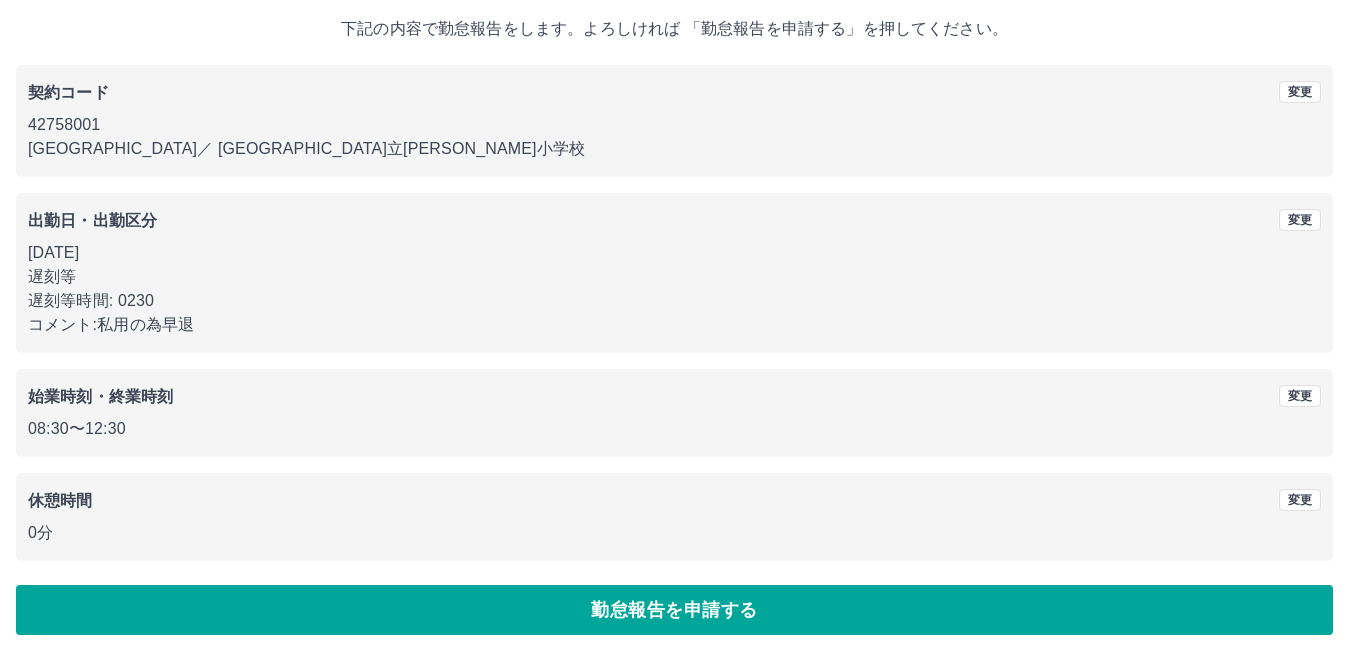 scroll, scrollTop: 116, scrollLeft: 0, axis: vertical 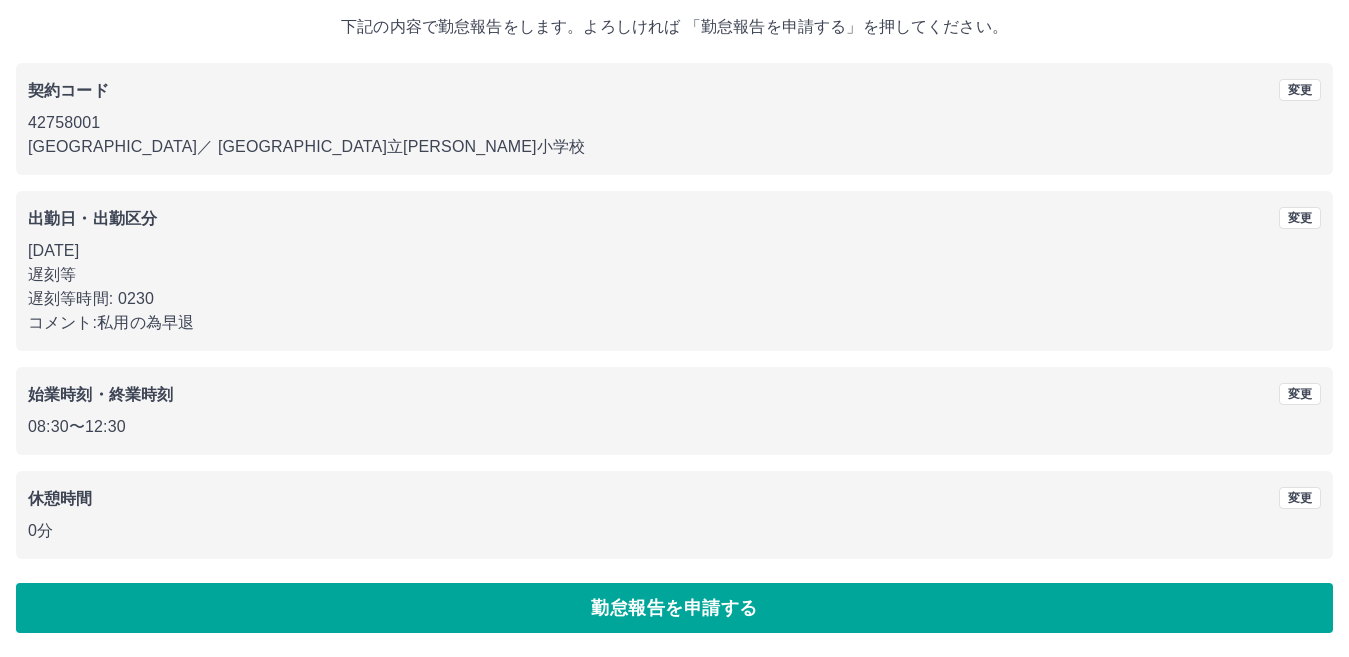 click on "勤怠報告を申請する" at bounding box center [674, 608] 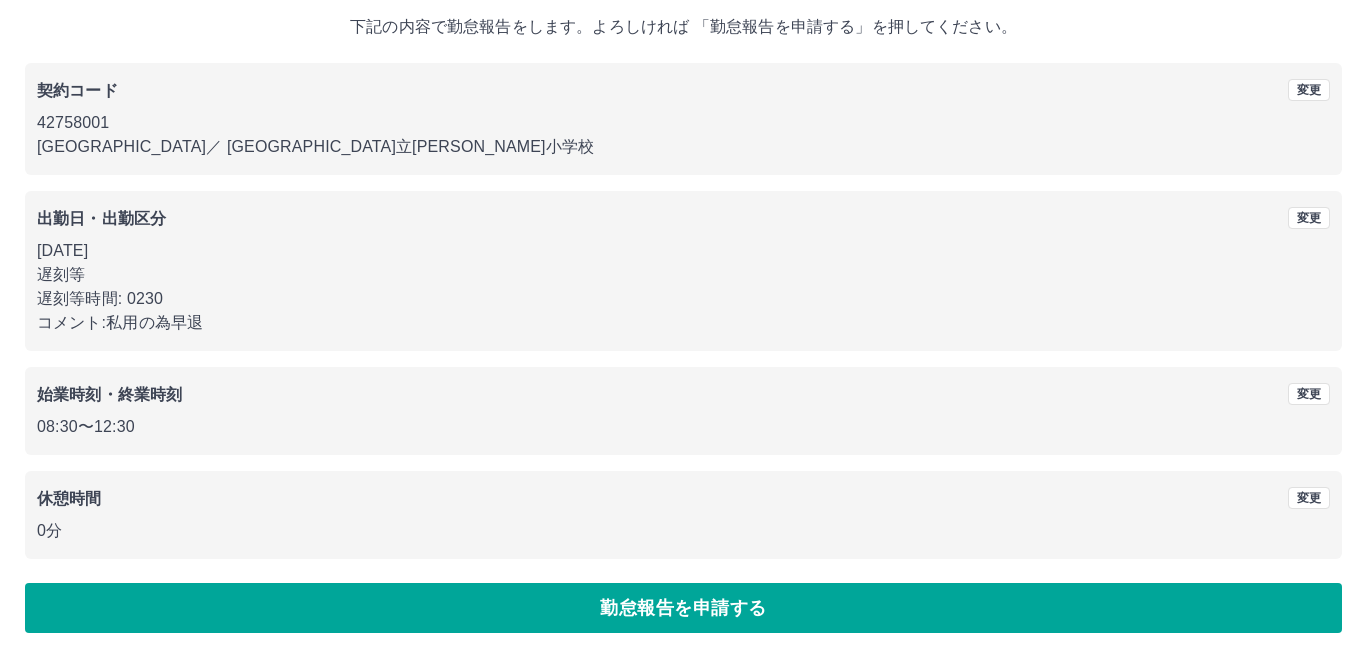 scroll, scrollTop: 0, scrollLeft: 0, axis: both 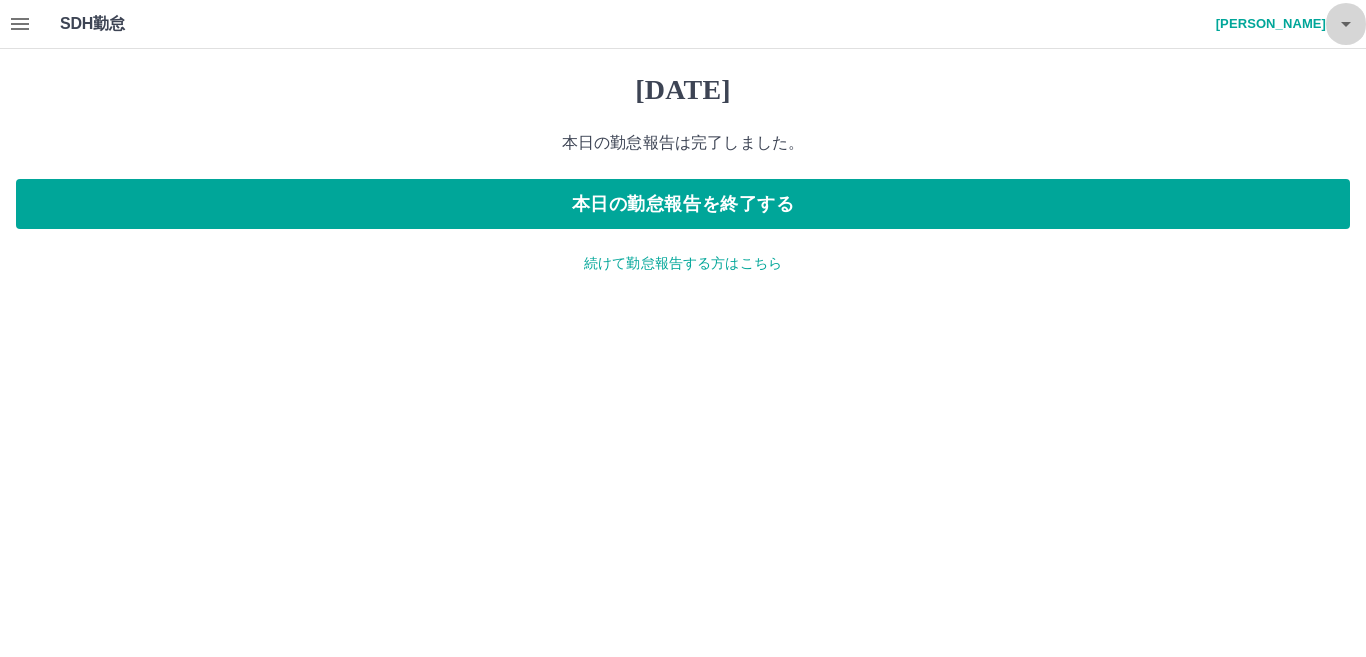 click 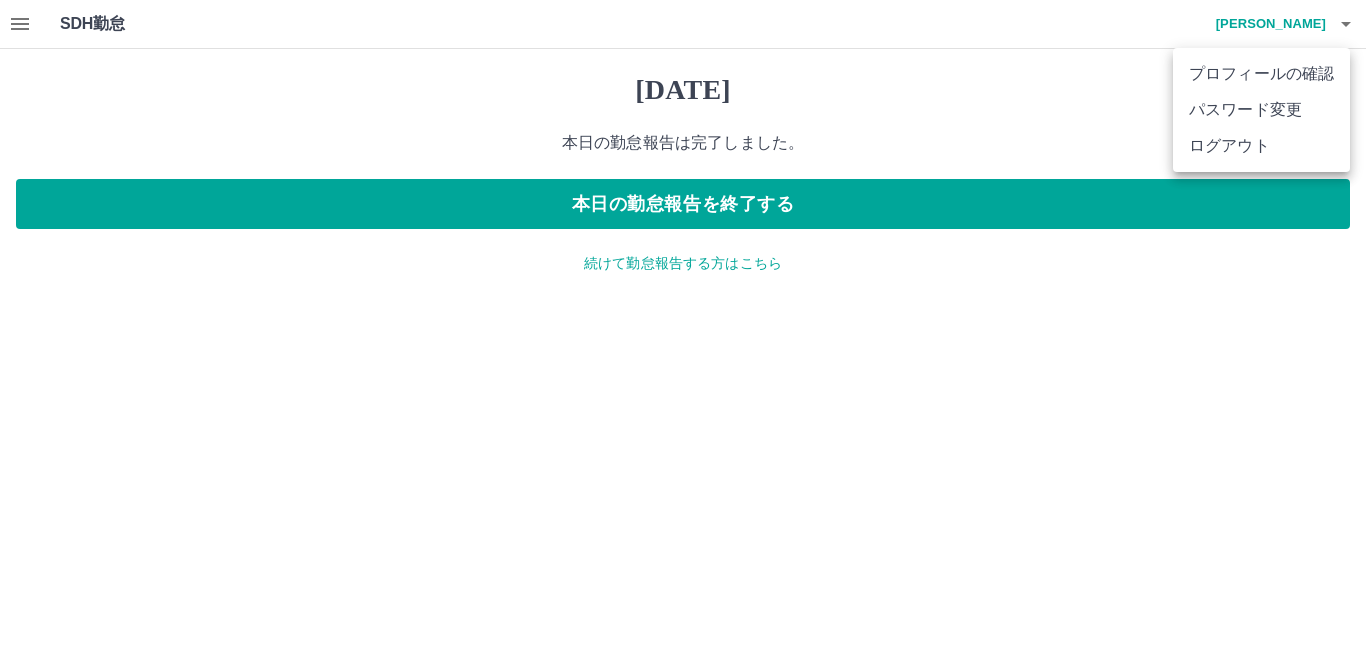 click on "ログアウト" at bounding box center [1261, 146] 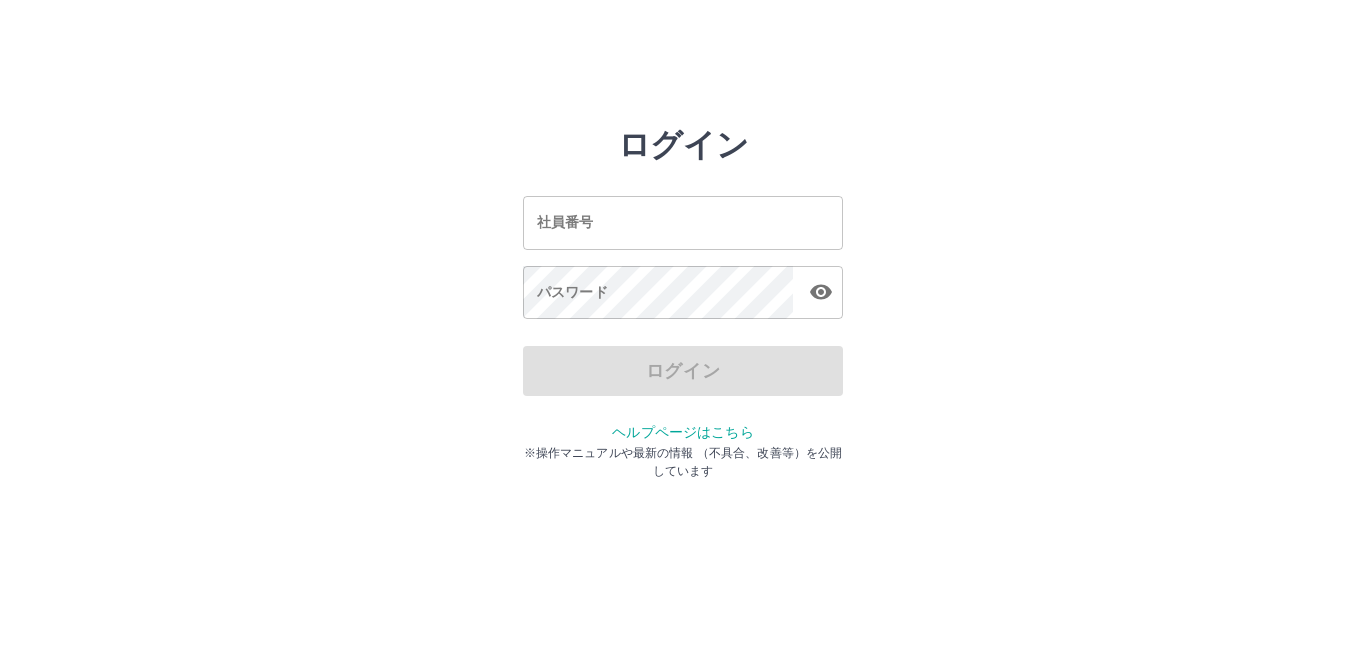 scroll, scrollTop: 0, scrollLeft: 0, axis: both 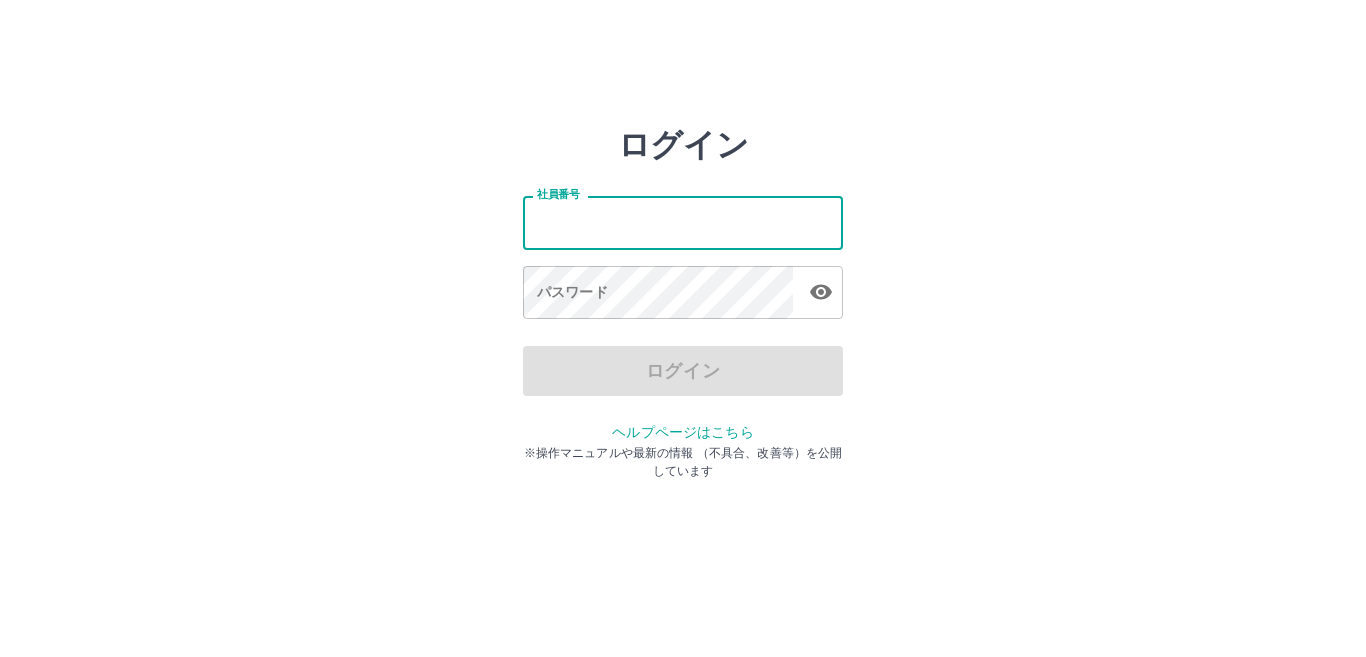 click on "社員番号" at bounding box center [683, 222] 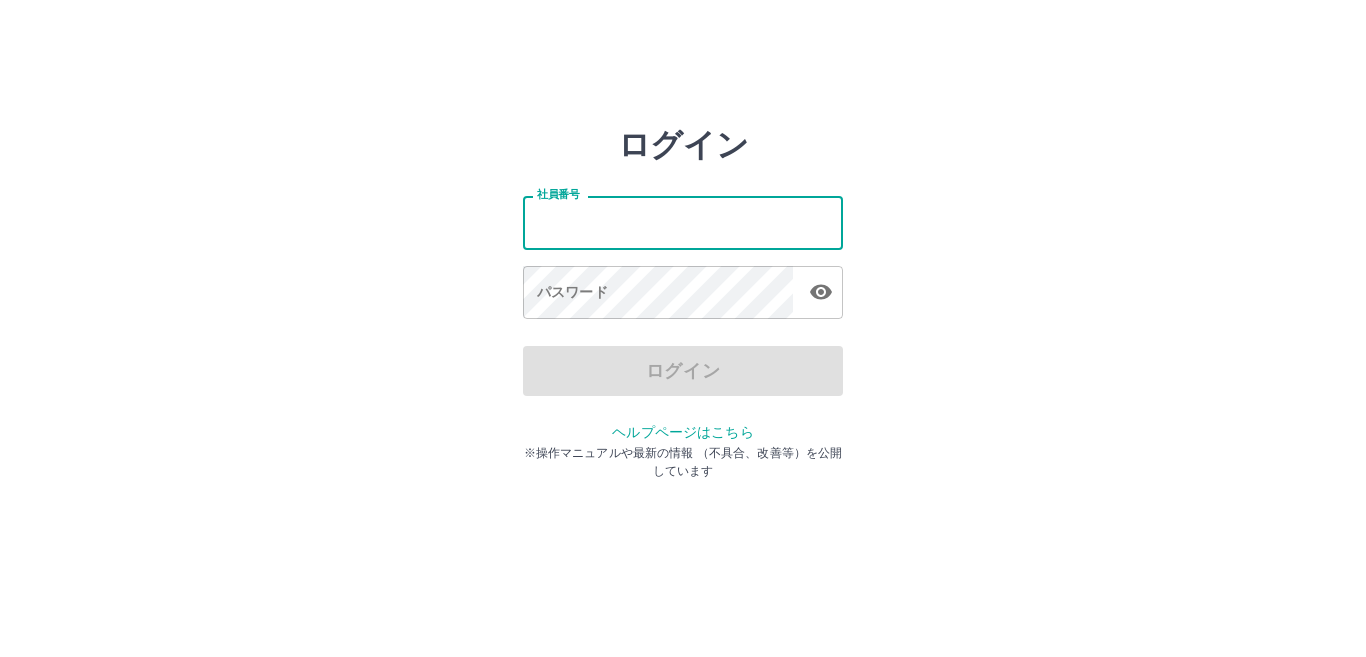 type on "*******" 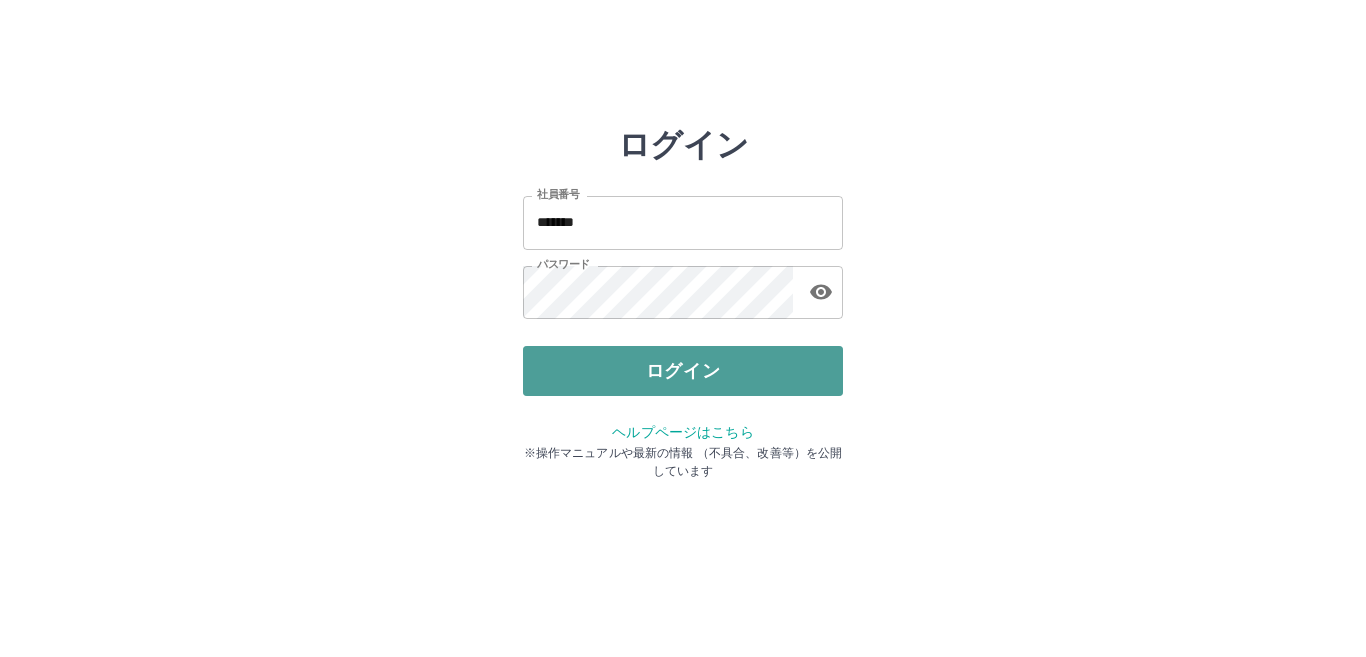 click on "ログイン" at bounding box center [683, 371] 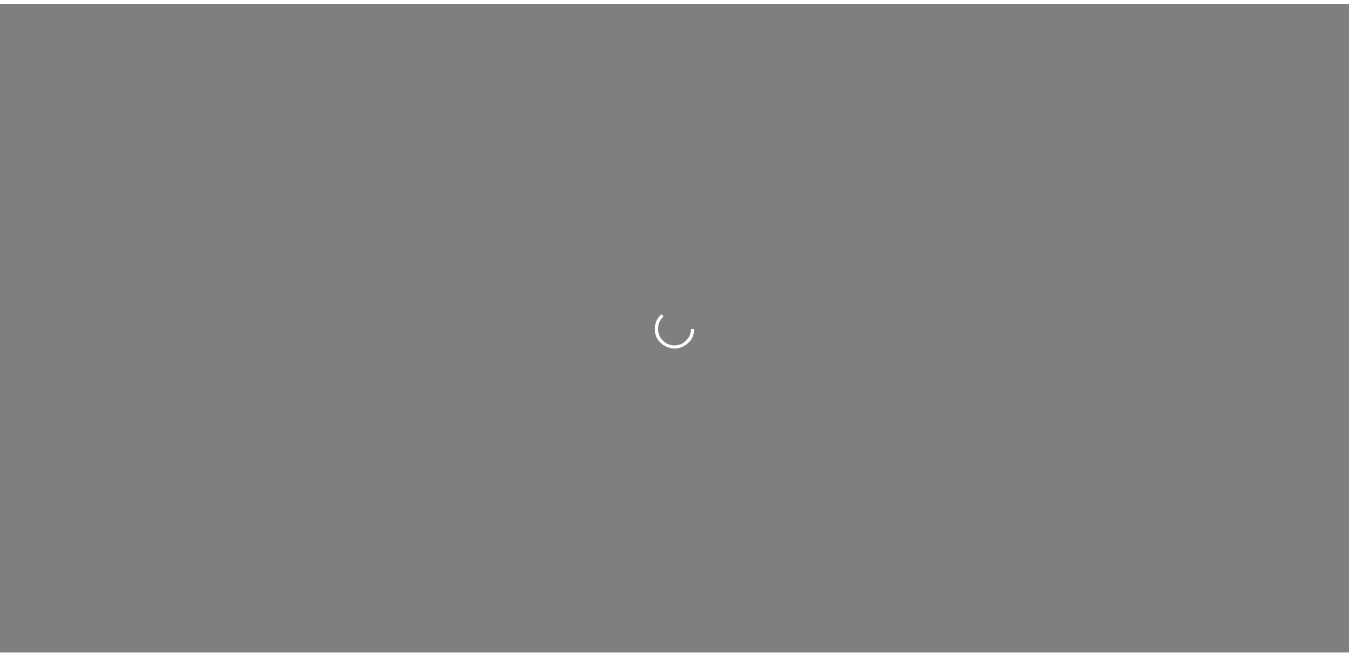 scroll, scrollTop: 0, scrollLeft: 0, axis: both 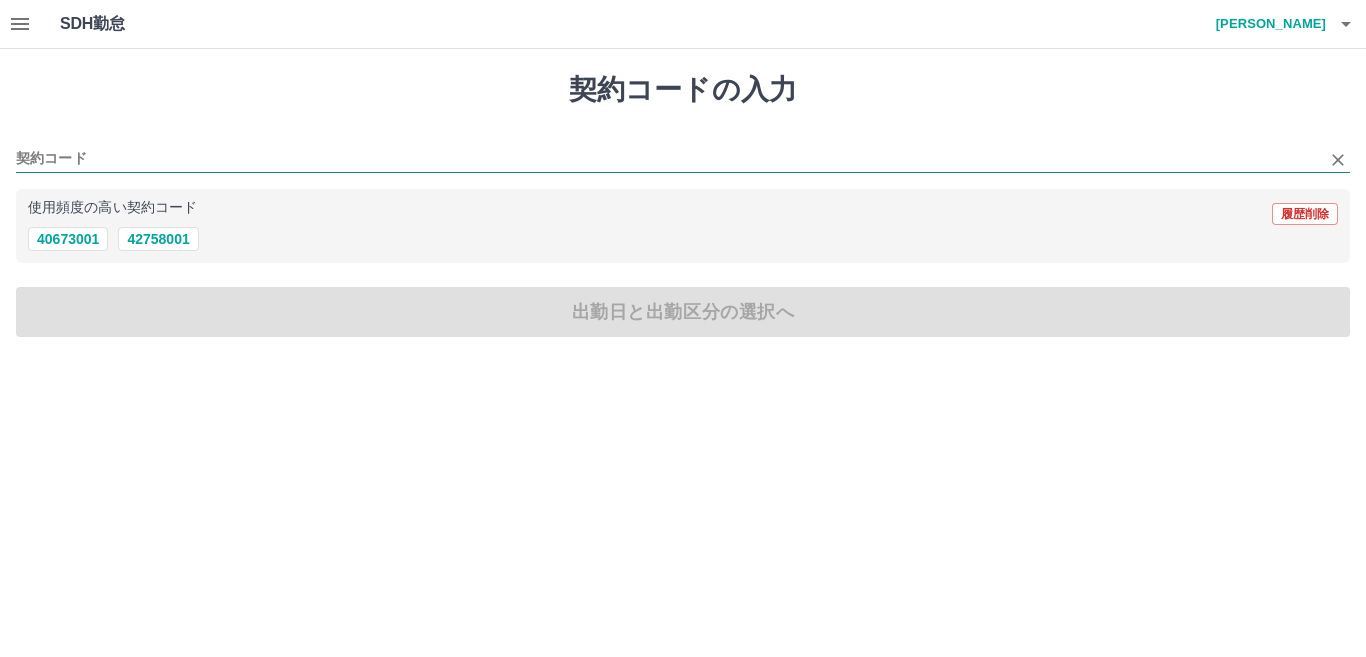 click on "契約コード" at bounding box center [668, 159] 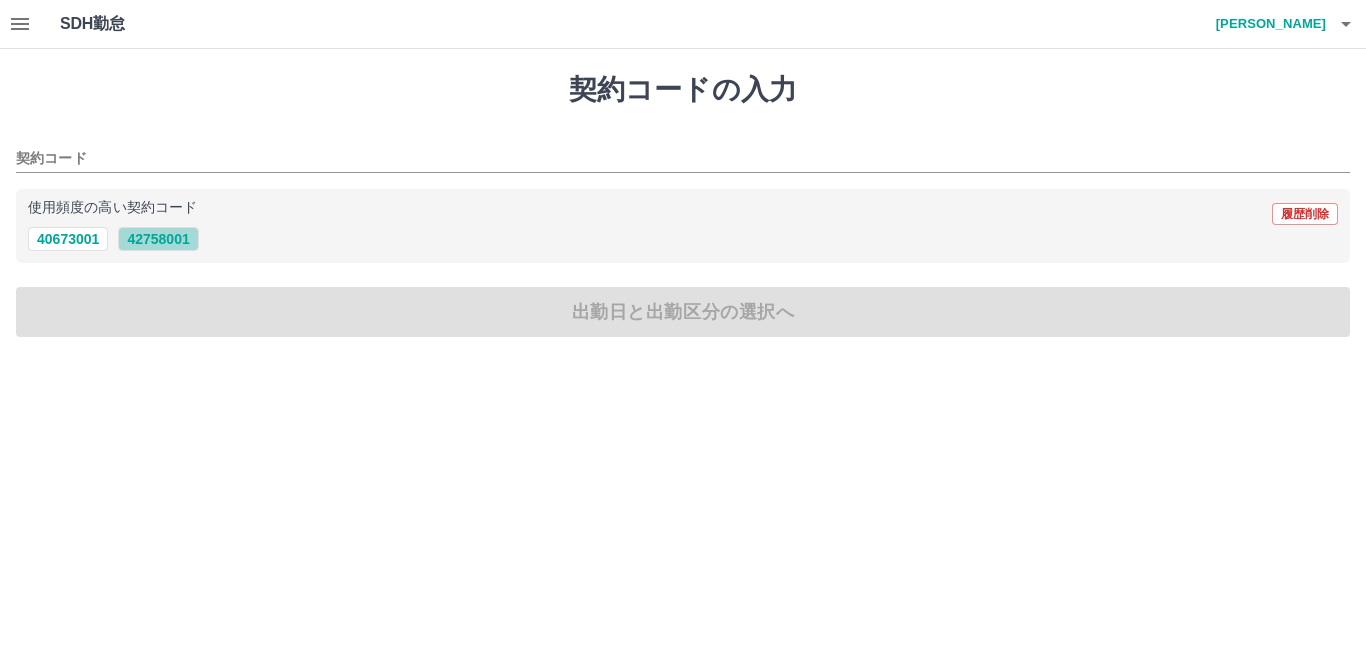 click on "42758001" at bounding box center (158, 239) 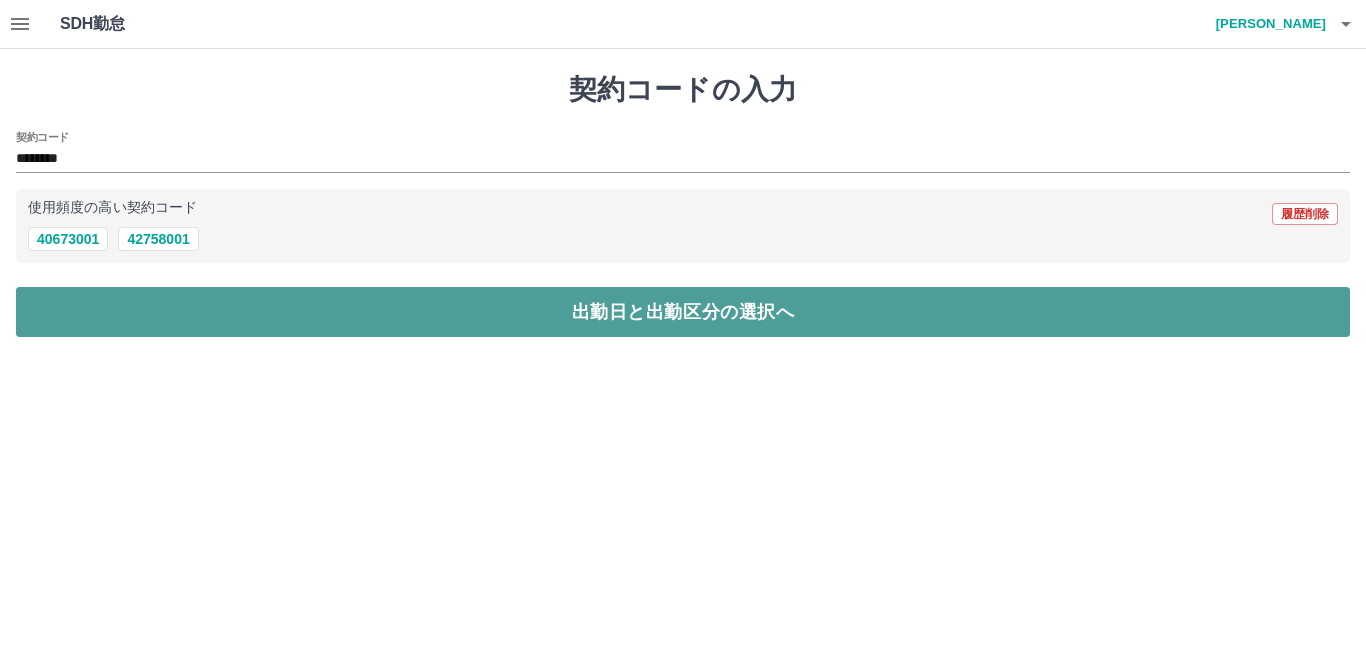 click on "出勤日と出勤区分の選択へ" at bounding box center [683, 312] 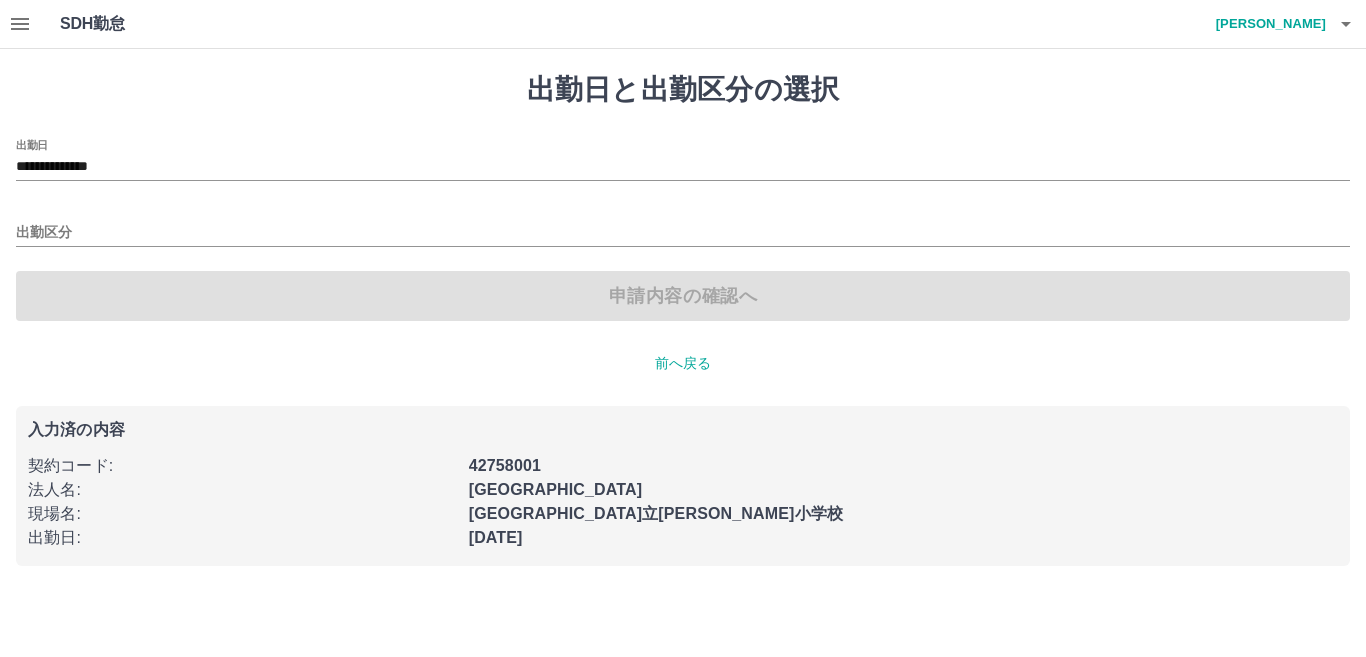 click on "出勤区分" at bounding box center [683, 226] 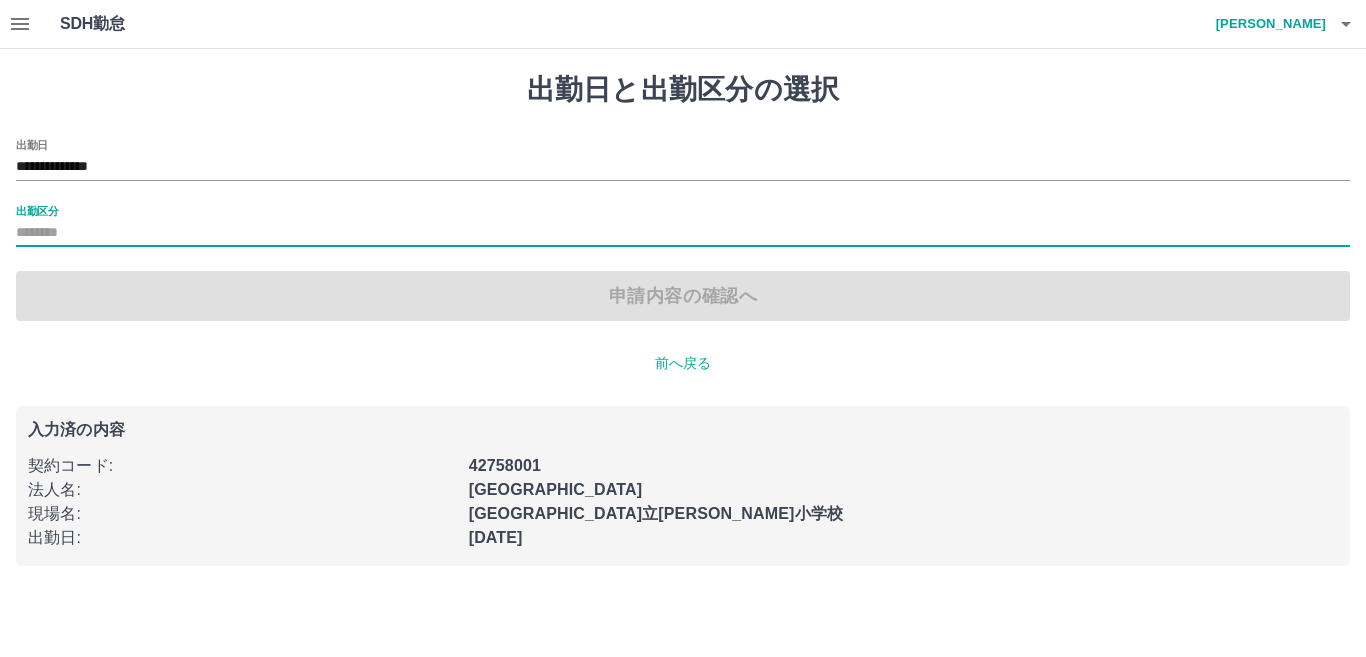 click on "出勤区分" at bounding box center (683, 233) 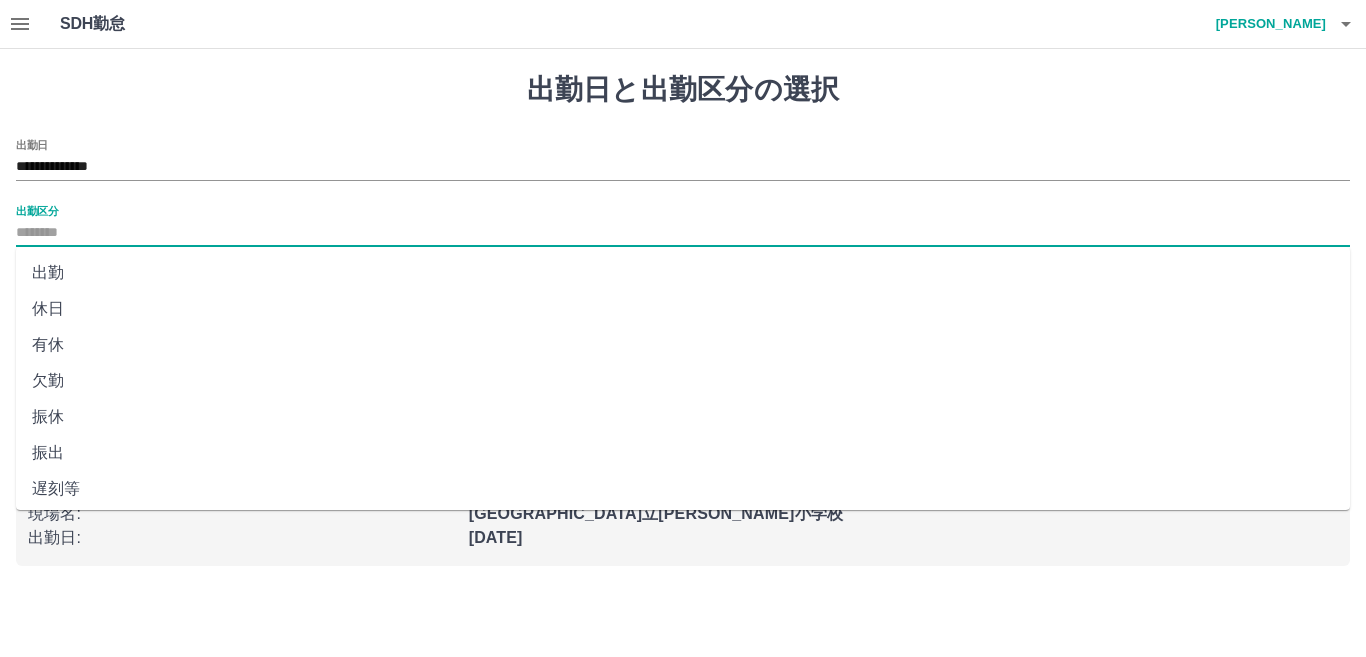 click on "出勤" at bounding box center (683, 273) 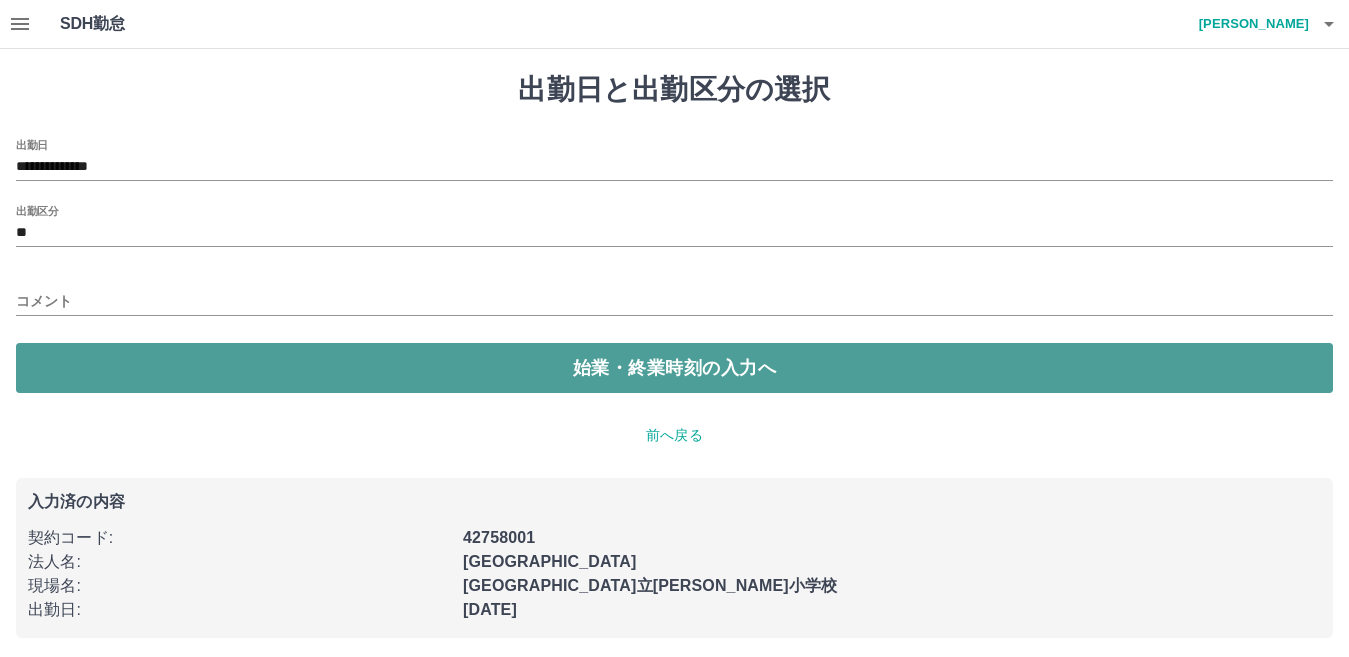 click on "始業・終業時刻の入力へ" at bounding box center (674, 368) 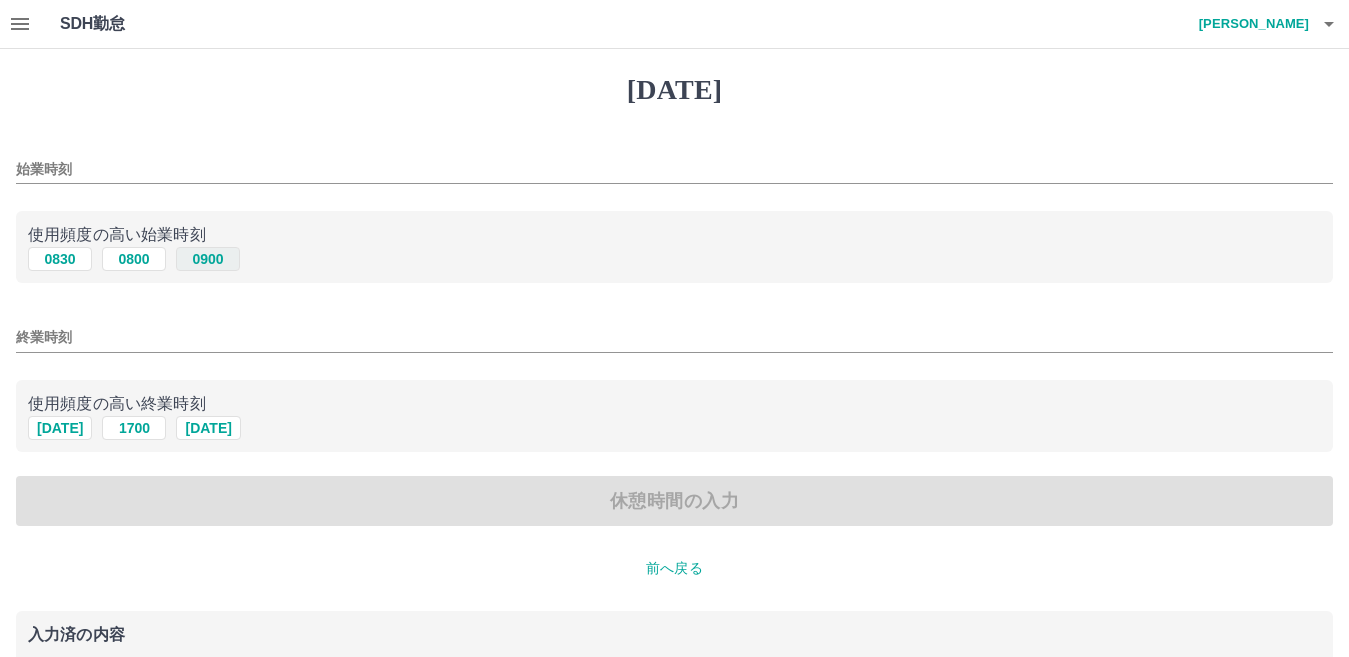 click on "0900" at bounding box center (208, 259) 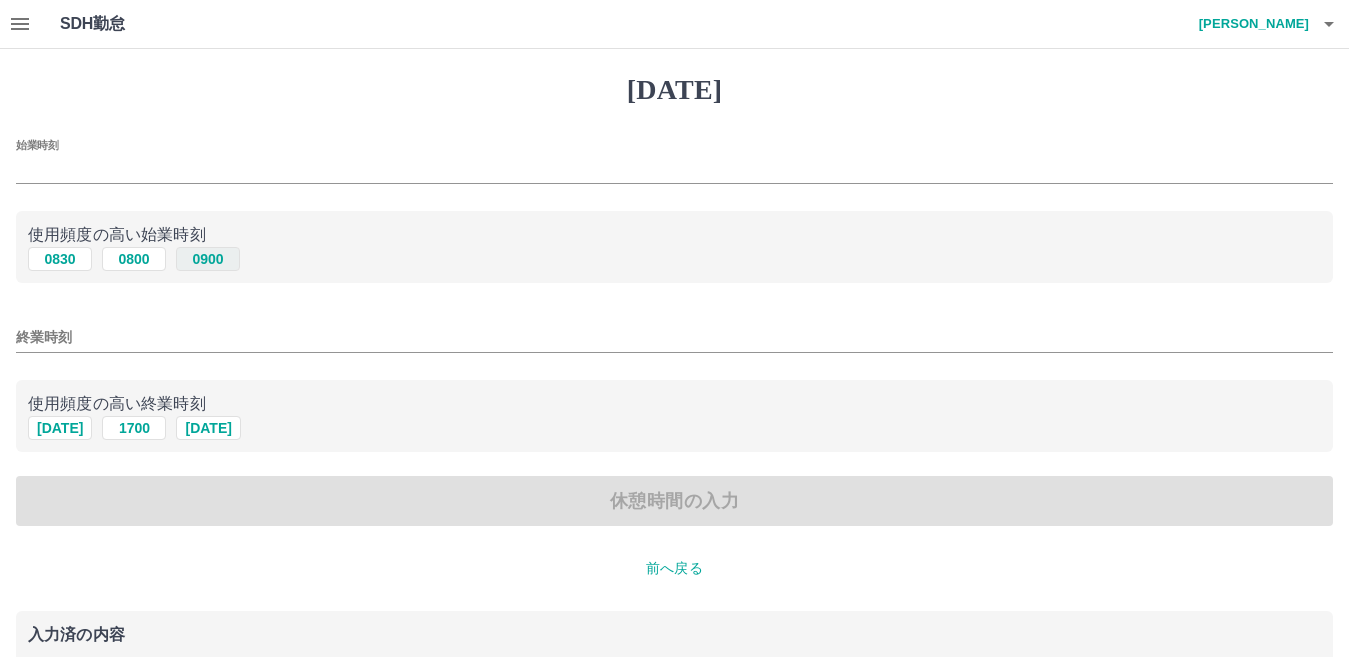 type on "****" 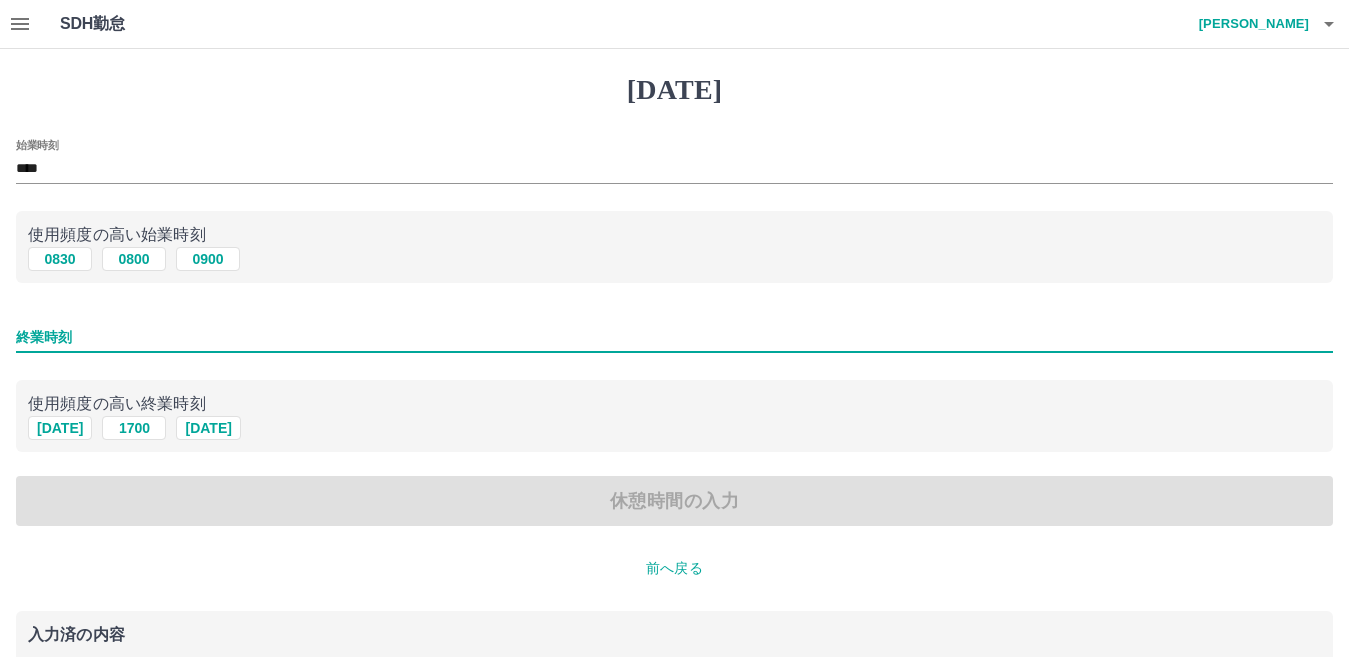 click on "終業時刻" at bounding box center (674, 337) 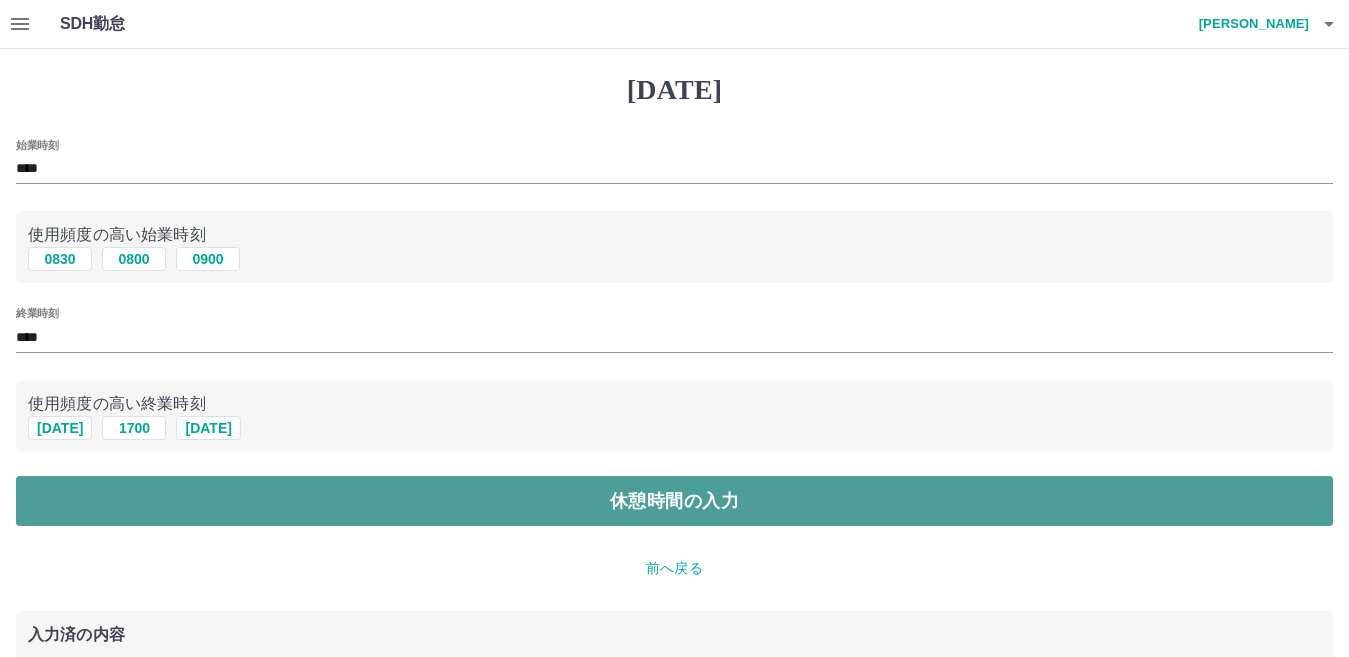 click on "休憩時間の入力" at bounding box center (674, 501) 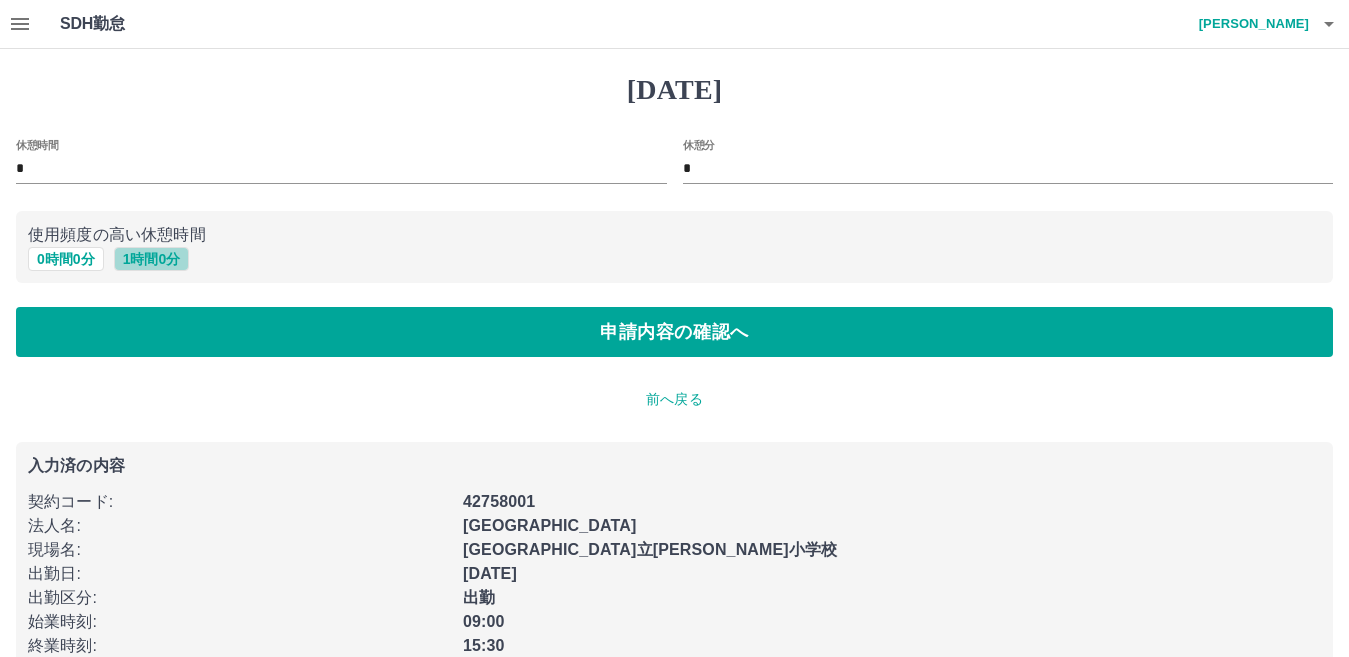 click on "1 時間 0 分" at bounding box center (152, 259) 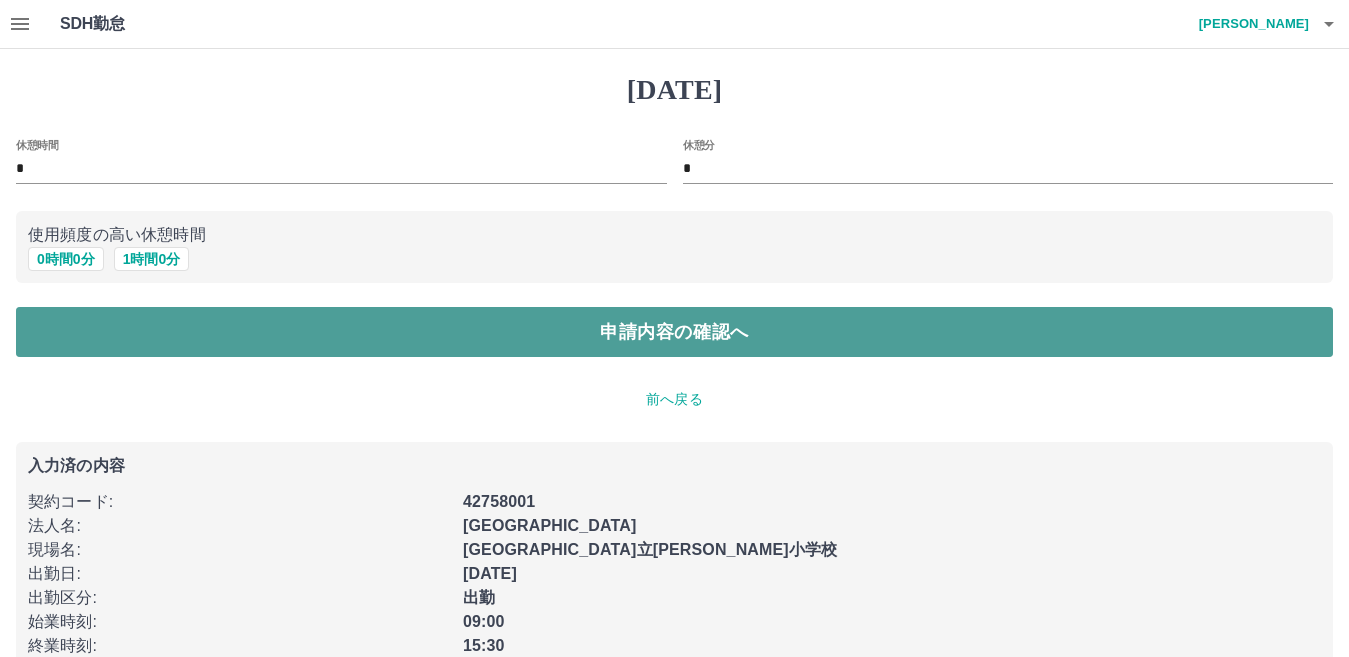 click on "申請内容の確認へ" at bounding box center (674, 332) 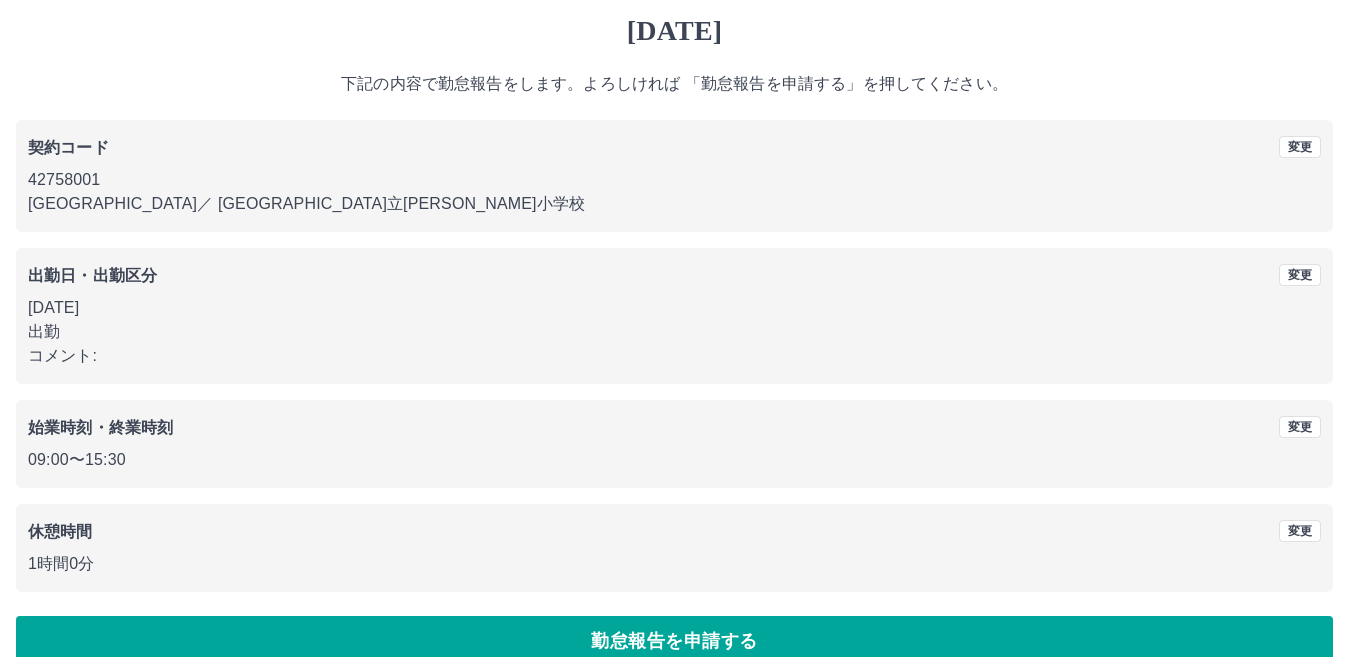 scroll, scrollTop: 92, scrollLeft: 0, axis: vertical 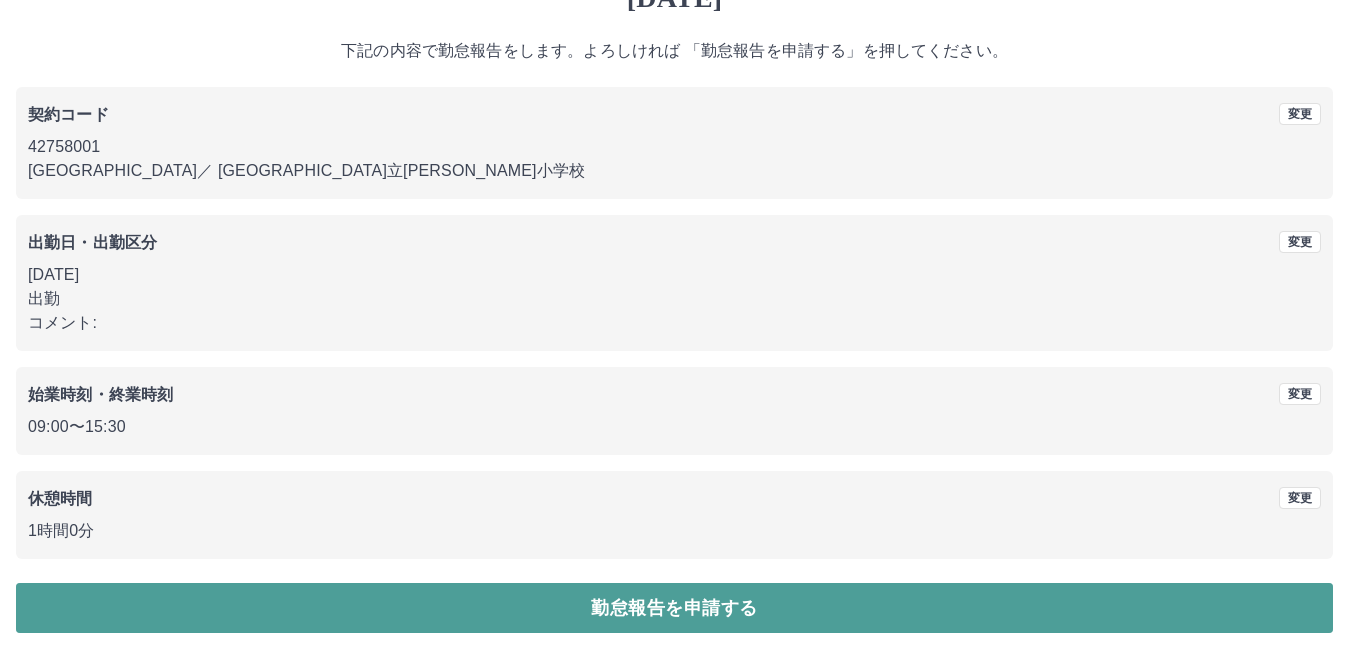 click on "勤怠報告を申請する" at bounding box center [674, 608] 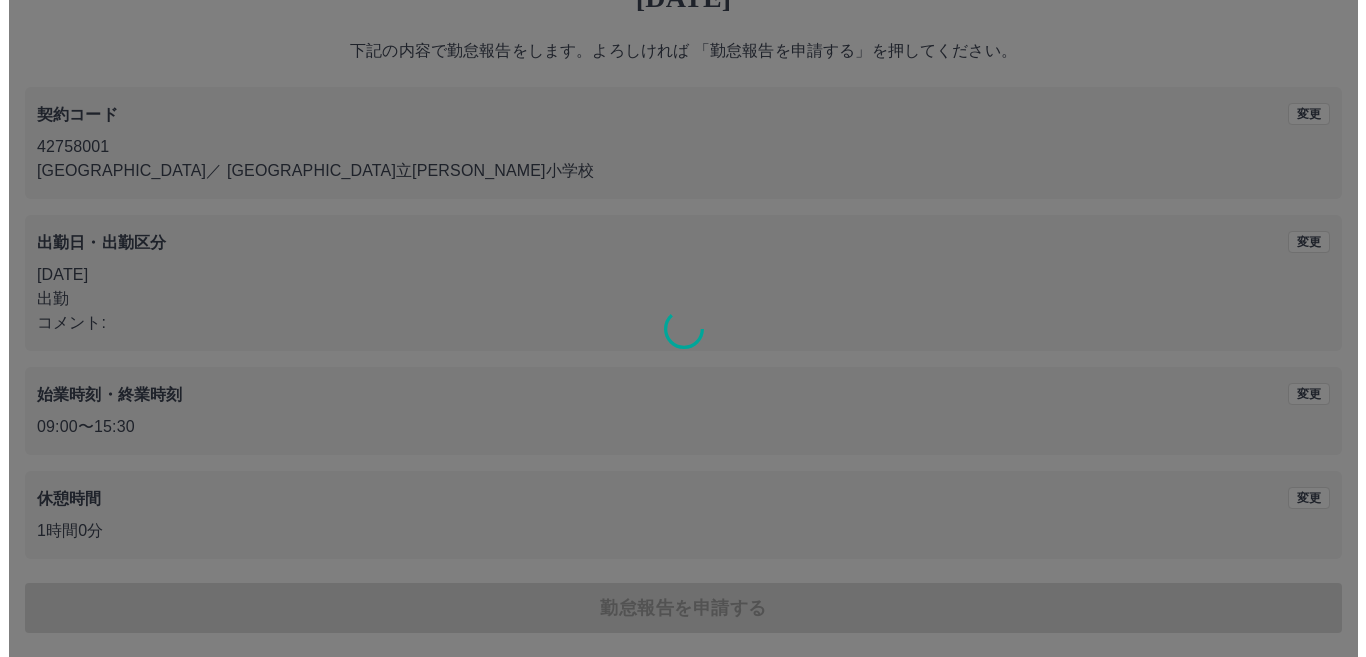 scroll, scrollTop: 0, scrollLeft: 0, axis: both 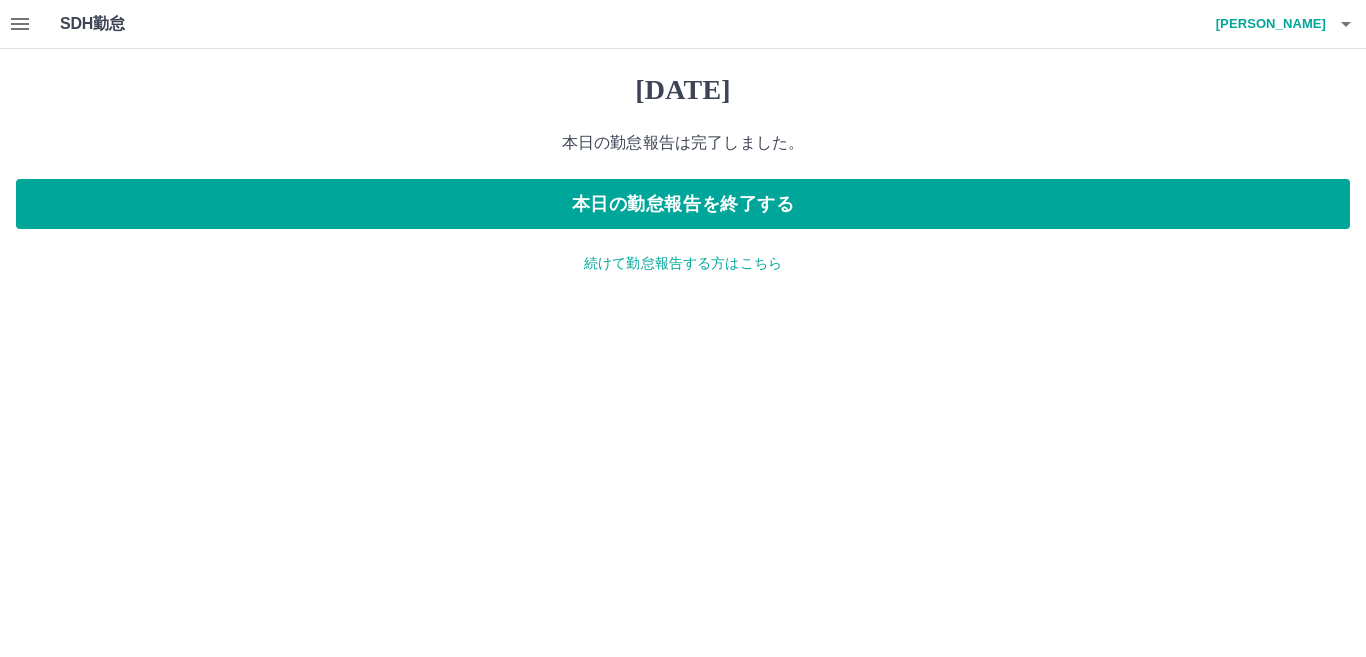 click 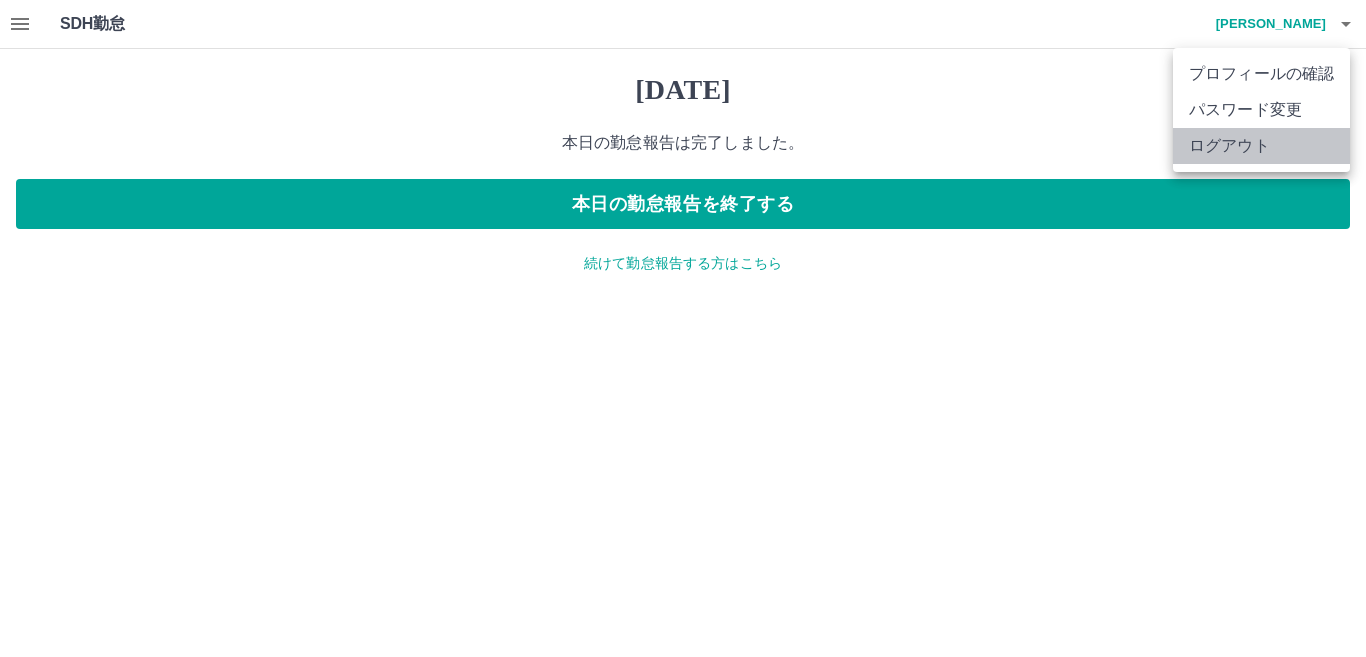 click on "ログアウト" at bounding box center (1261, 146) 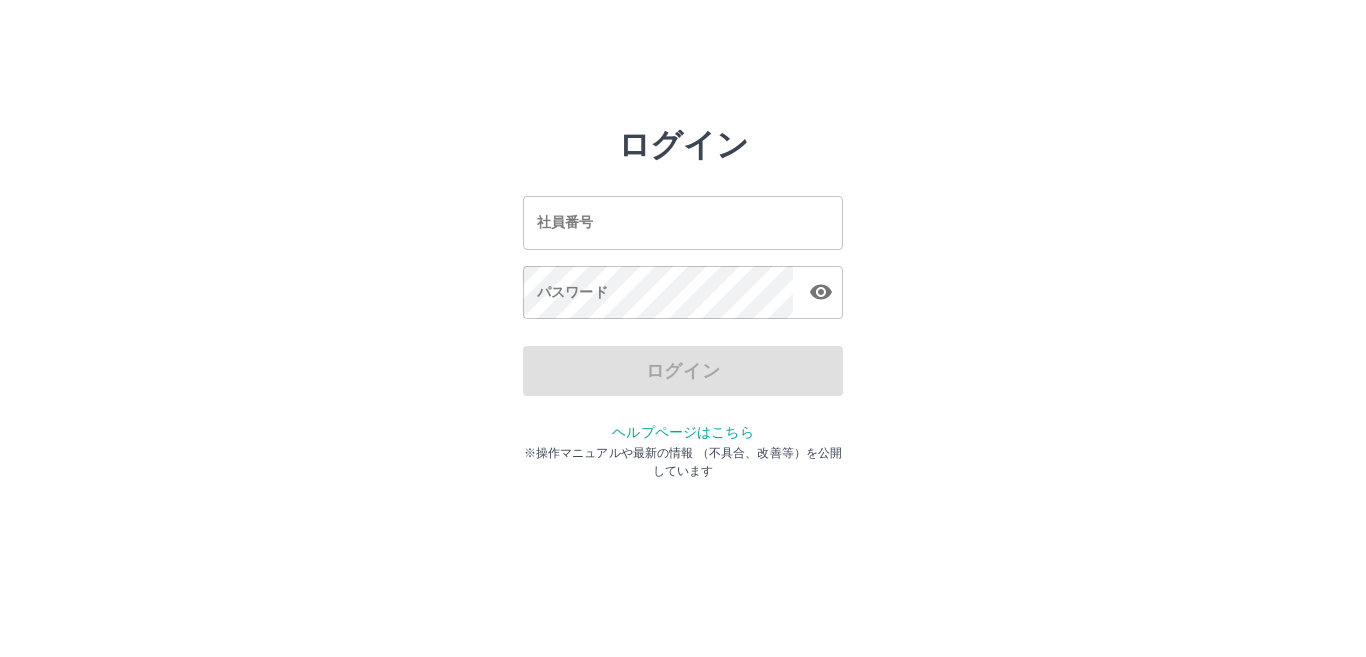 scroll, scrollTop: 0, scrollLeft: 0, axis: both 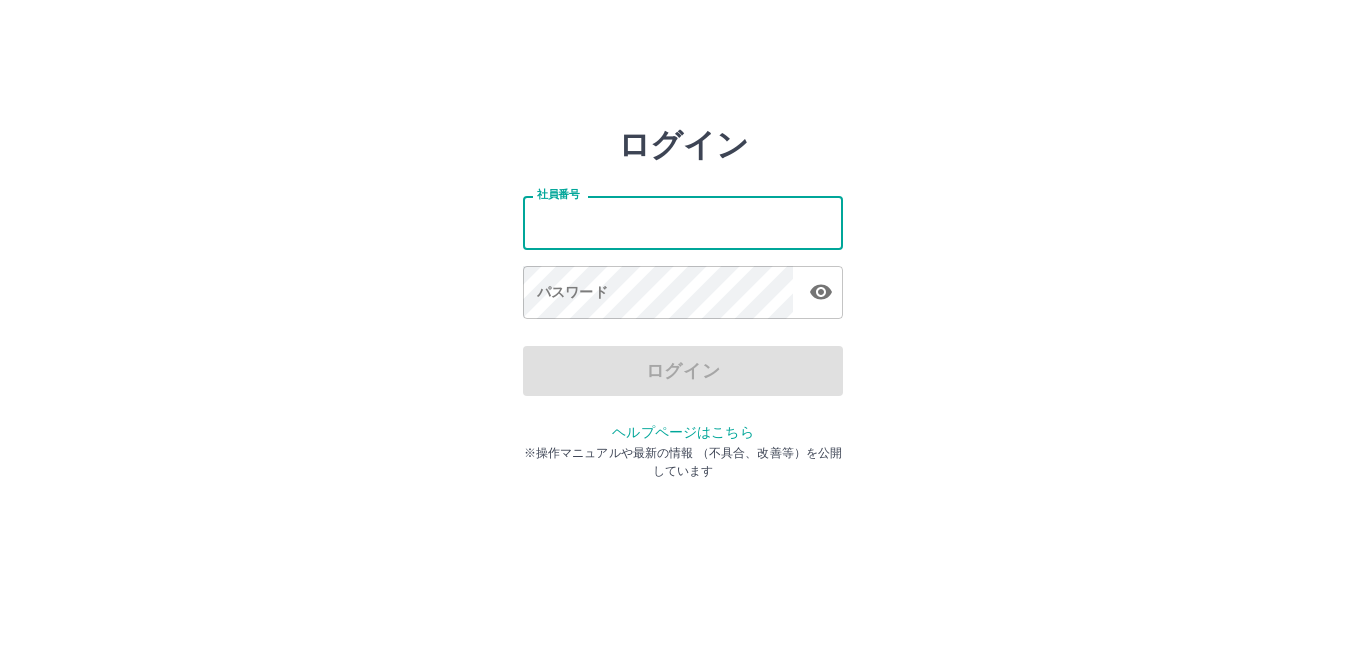 click on "社員番号" at bounding box center [683, 222] 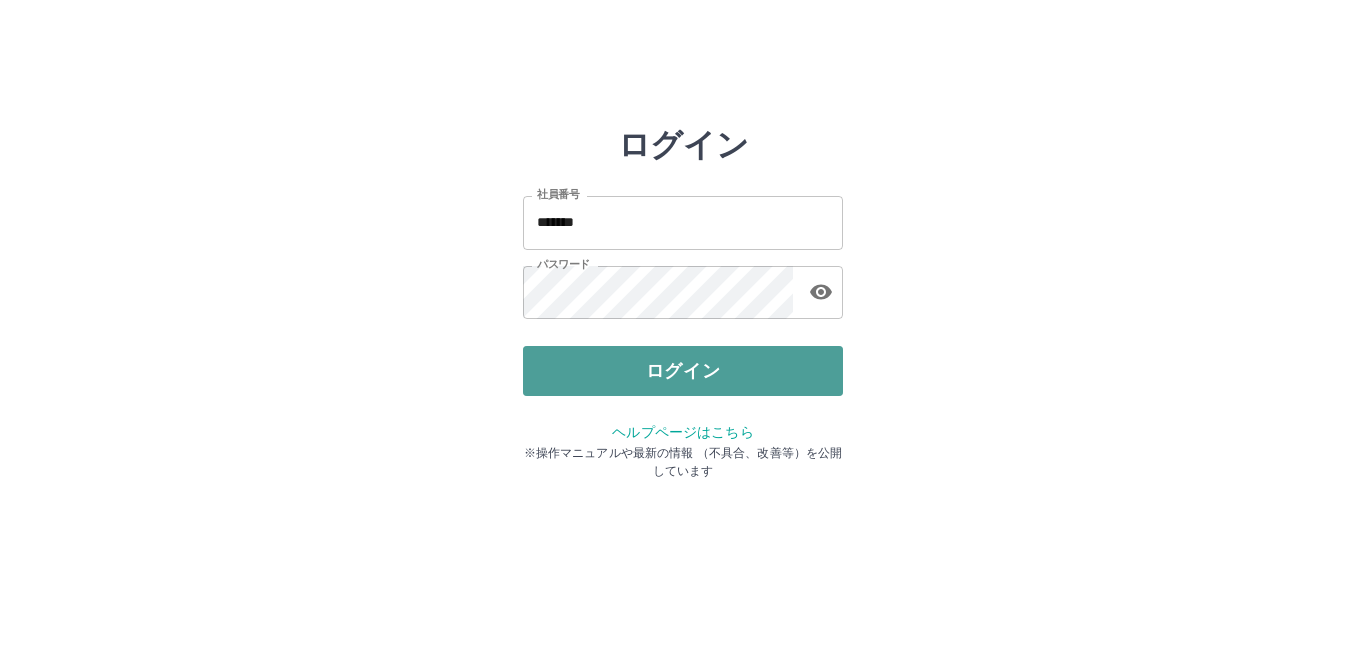 click on "ログイン" at bounding box center (683, 371) 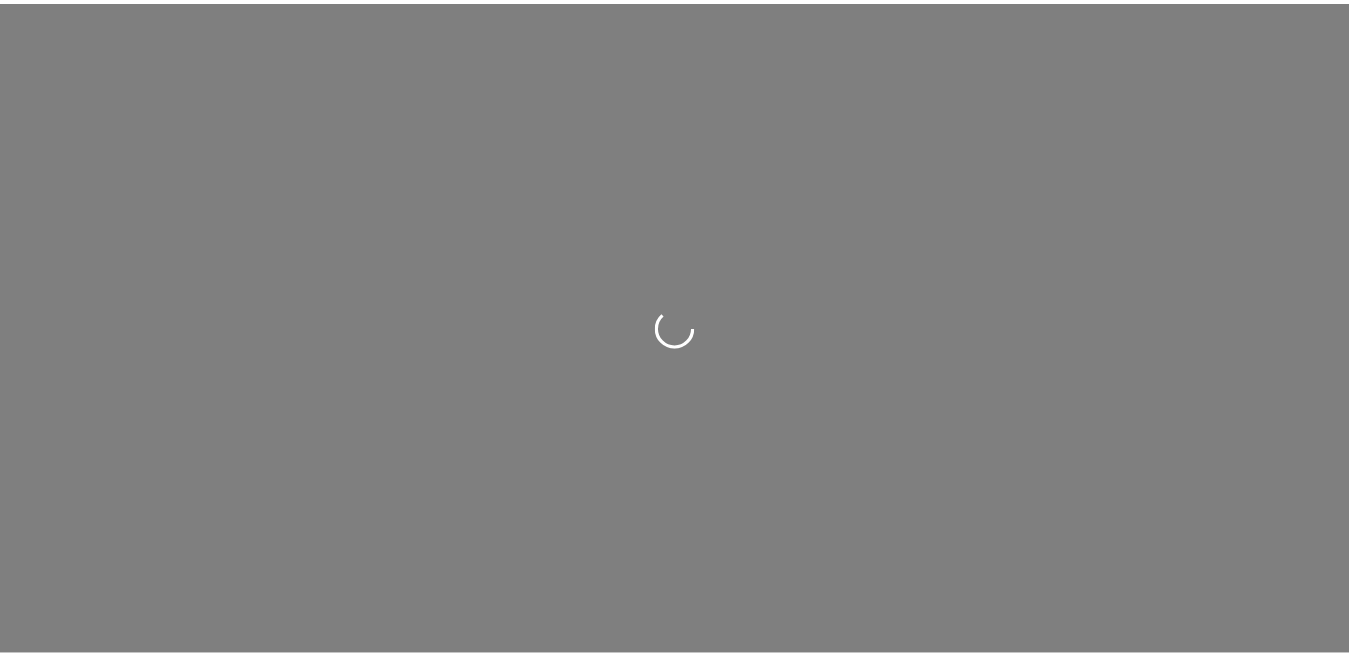scroll, scrollTop: 0, scrollLeft: 0, axis: both 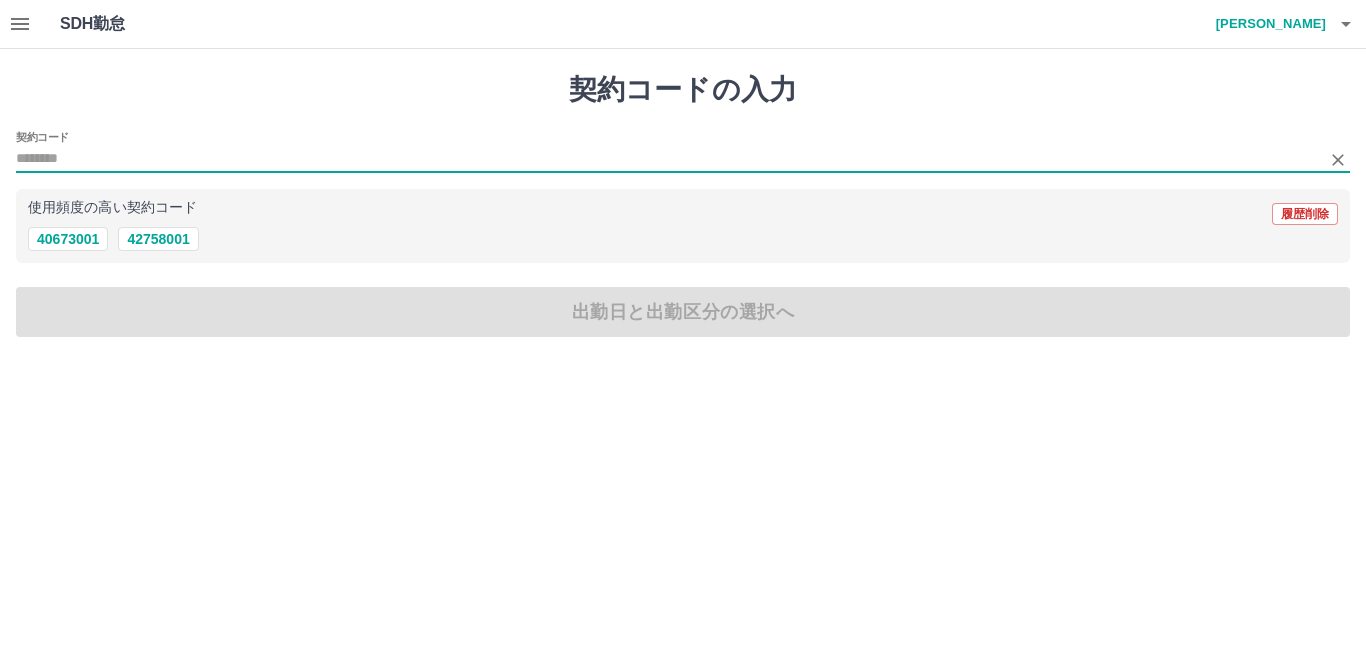 click on "契約コード" at bounding box center [668, 159] 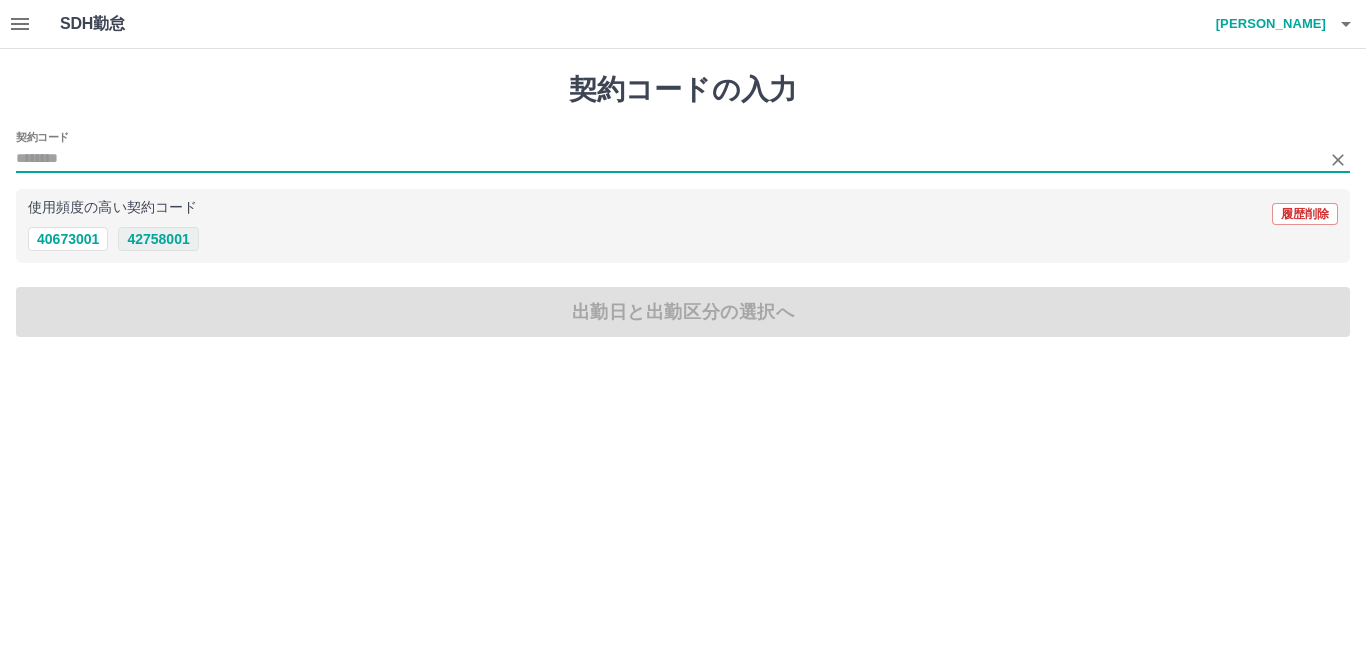 click on "42758001" at bounding box center [158, 239] 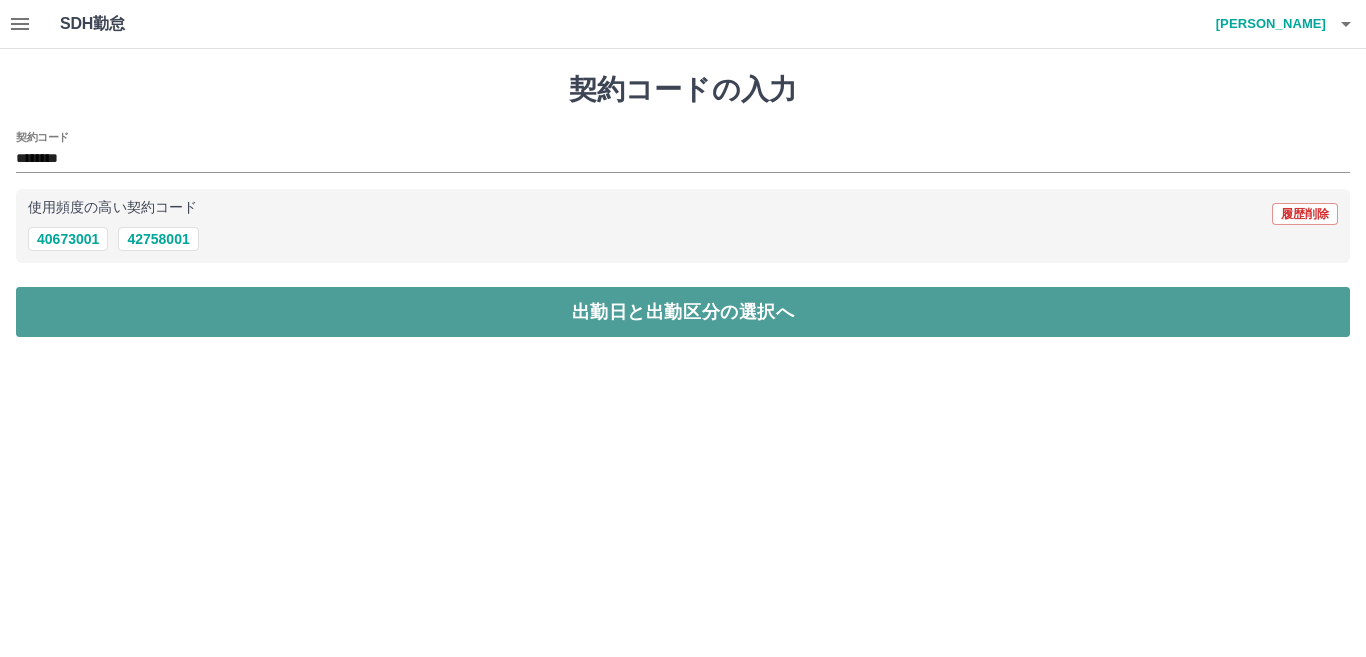 click on "出勤日と出勤区分の選択へ" at bounding box center (683, 312) 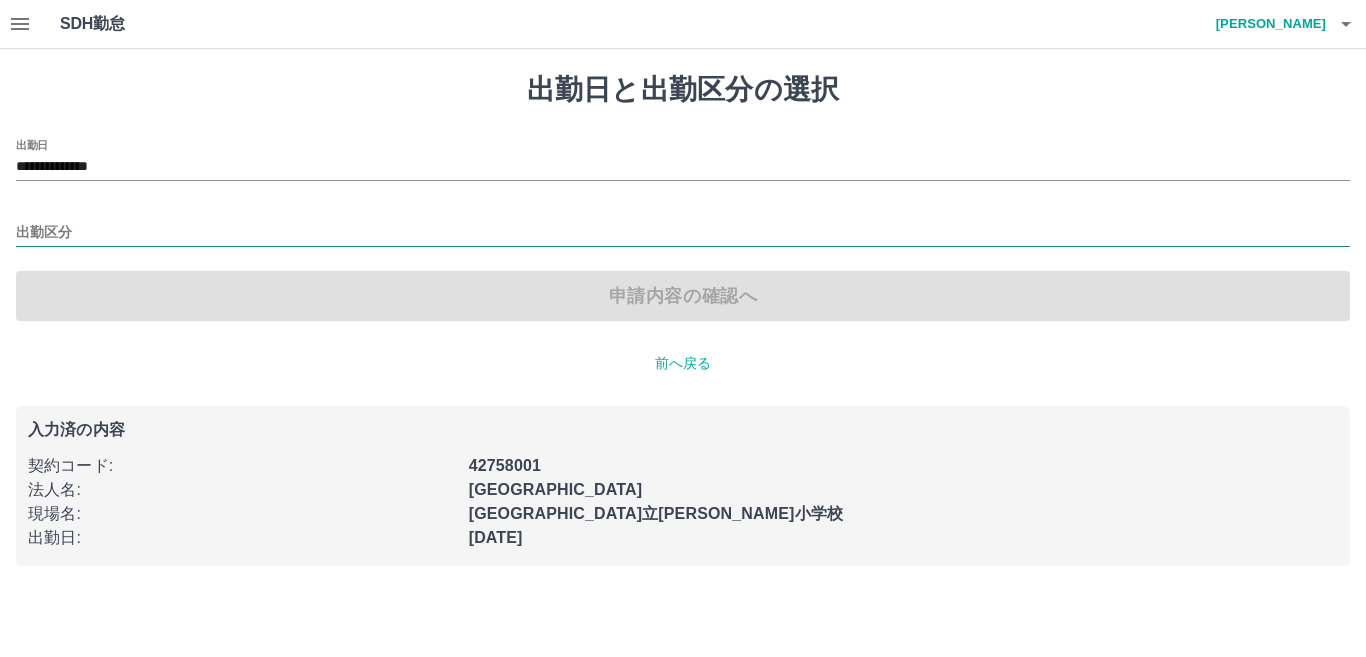 click on "出勤区分" at bounding box center (683, 233) 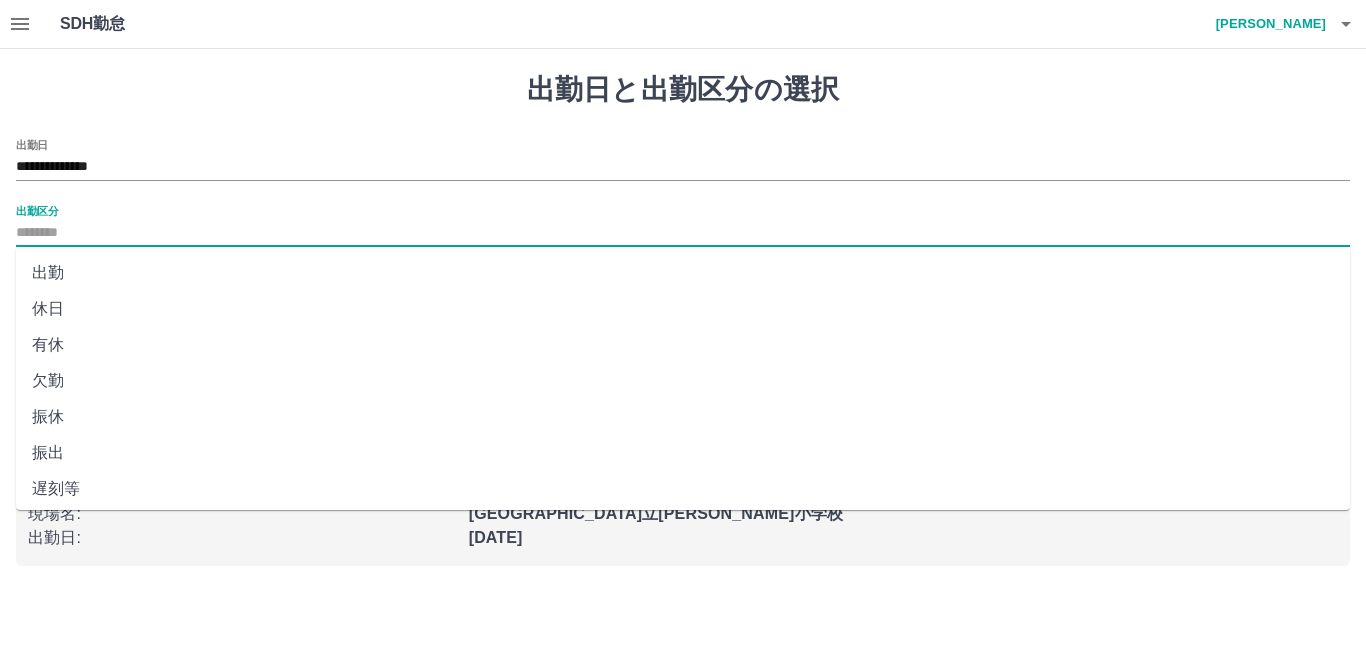 click on "出勤" at bounding box center [683, 273] 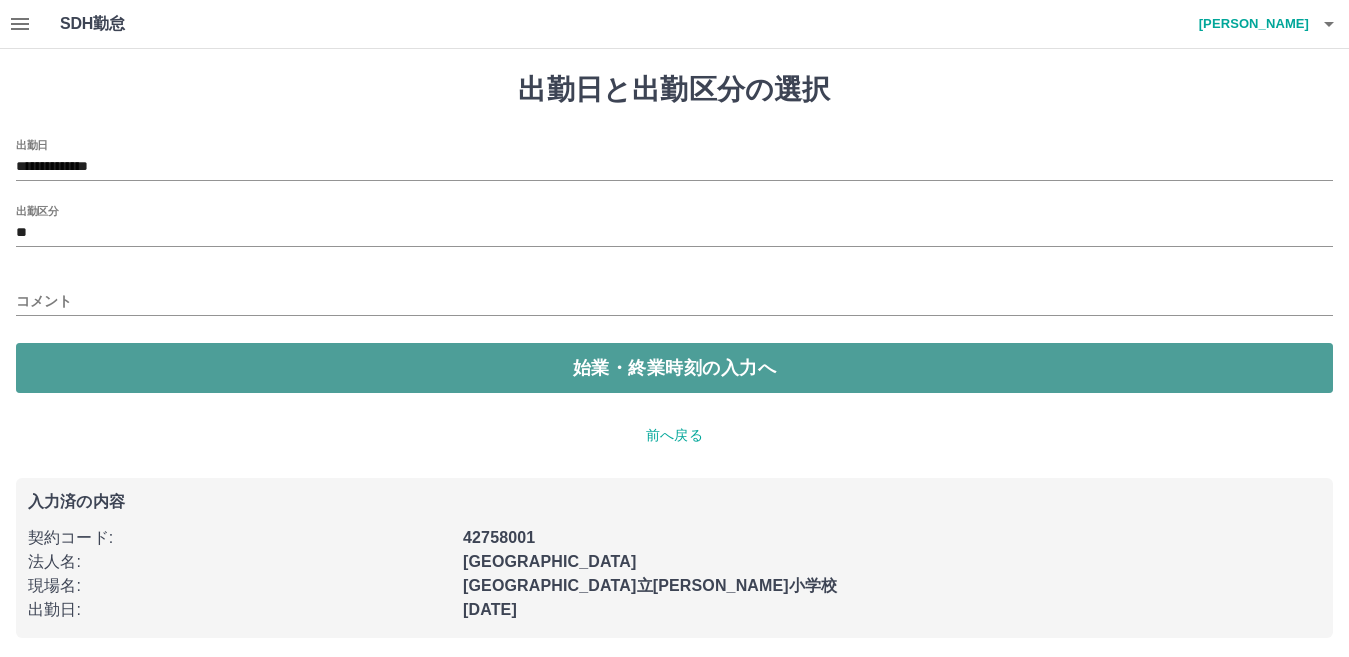 click on "始業・終業時刻の入力へ" at bounding box center [674, 368] 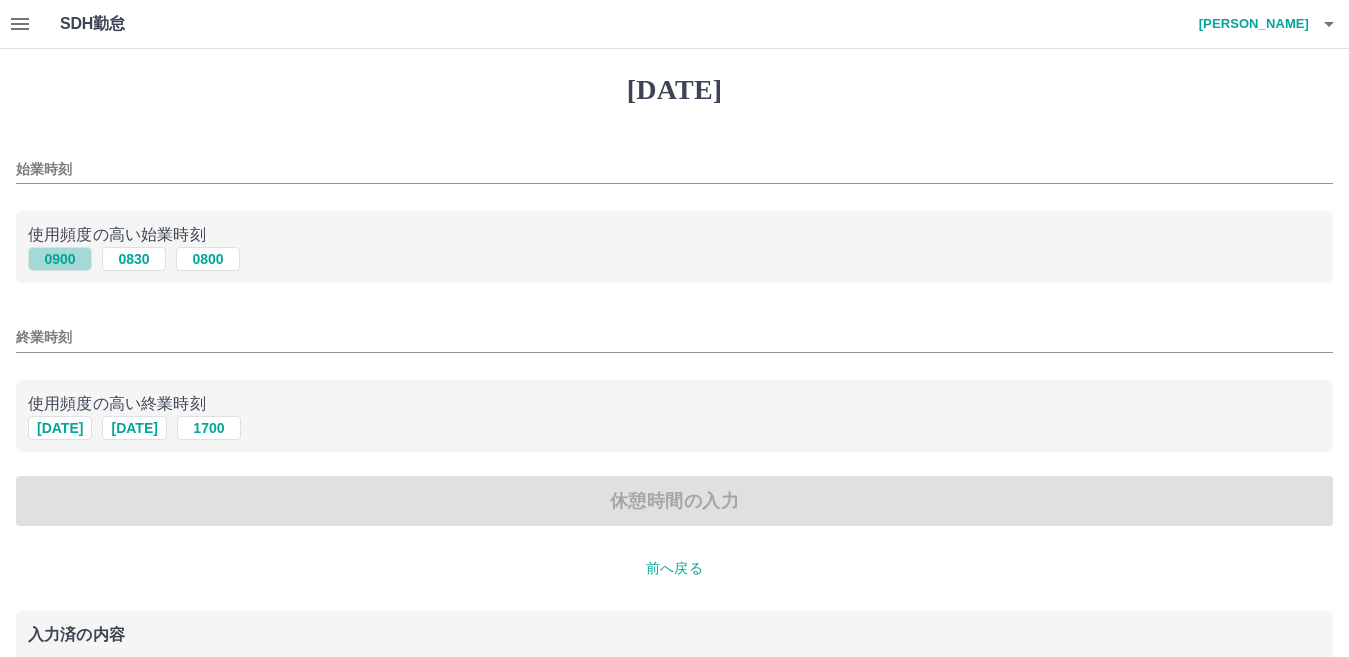 click on "0900" at bounding box center [60, 259] 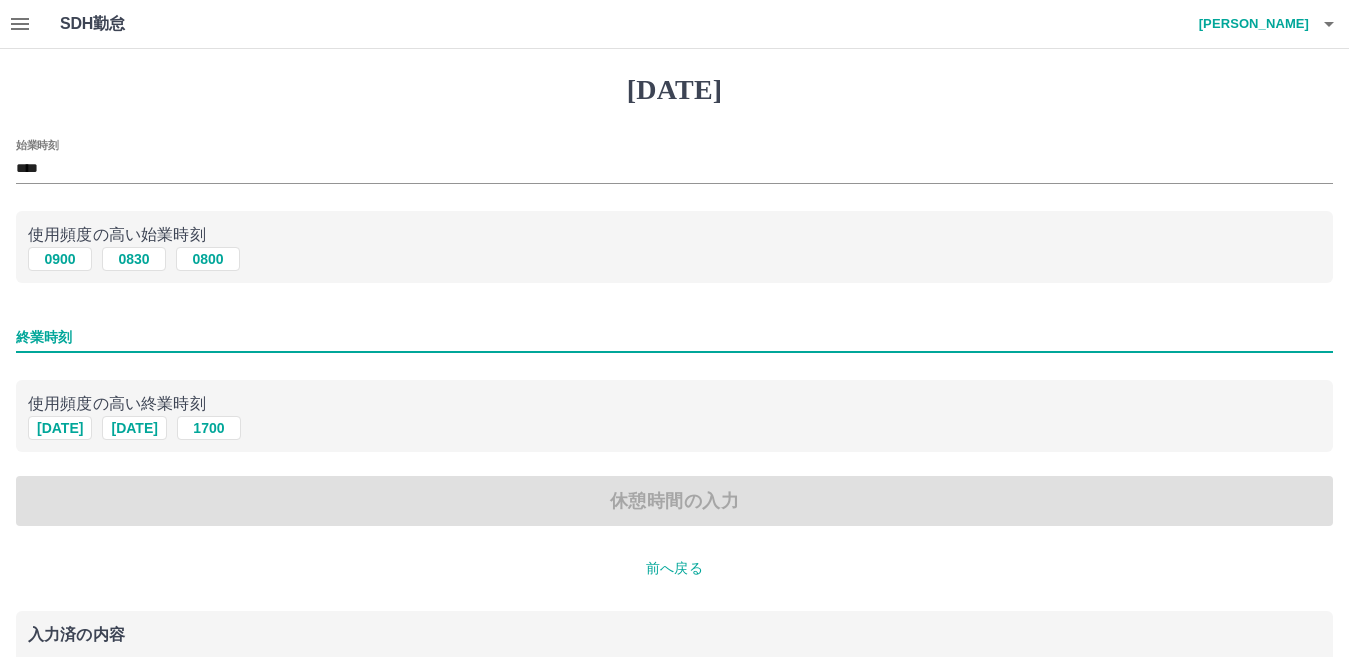 click on "終業時刻" at bounding box center (674, 337) 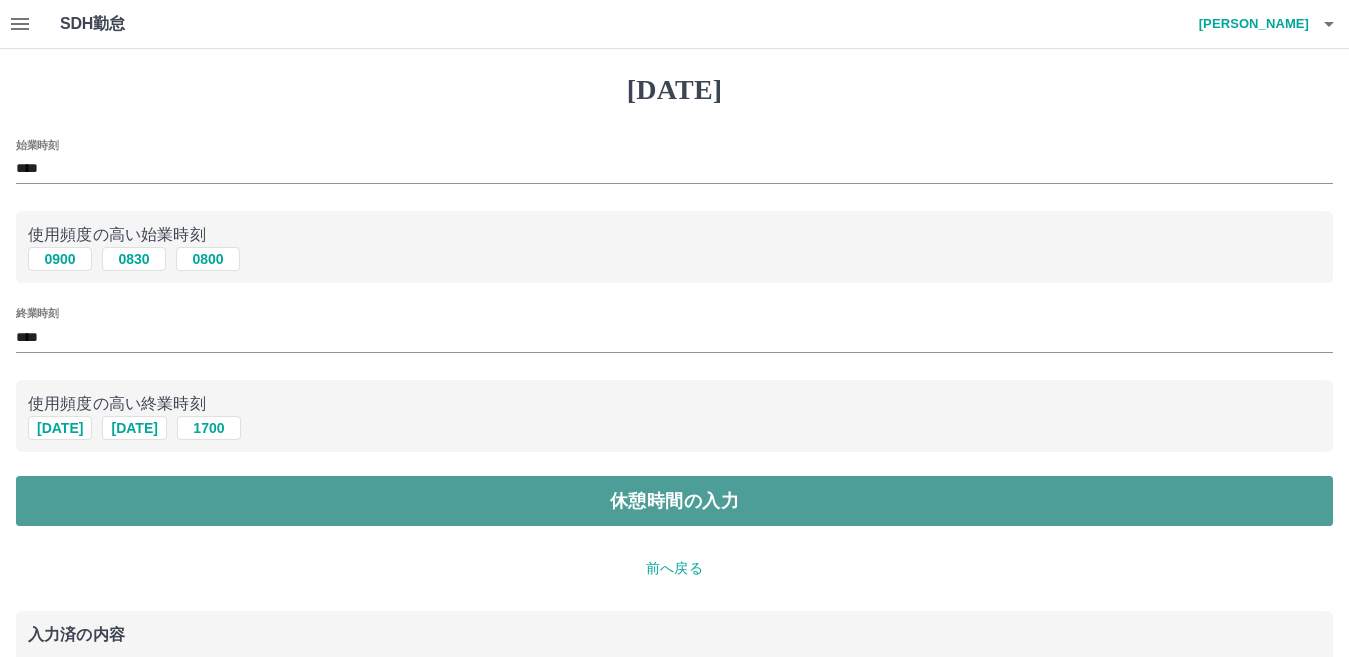 click on "休憩時間の入力" at bounding box center (674, 501) 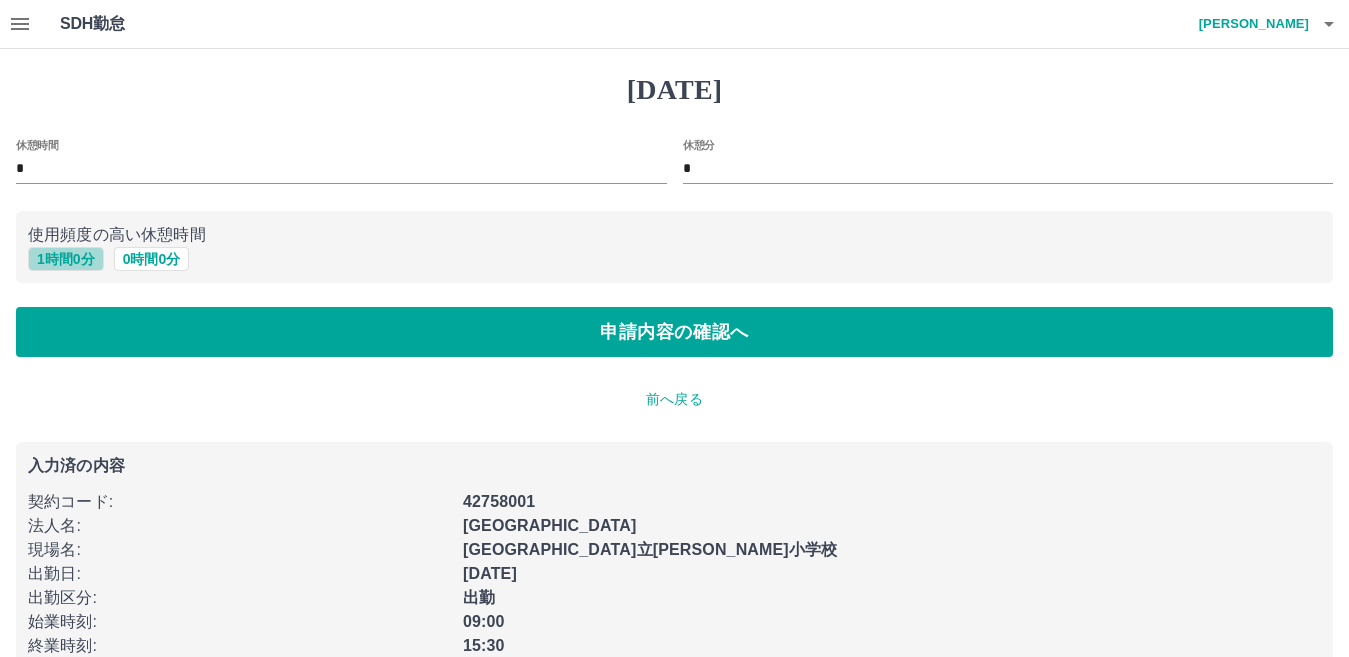 click on "1 時間 0 分" at bounding box center [66, 259] 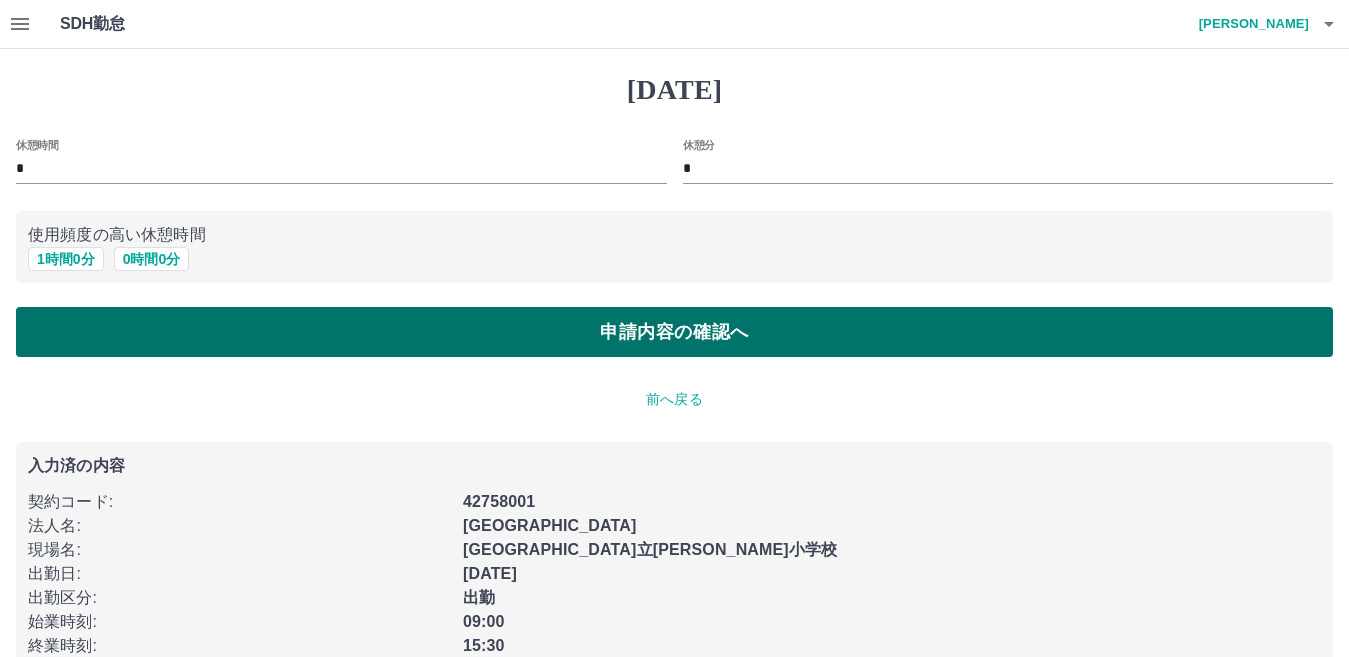 click on "申請内容の確認へ" at bounding box center (674, 332) 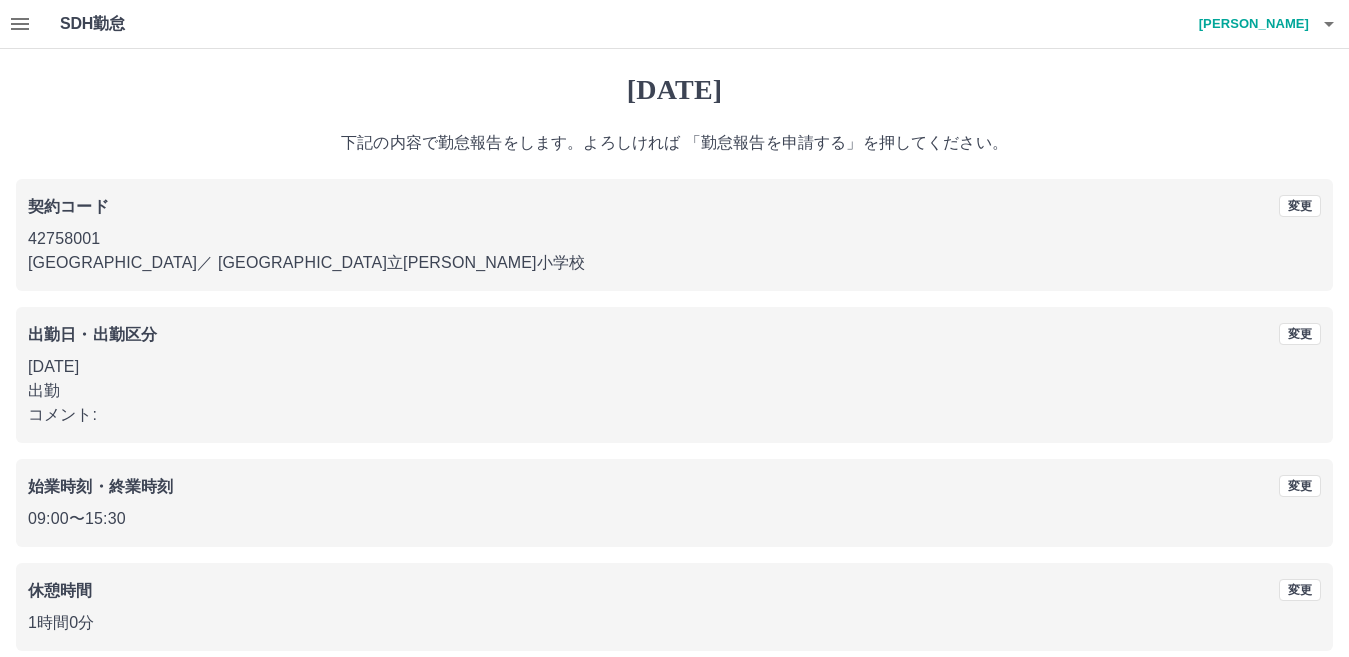 scroll, scrollTop: 92, scrollLeft: 0, axis: vertical 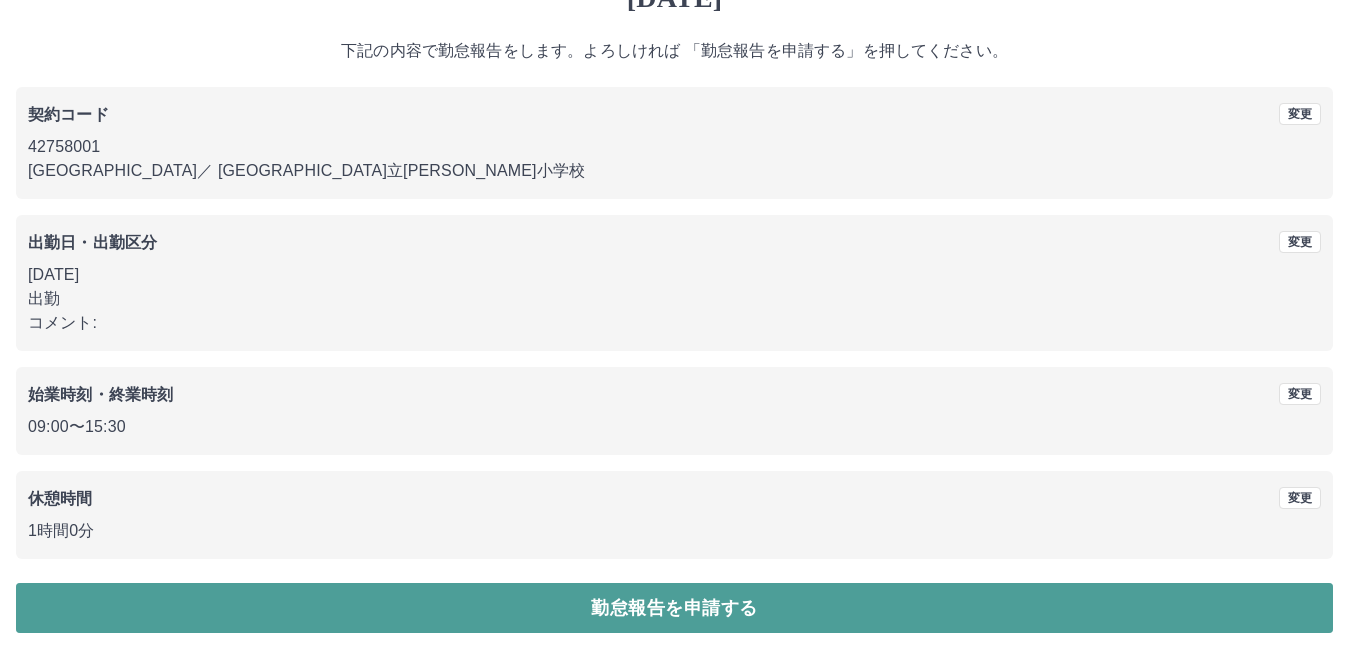 click on "勤怠報告を申請する" at bounding box center [674, 608] 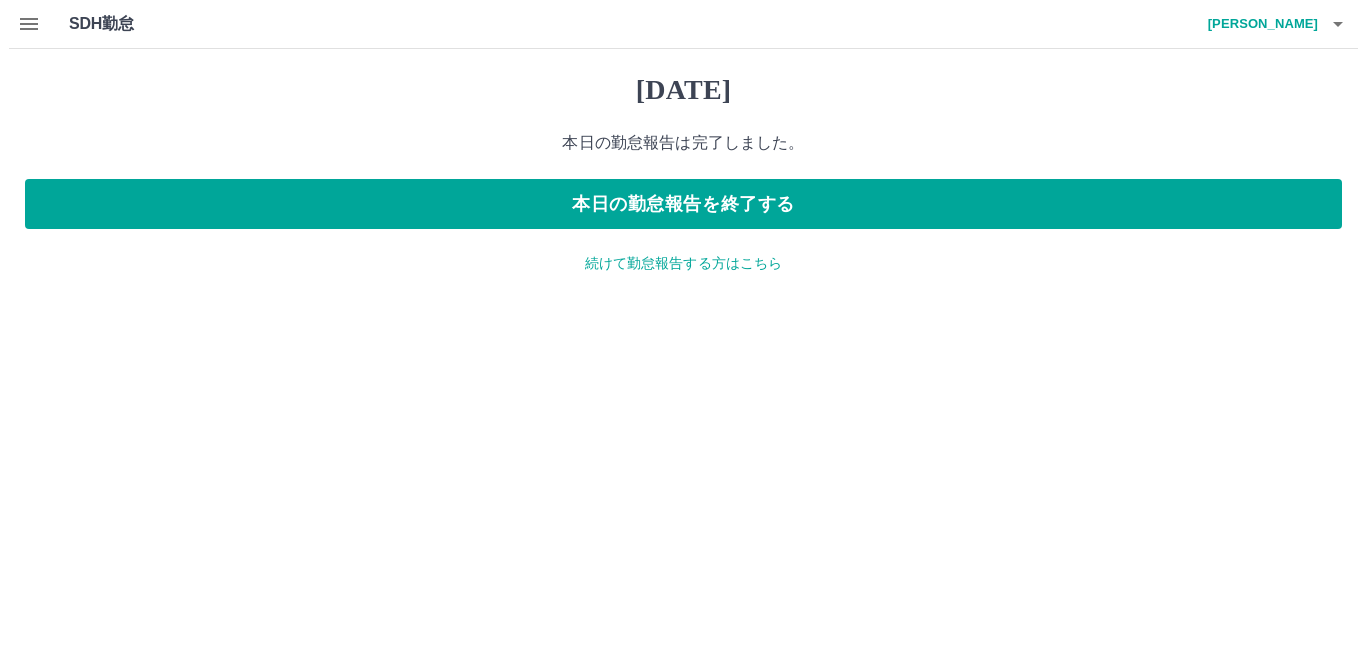 scroll, scrollTop: 0, scrollLeft: 0, axis: both 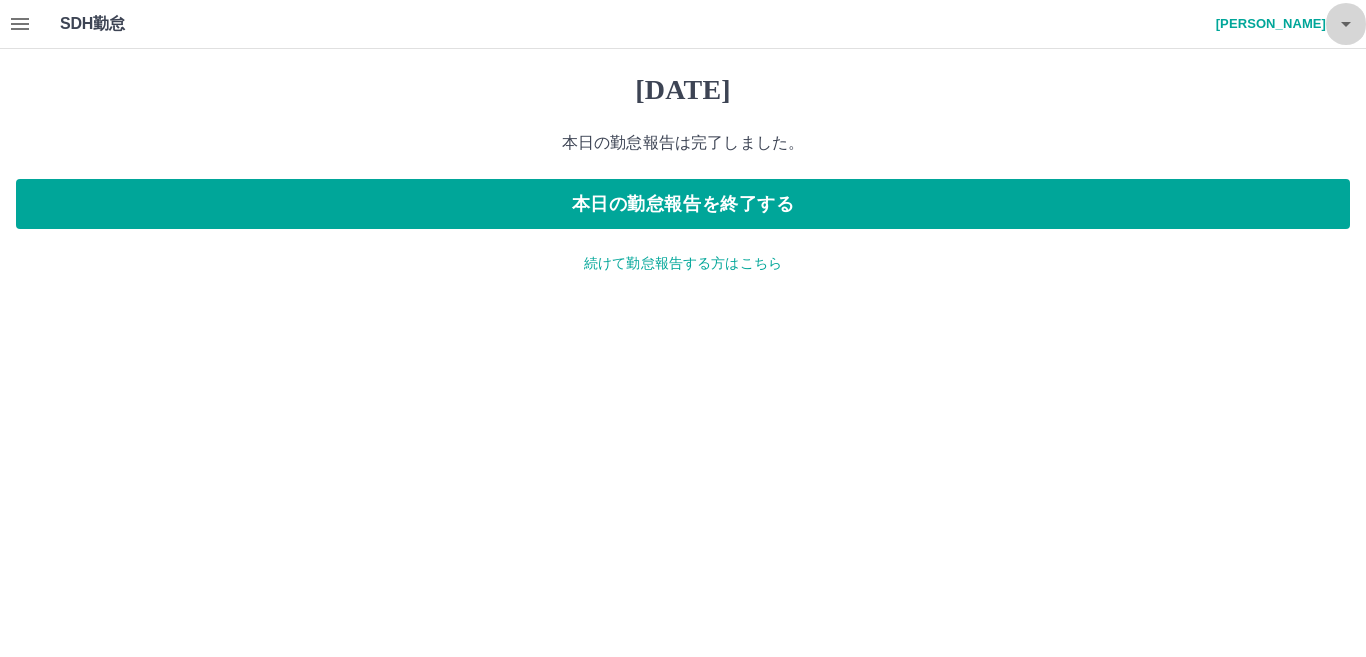 click 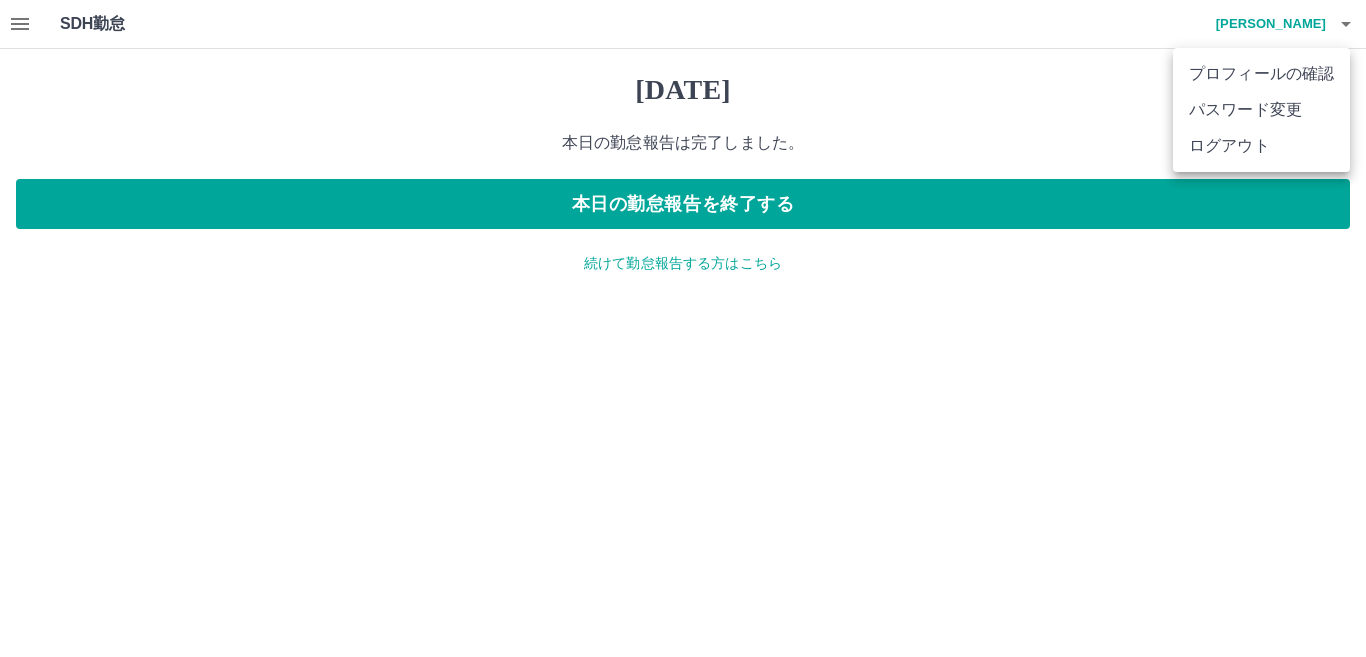 click on "ログアウト" at bounding box center [1261, 146] 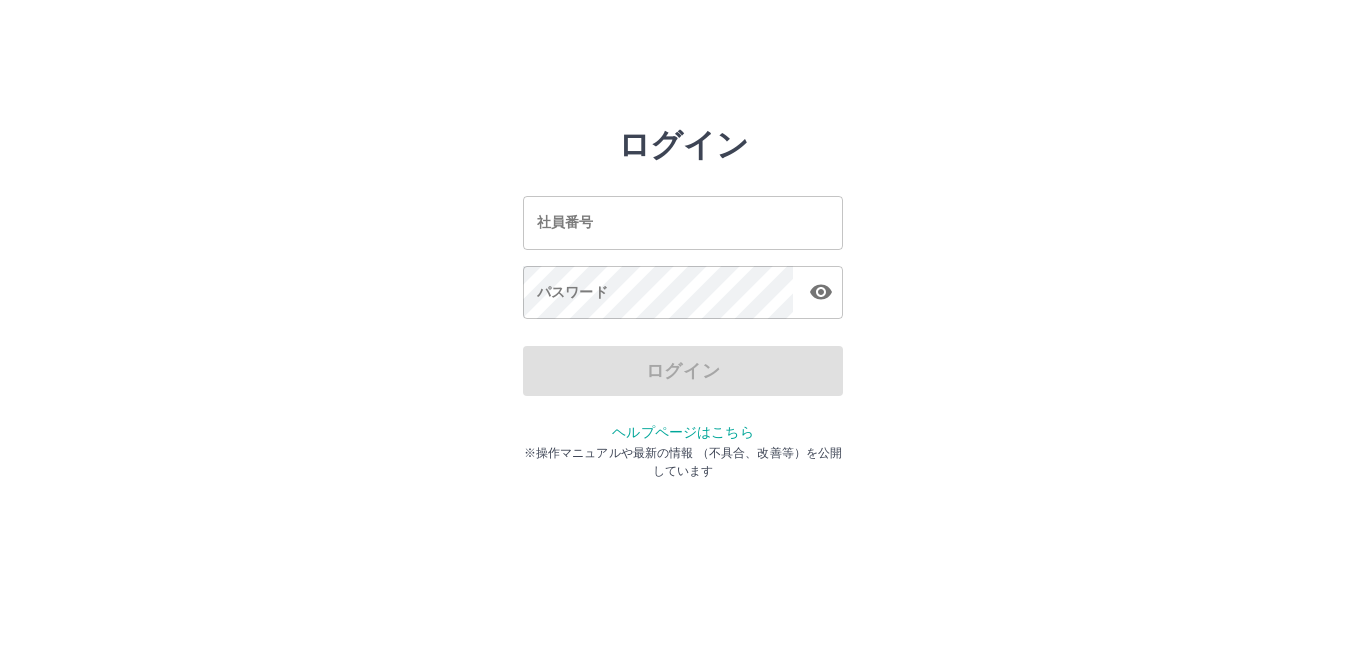 scroll, scrollTop: 0, scrollLeft: 0, axis: both 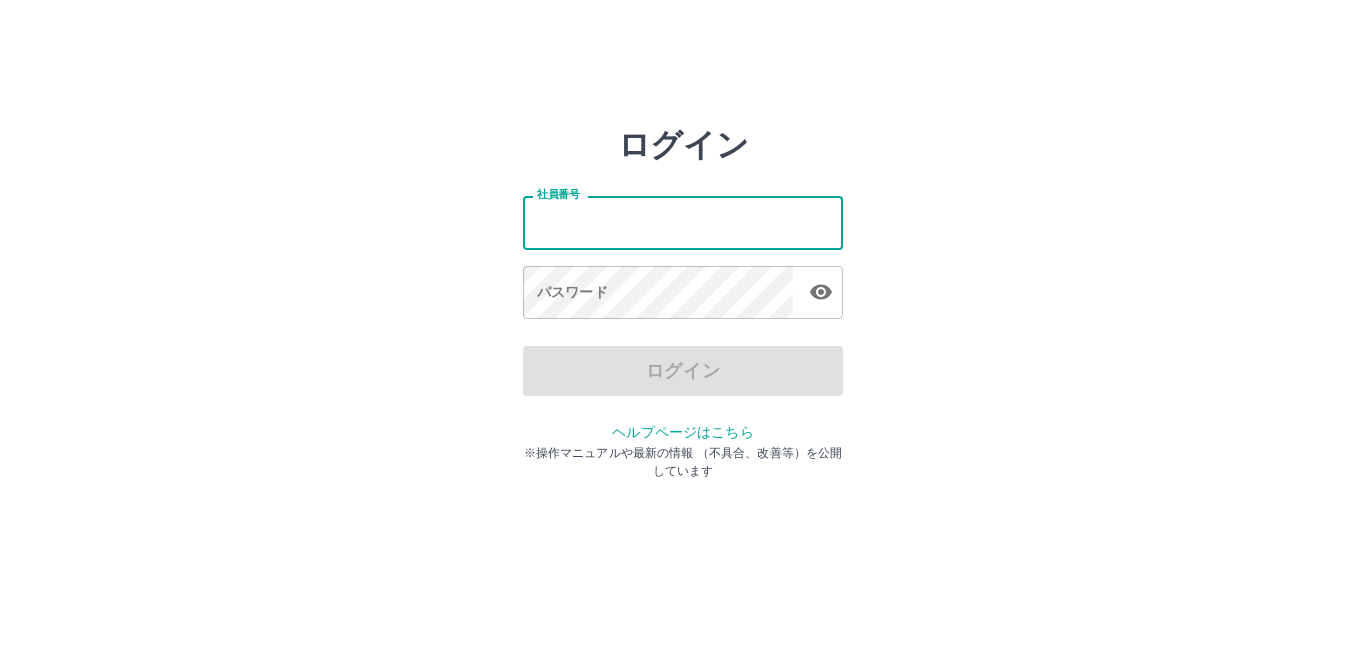 click on "社員番号" at bounding box center (683, 222) 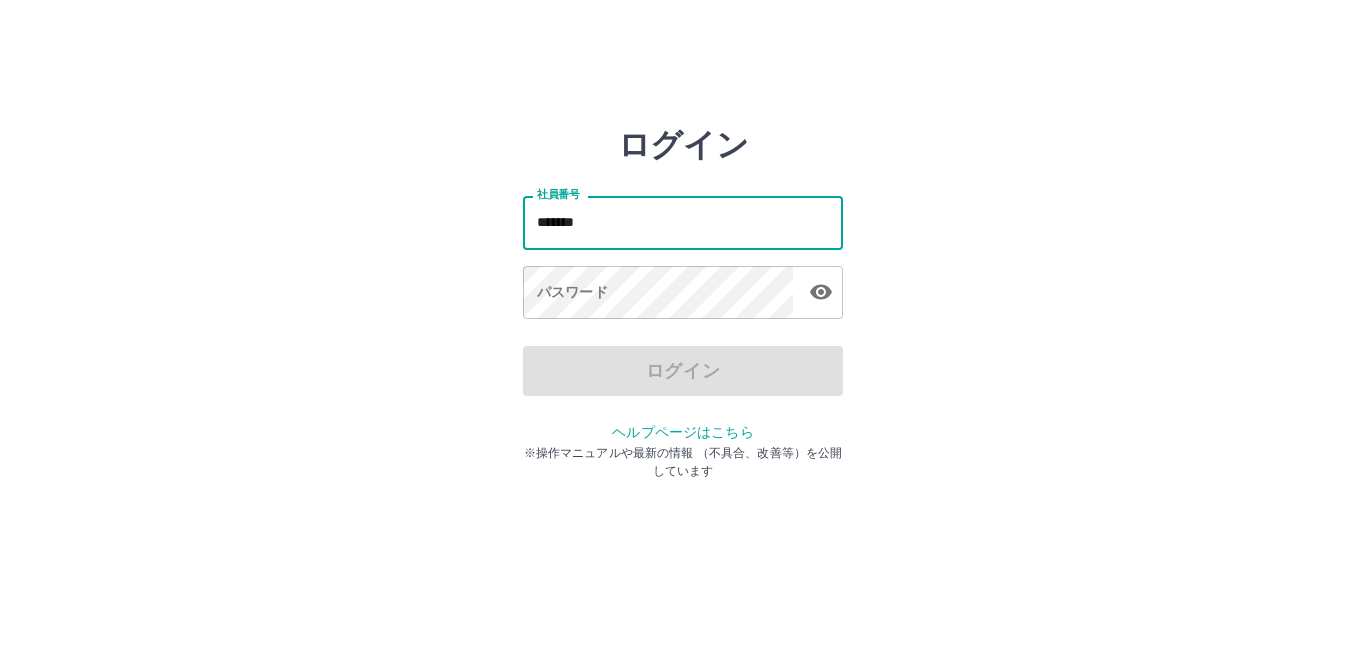 type on "*******" 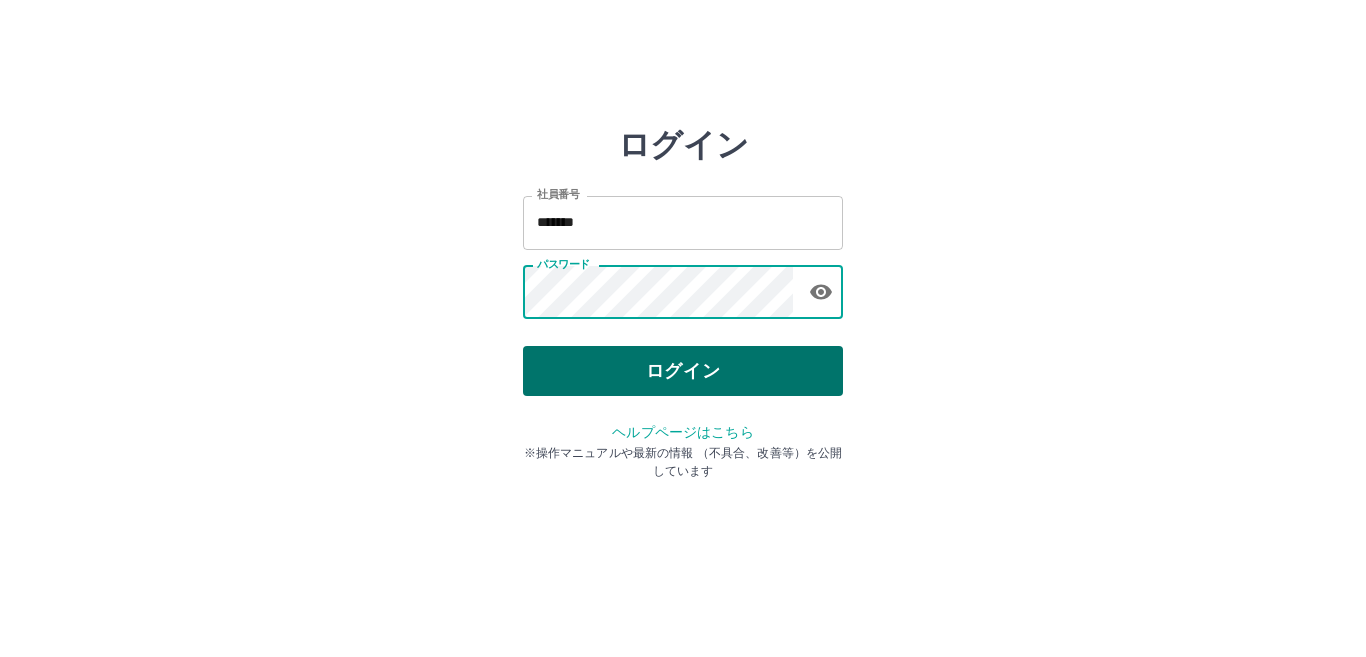 click on "ログイン" at bounding box center [683, 371] 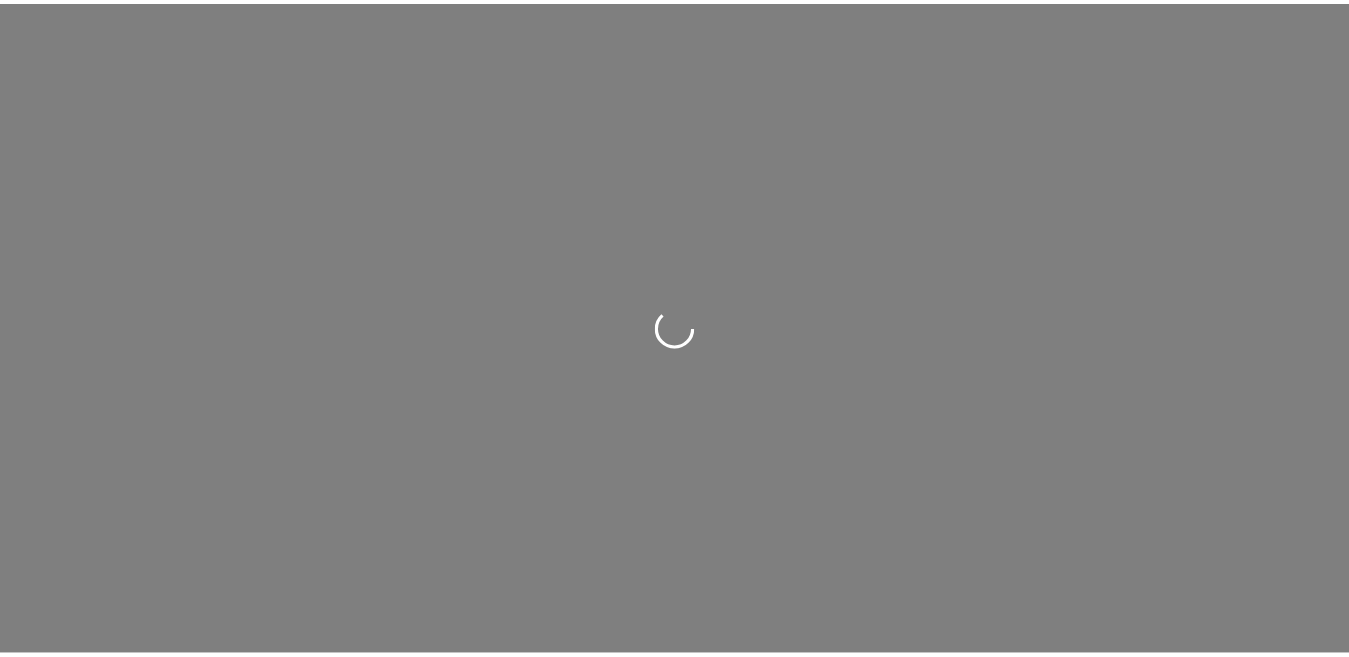 scroll, scrollTop: 0, scrollLeft: 0, axis: both 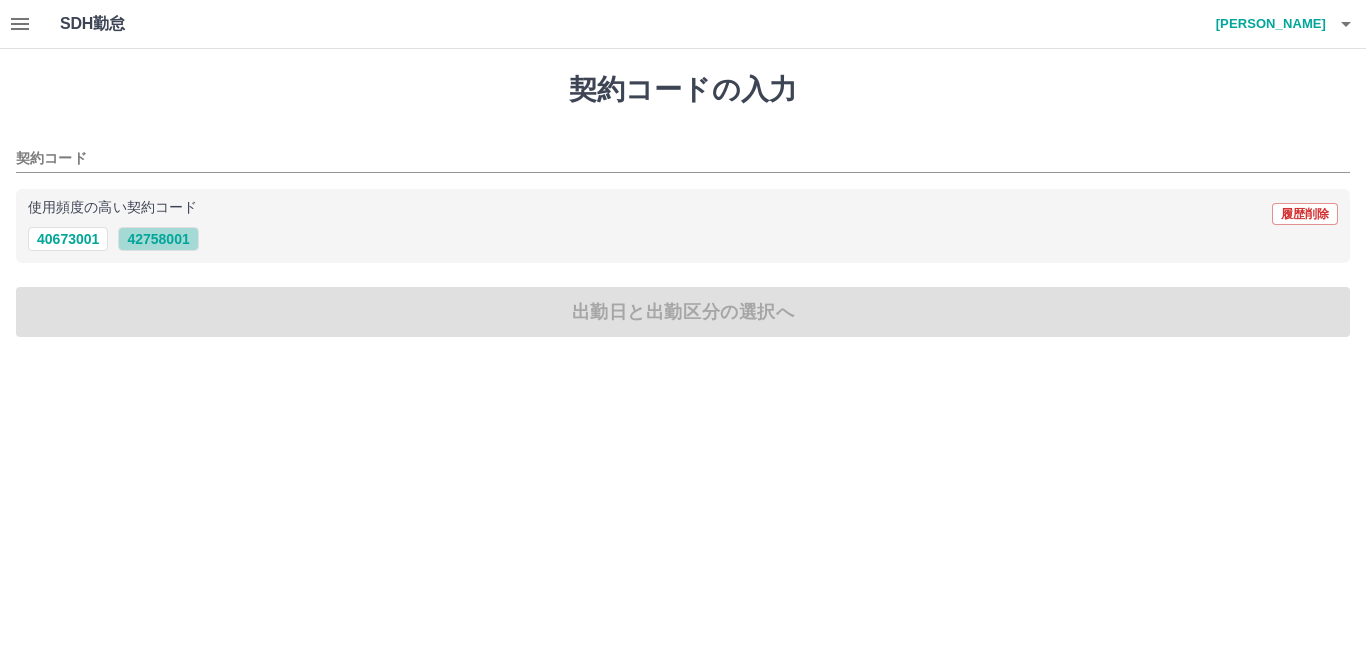 click on "42758001" at bounding box center (158, 239) 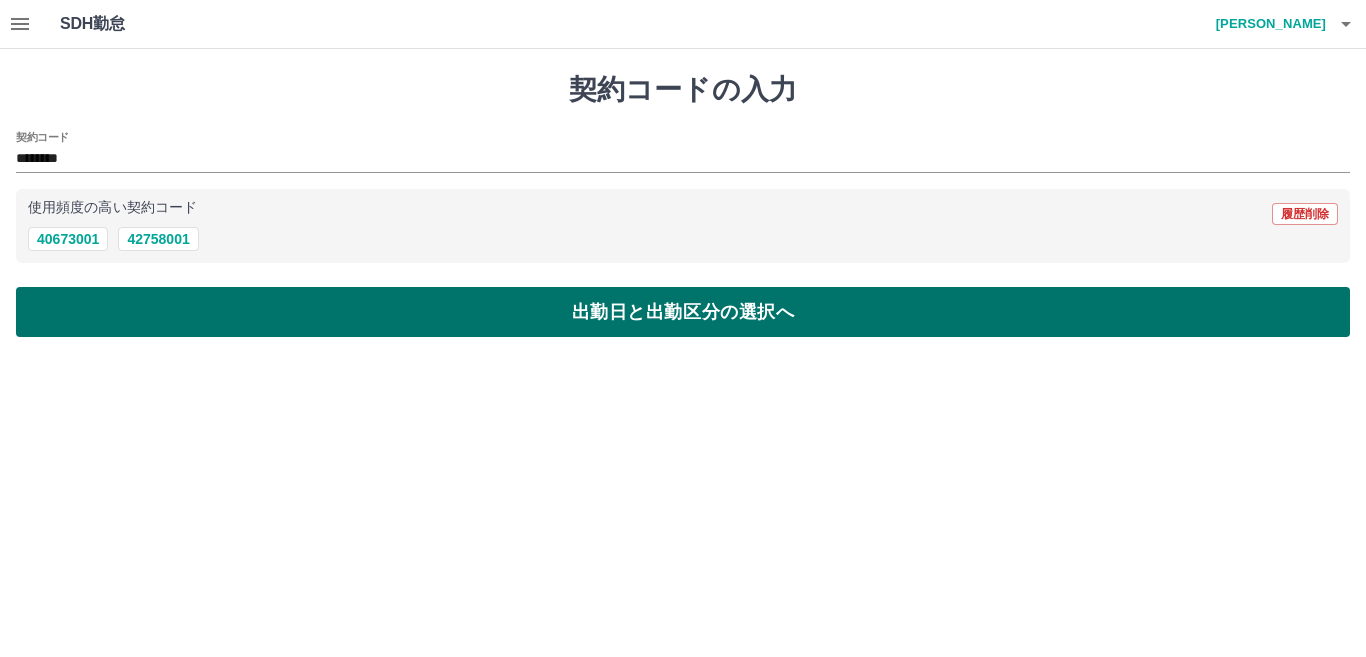 click on "出勤日と出勤区分の選択へ" at bounding box center (683, 312) 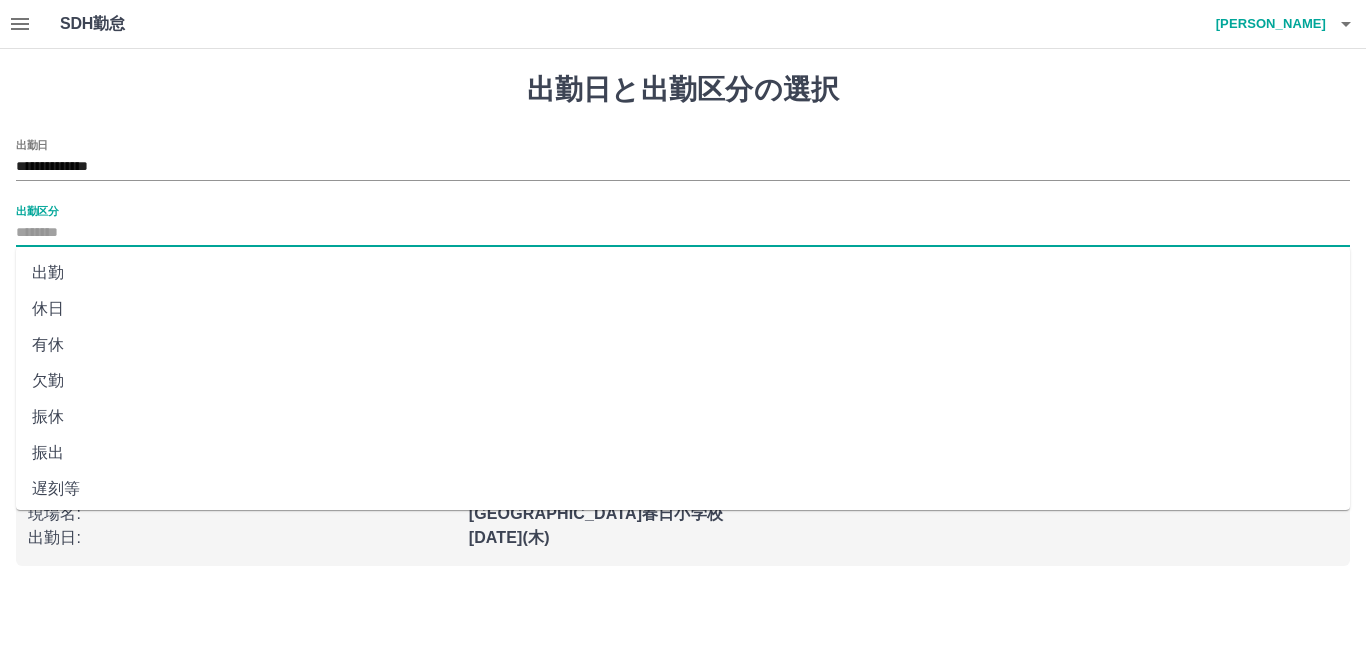 click on "出勤区分" at bounding box center [683, 233] 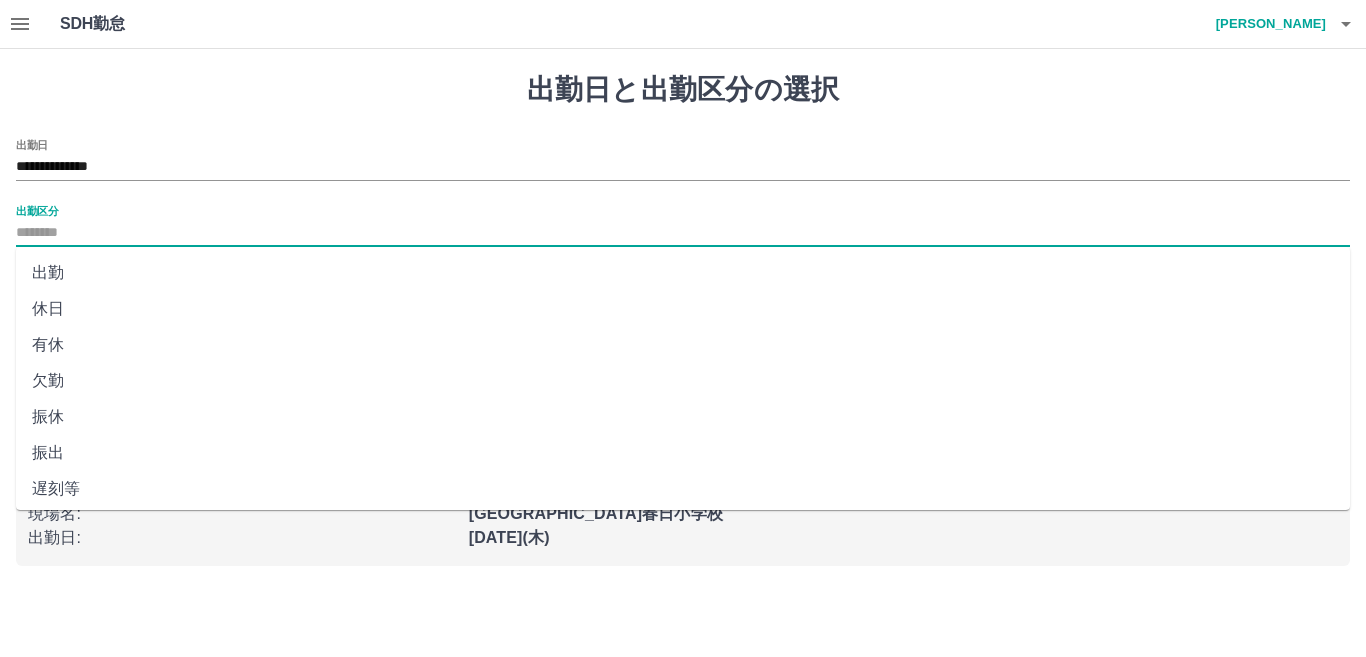 click on "出勤" at bounding box center (683, 273) 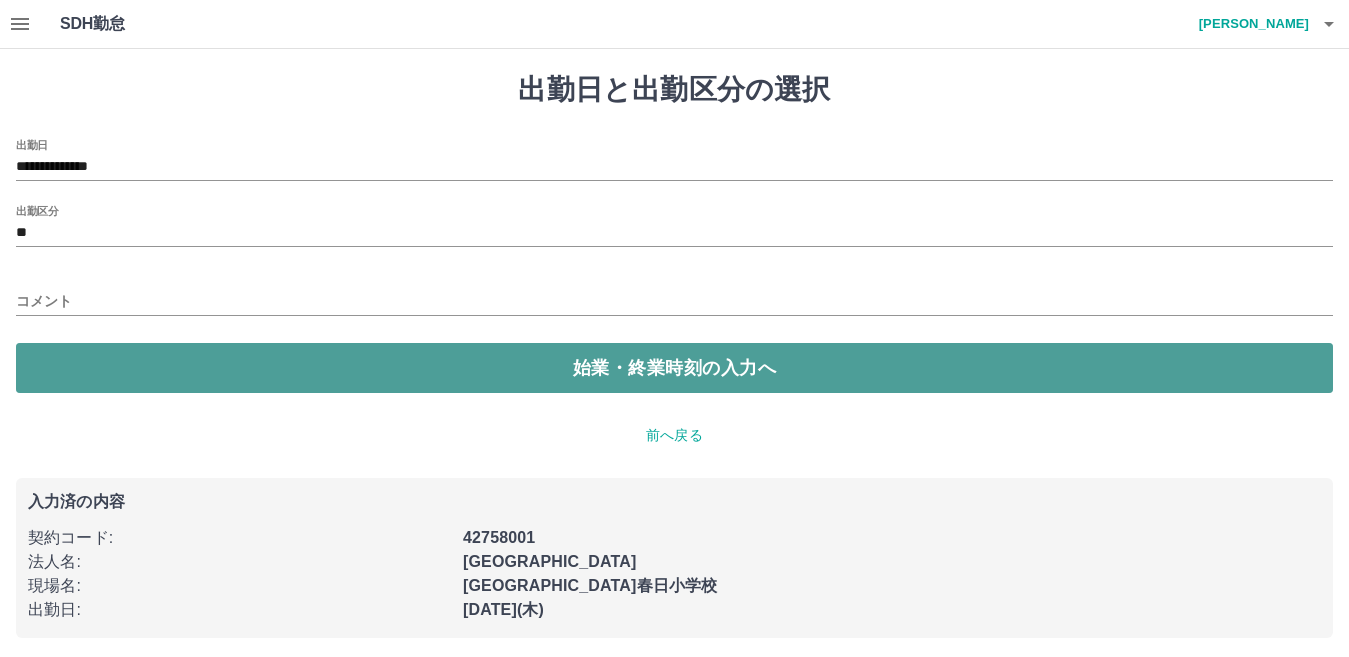 click on "始業・終業時刻の入力へ" at bounding box center [674, 368] 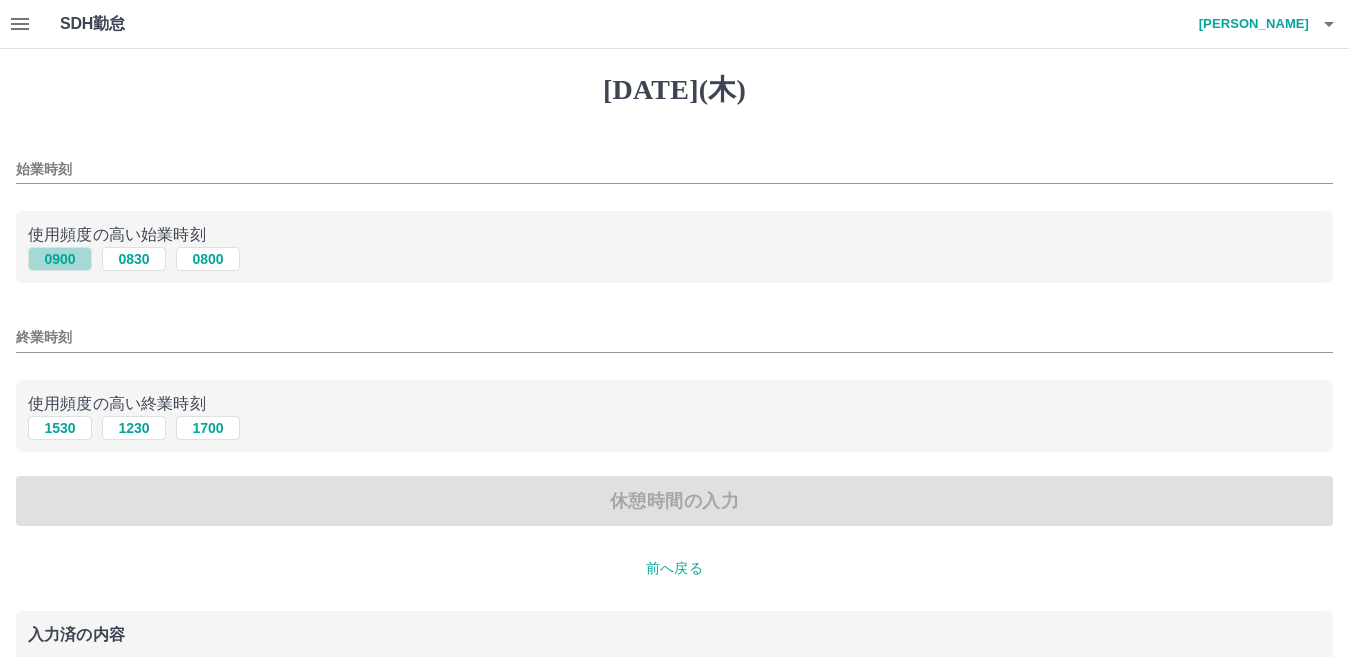click on "0900" at bounding box center [60, 259] 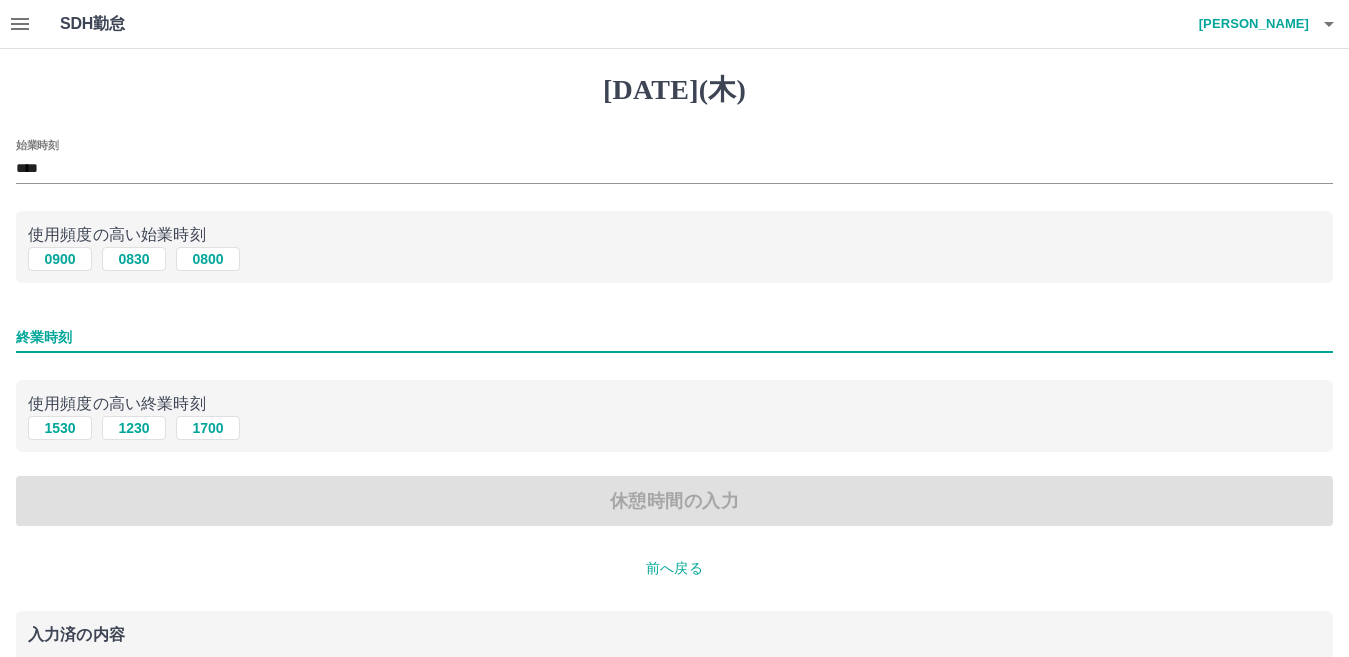 click on "終業時刻" at bounding box center [674, 337] 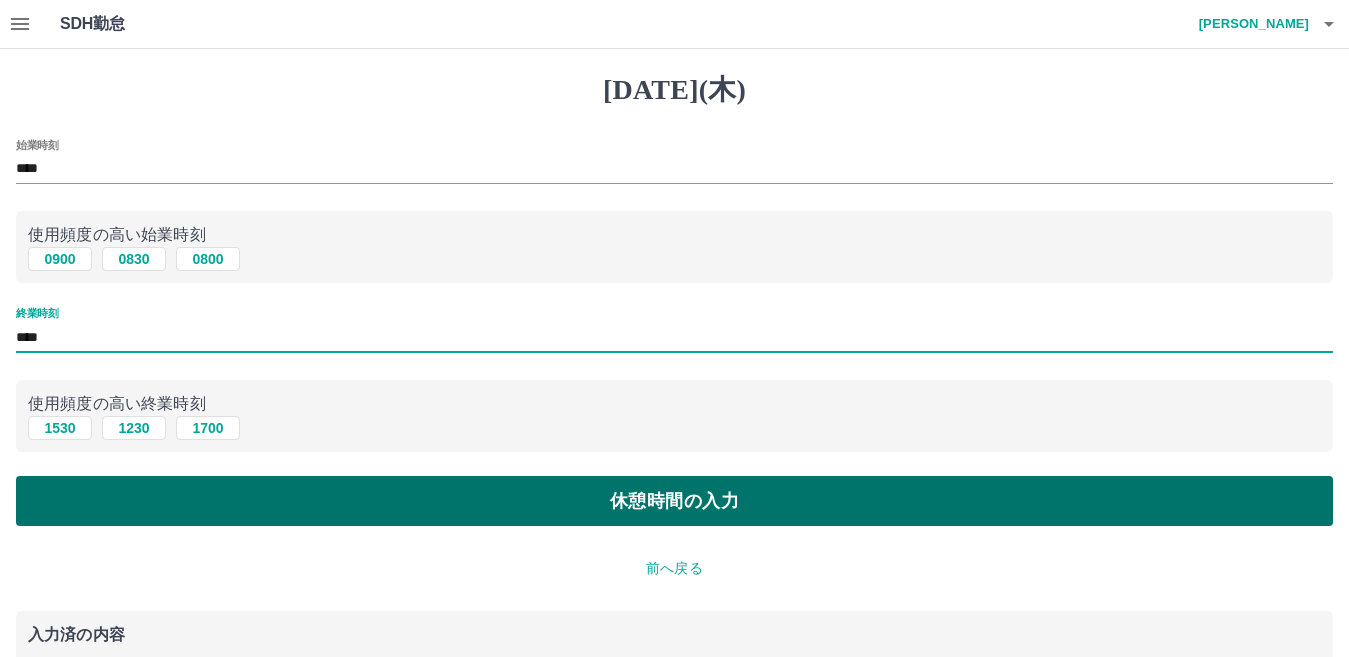 click on "休憩時間の入力" at bounding box center (674, 501) 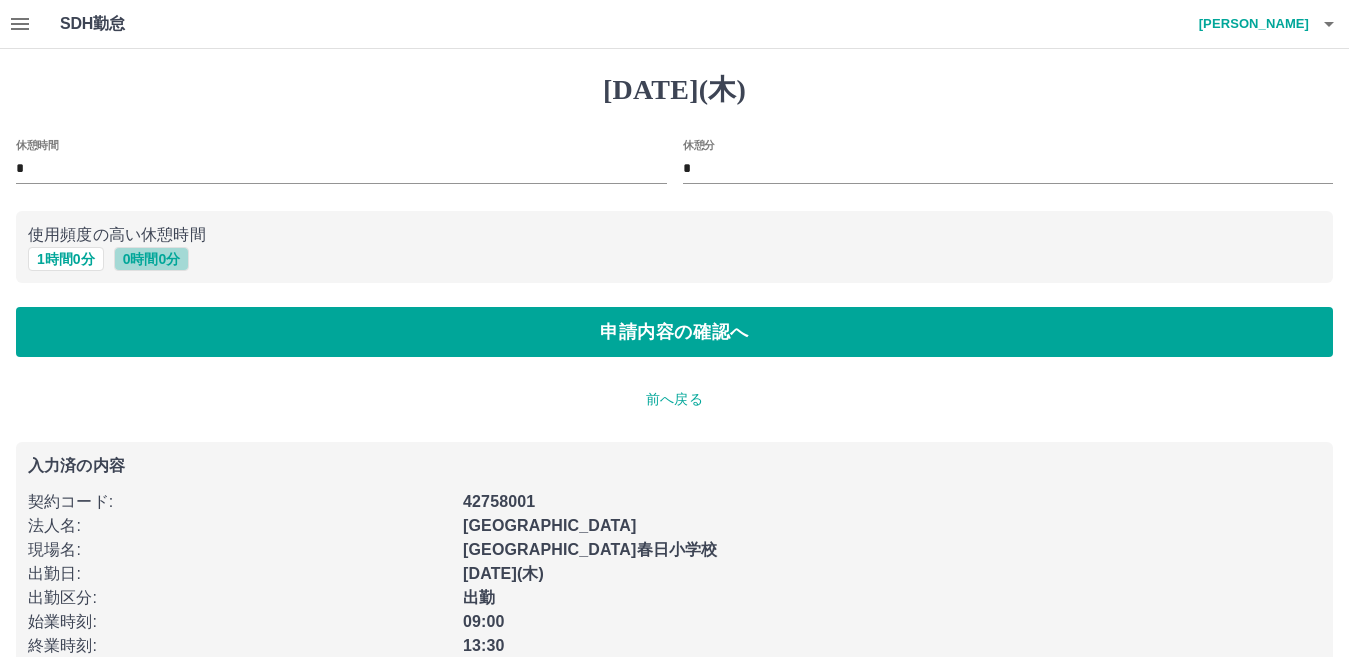 click on "0 時間 0 分" at bounding box center (152, 259) 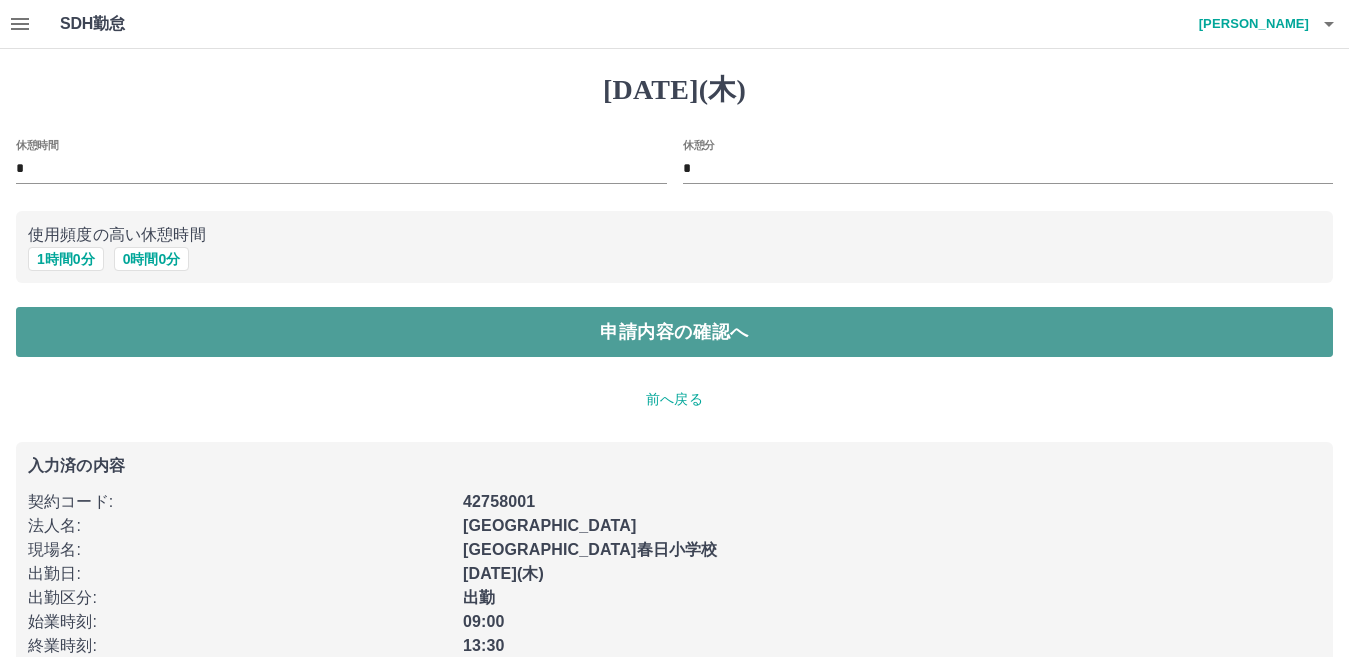 click on "申請内容の確認へ" at bounding box center [674, 332] 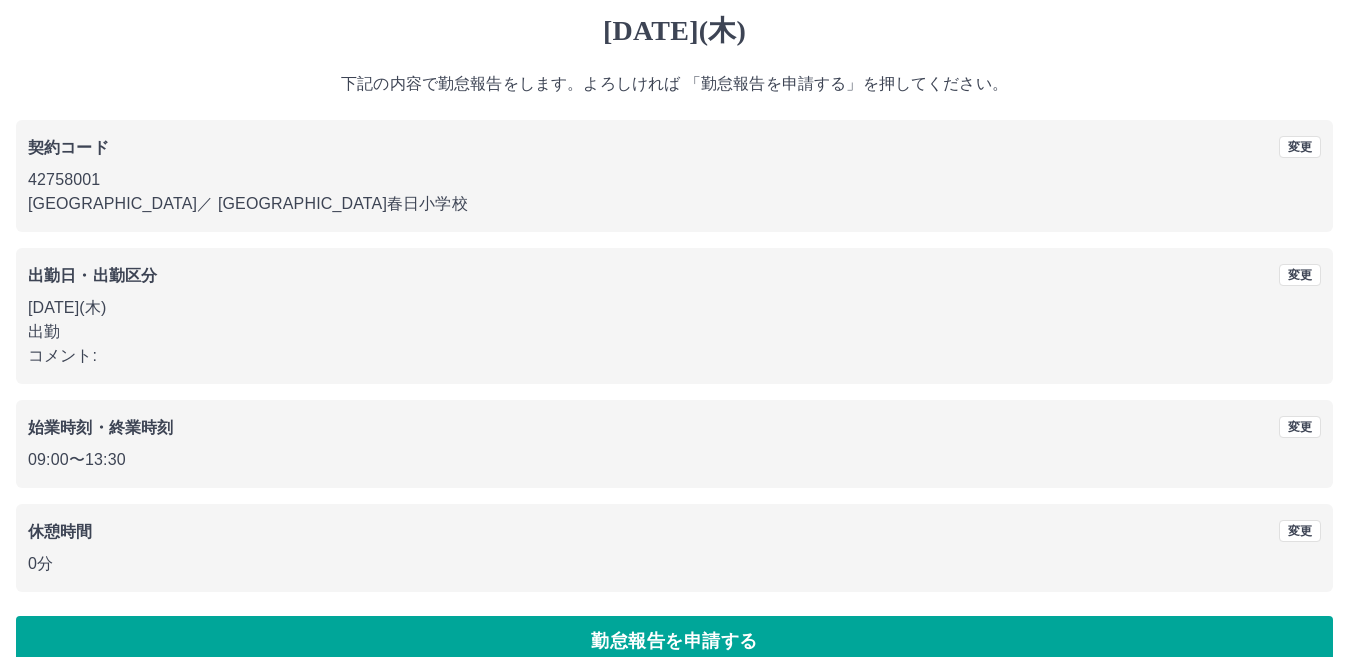 scroll, scrollTop: 92, scrollLeft: 0, axis: vertical 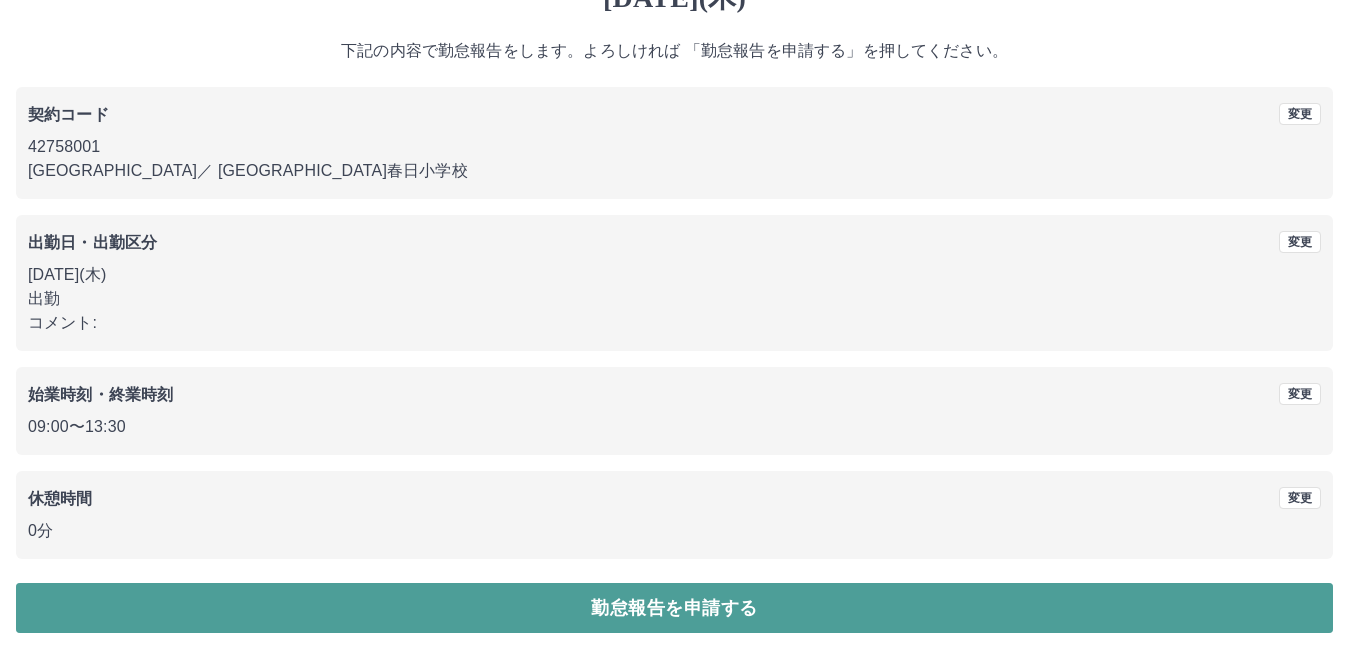 click on "勤怠報告を申請する" at bounding box center [674, 608] 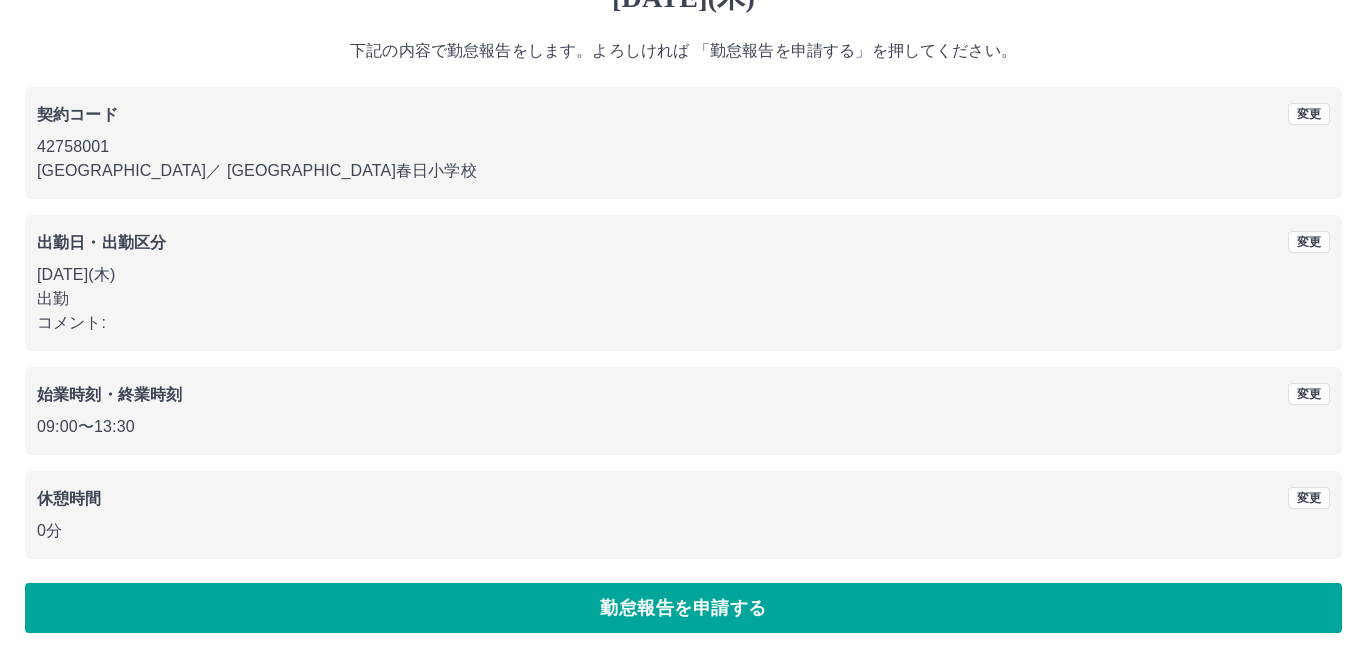 scroll, scrollTop: 0, scrollLeft: 0, axis: both 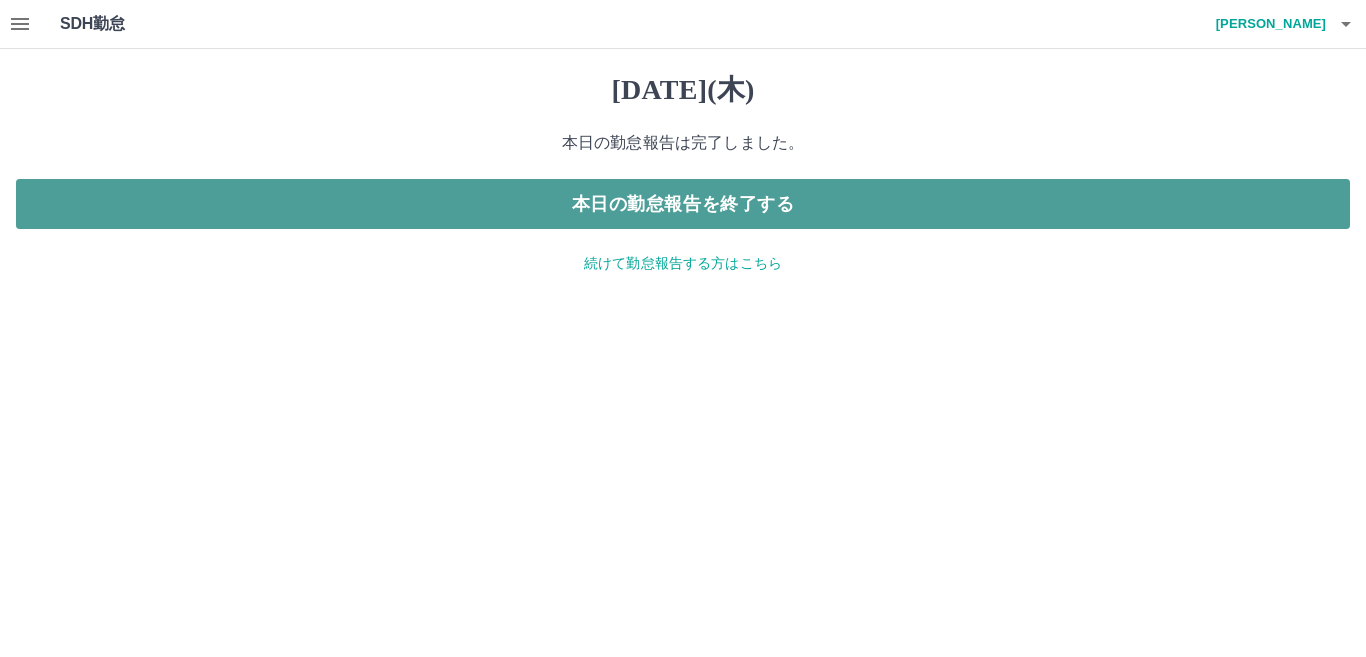 click on "本日の勤怠報告を終了する" at bounding box center (683, 204) 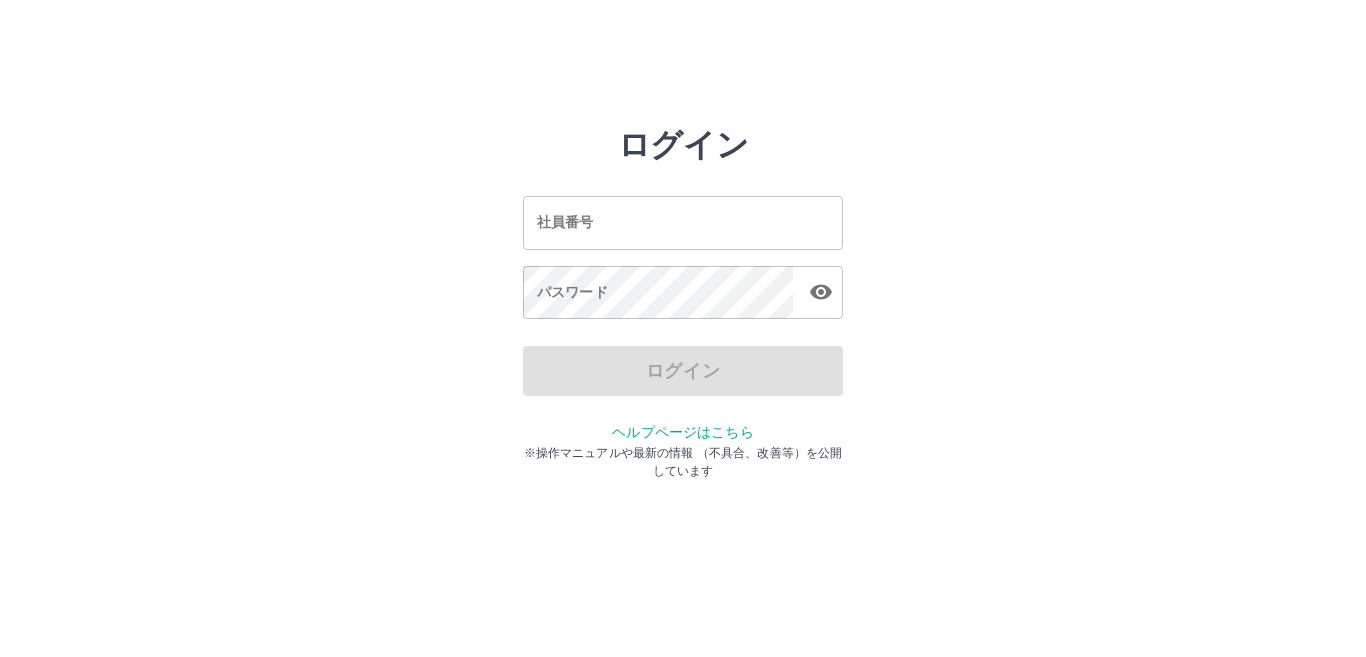 scroll, scrollTop: 0, scrollLeft: 0, axis: both 